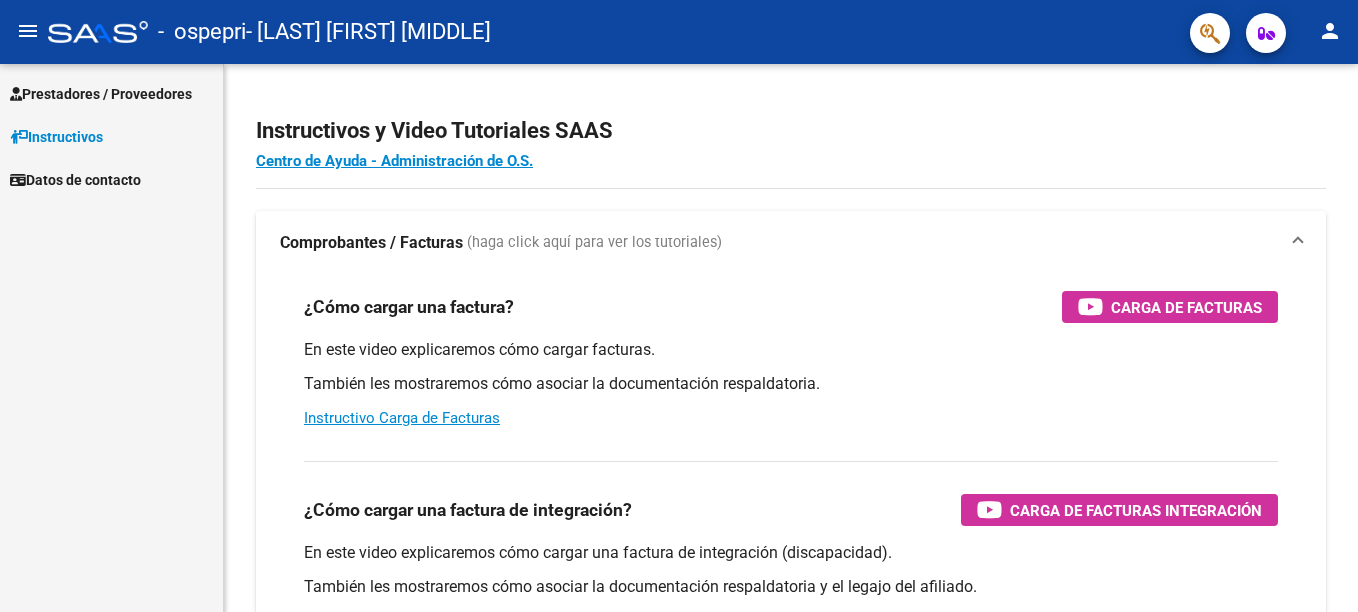 scroll, scrollTop: 0, scrollLeft: 0, axis: both 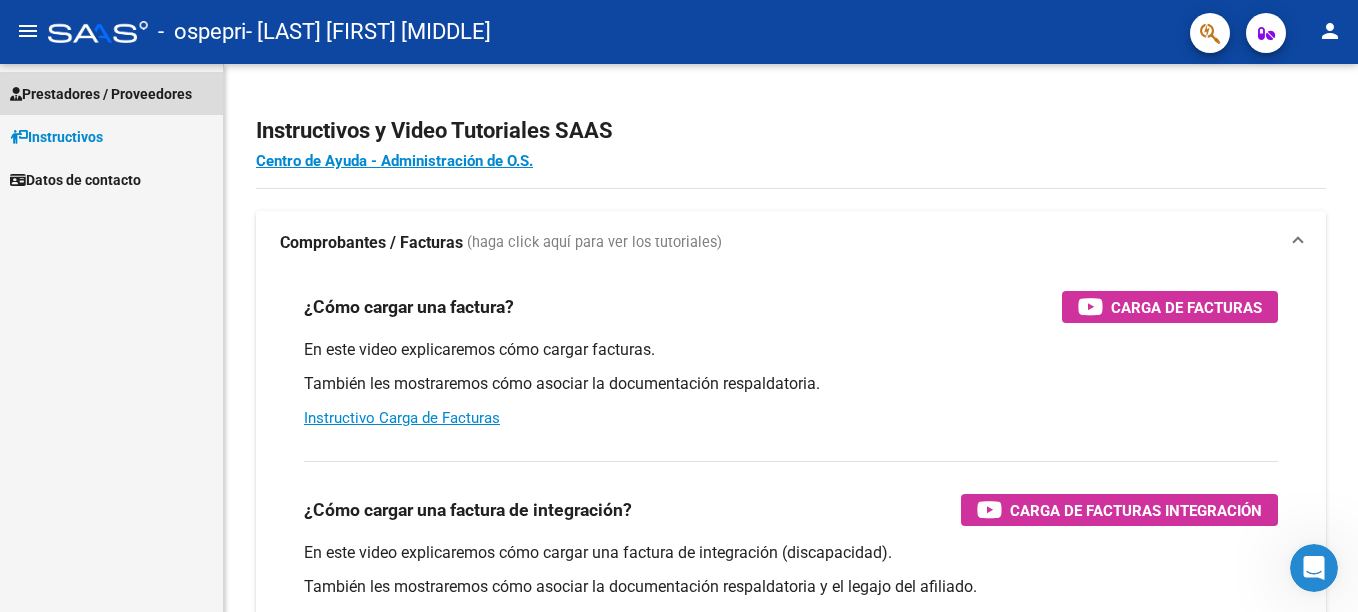 click on "Prestadores / Proveedores" at bounding box center (101, 94) 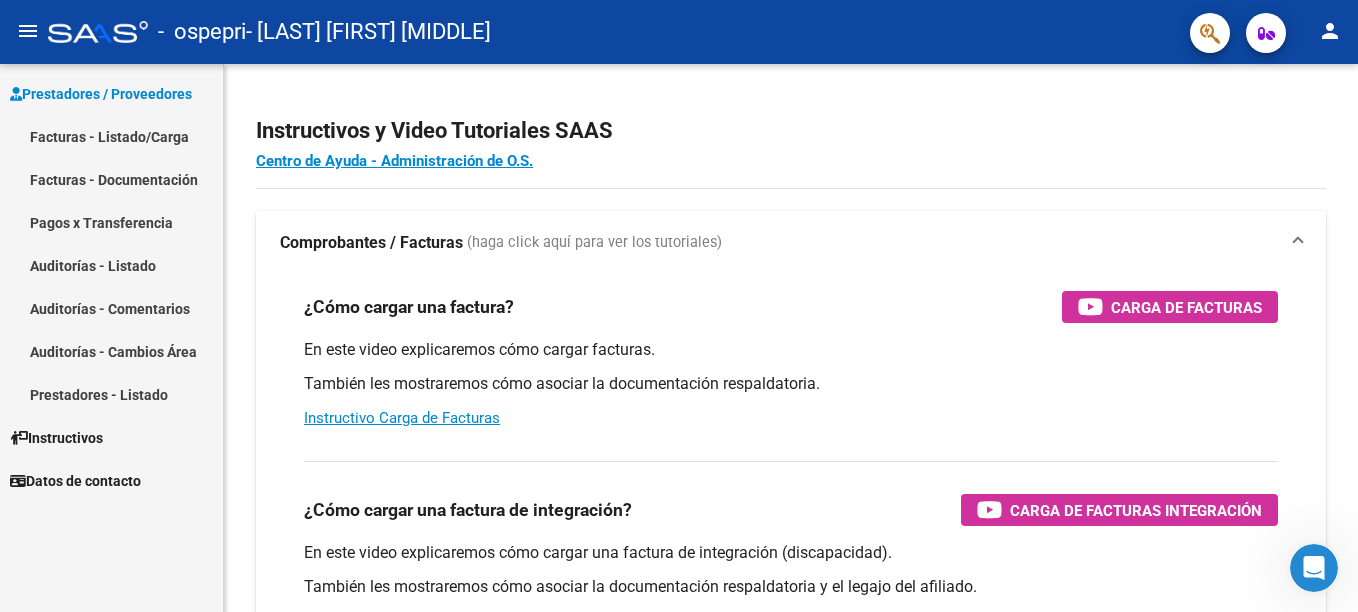 click on "Facturas - Documentación" at bounding box center (111, 179) 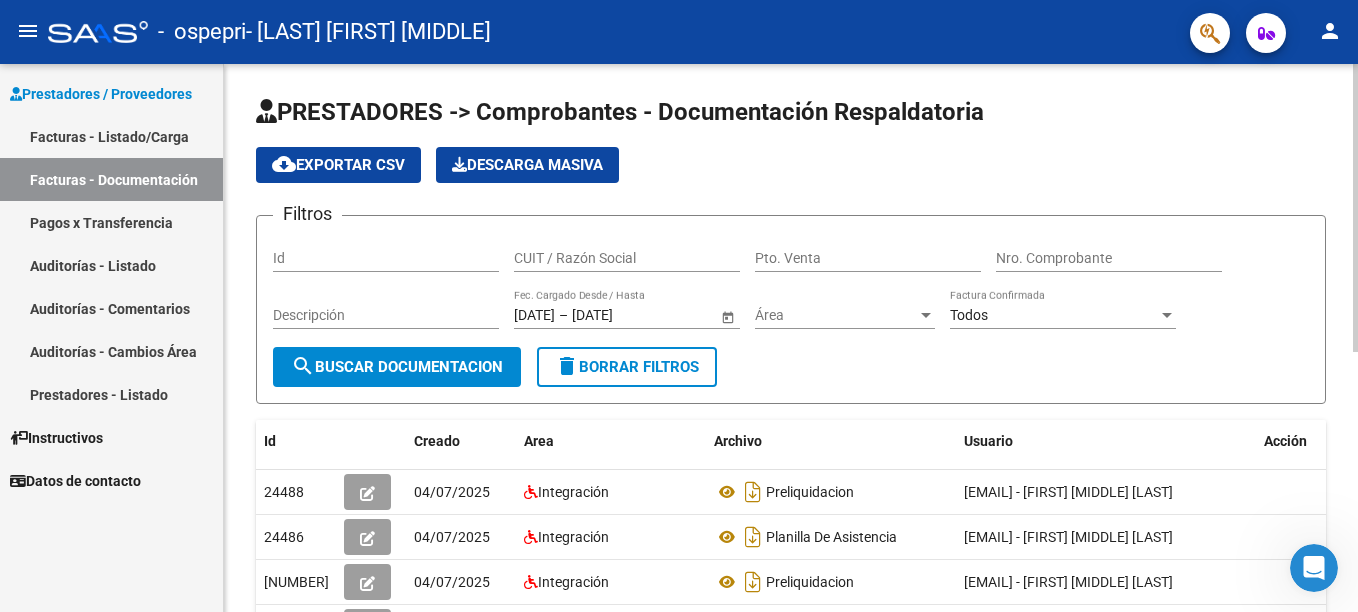 click on "Descarga Masiva" 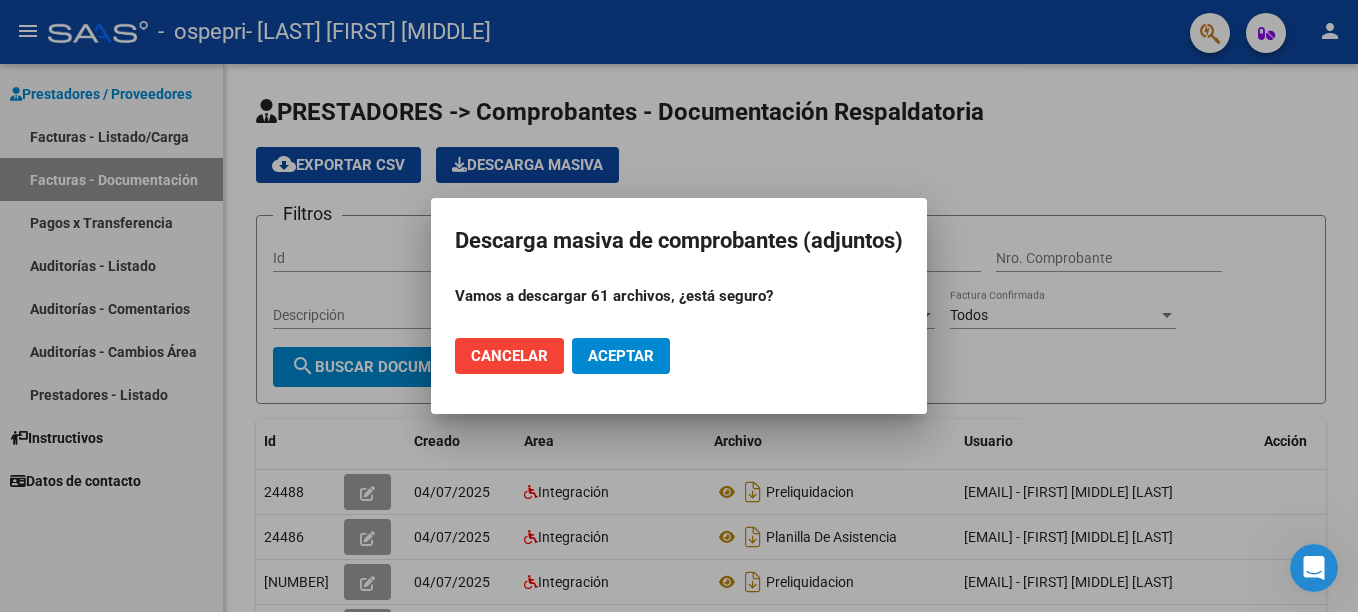 click on "Cancelar" 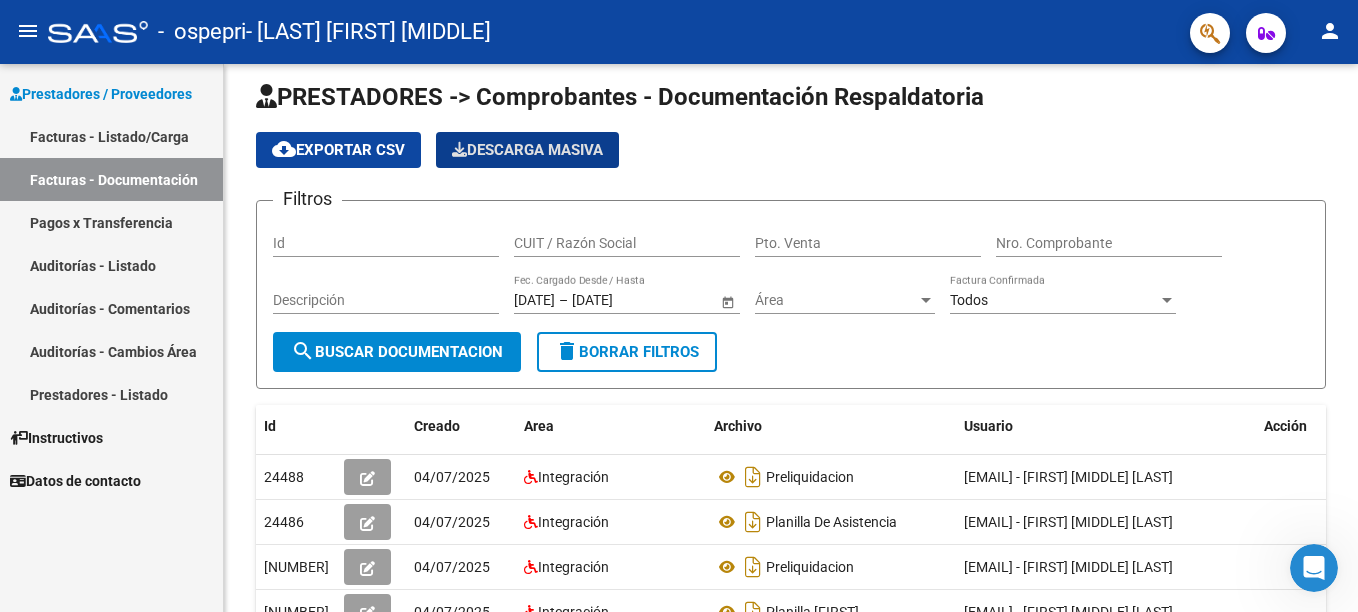 scroll, scrollTop: 0, scrollLeft: 0, axis: both 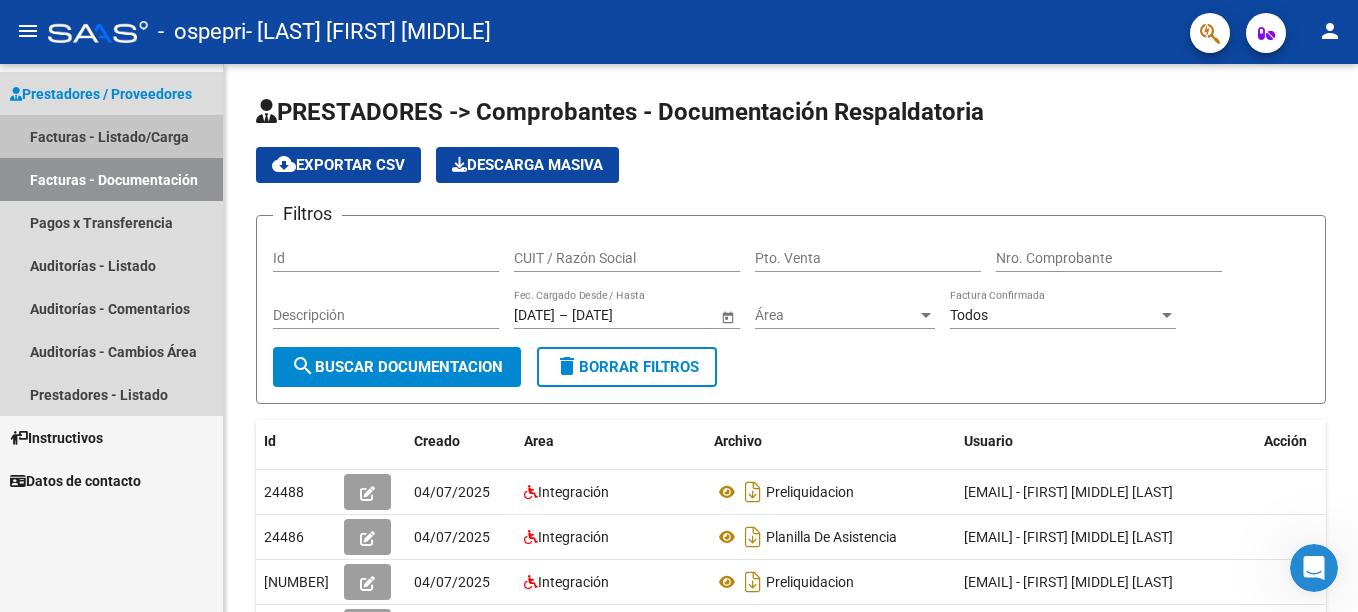 click on "Facturas - Listado/Carga" at bounding box center [111, 136] 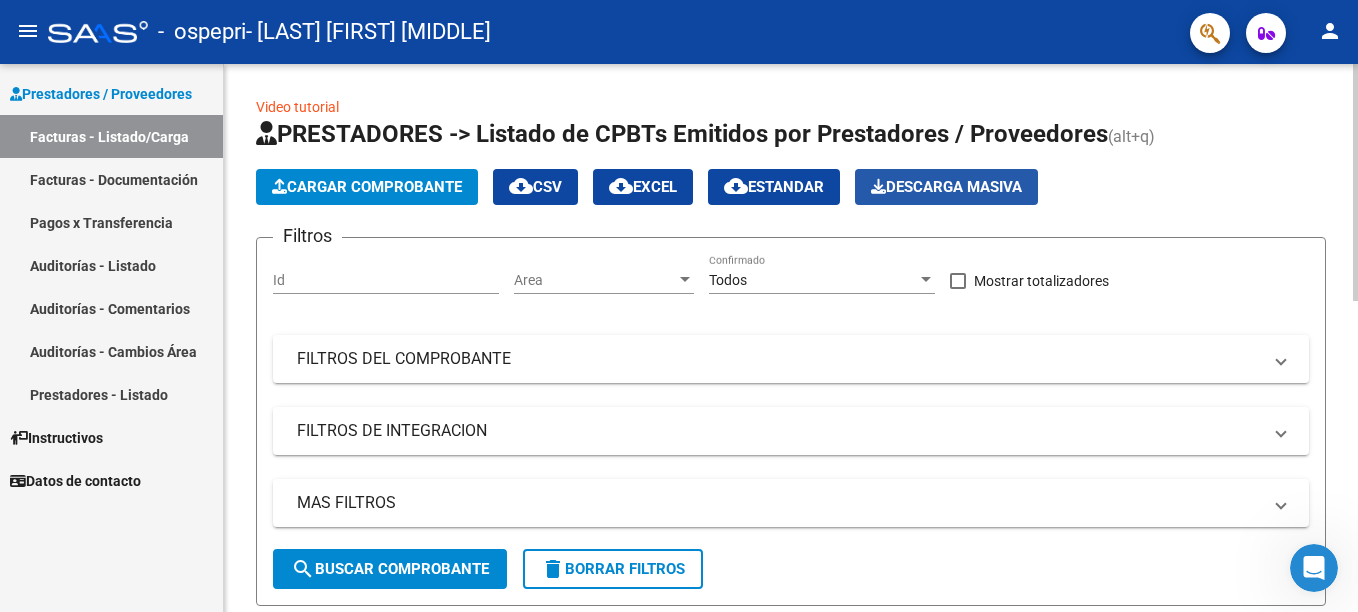 click on "Descarga Masiva" 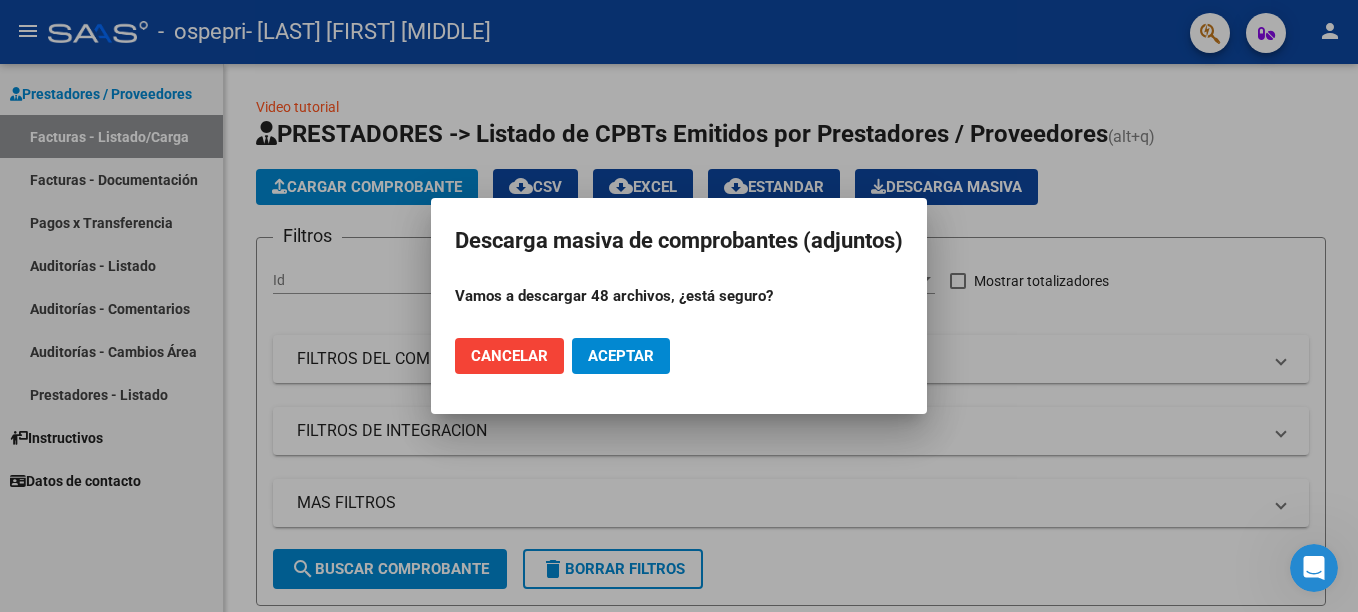 click on "Cancelar" 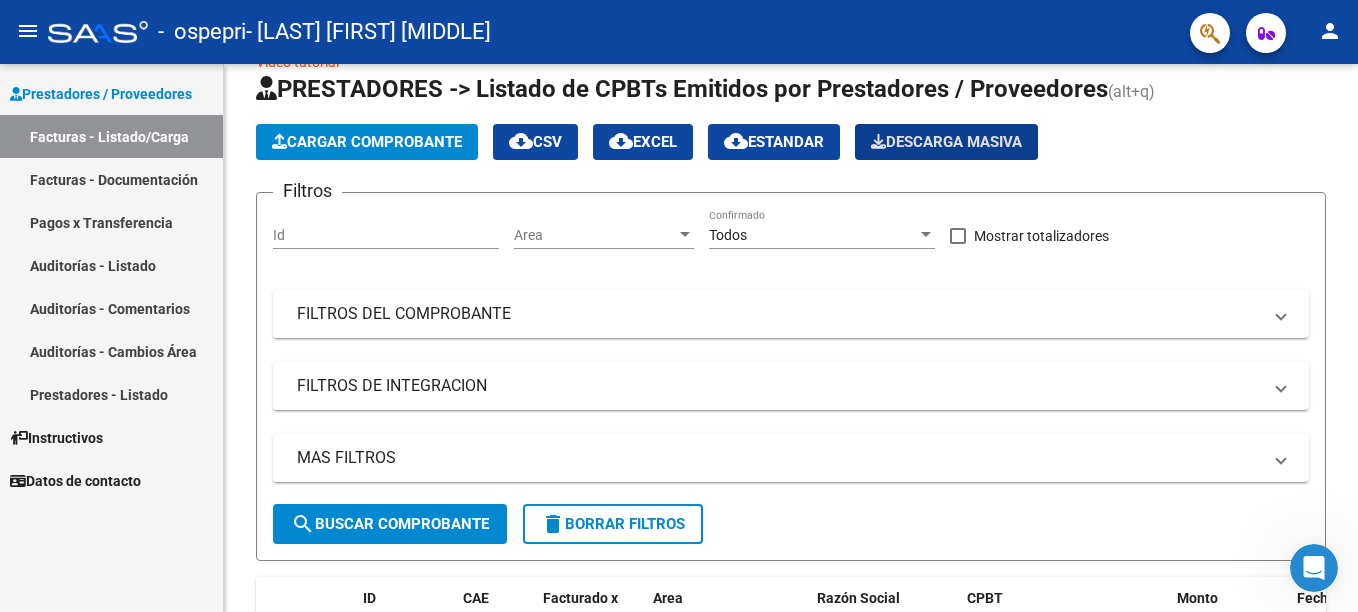 scroll, scrollTop: 0, scrollLeft: 0, axis: both 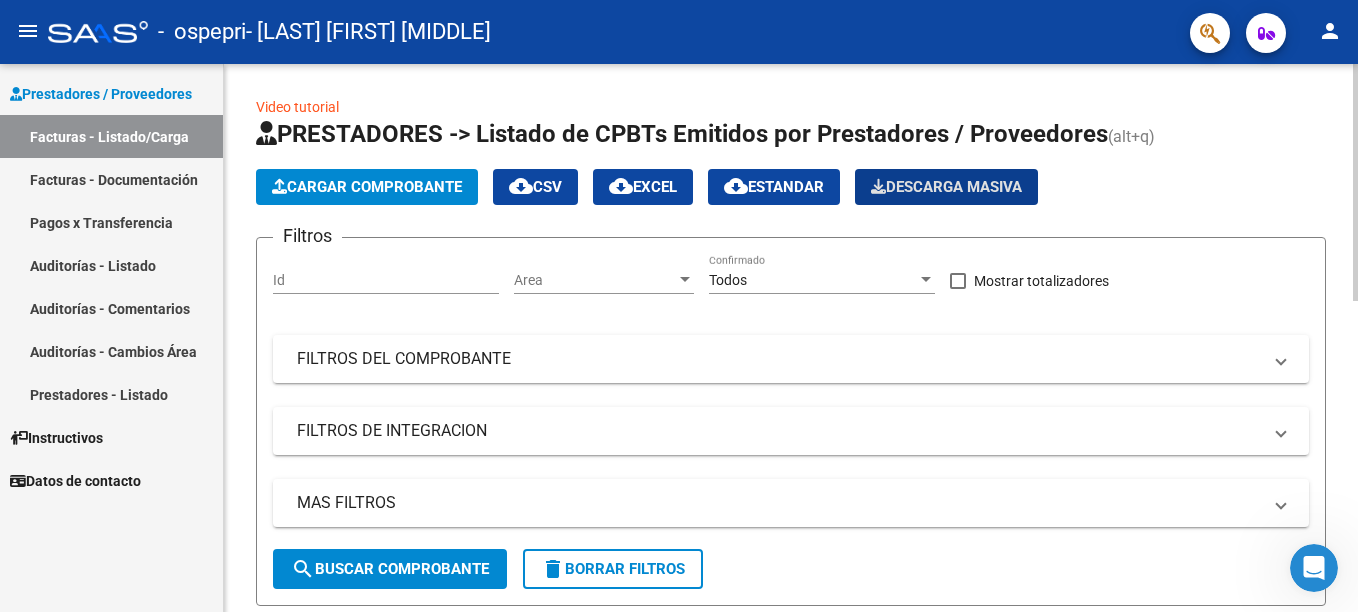 click on "Cargar Comprobante" 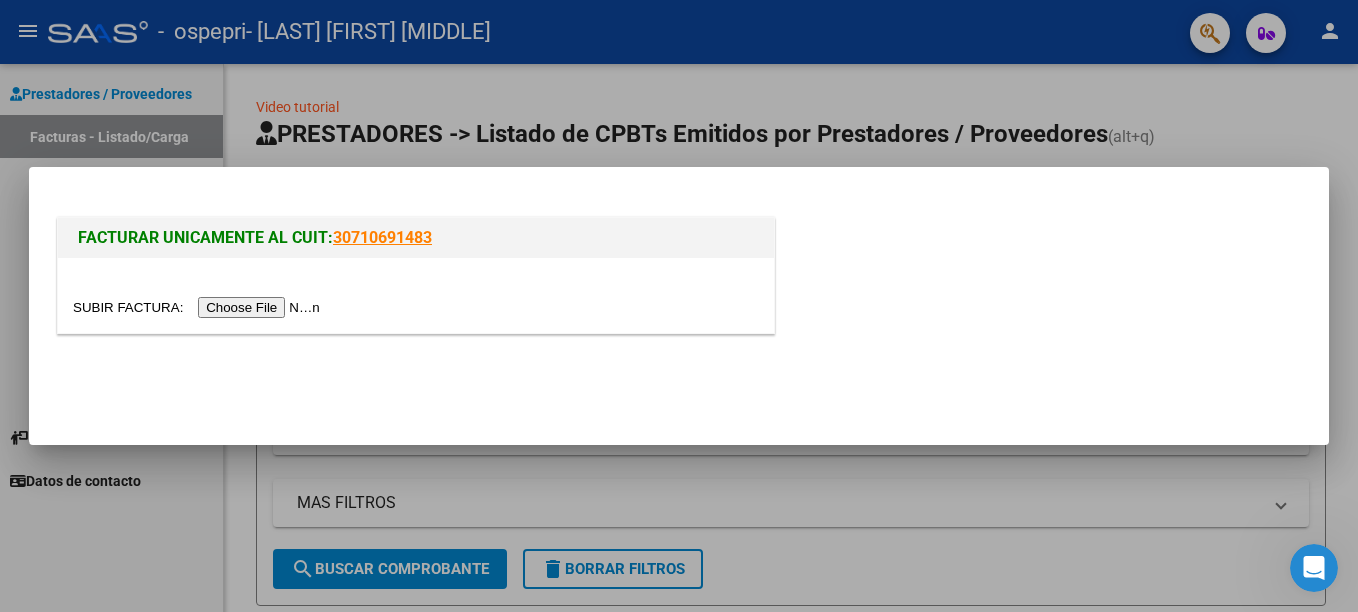 click at bounding box center [199, 307] 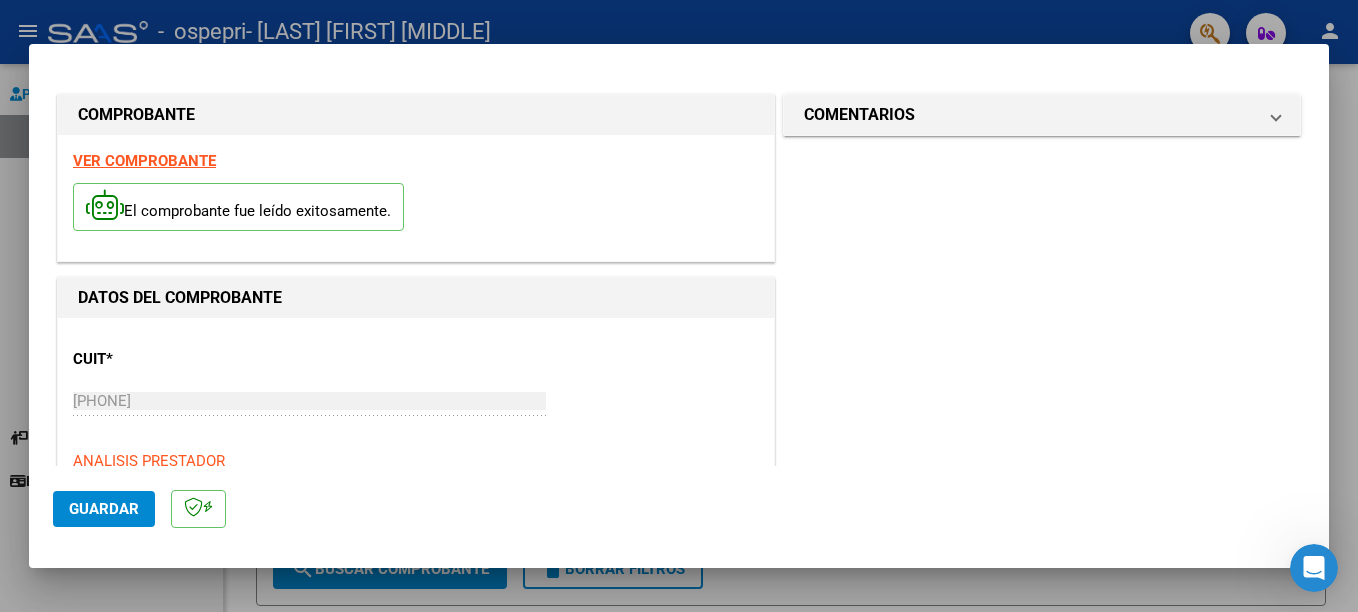 click on "VER COMPROBANTE" at bounding box center (144, 161) 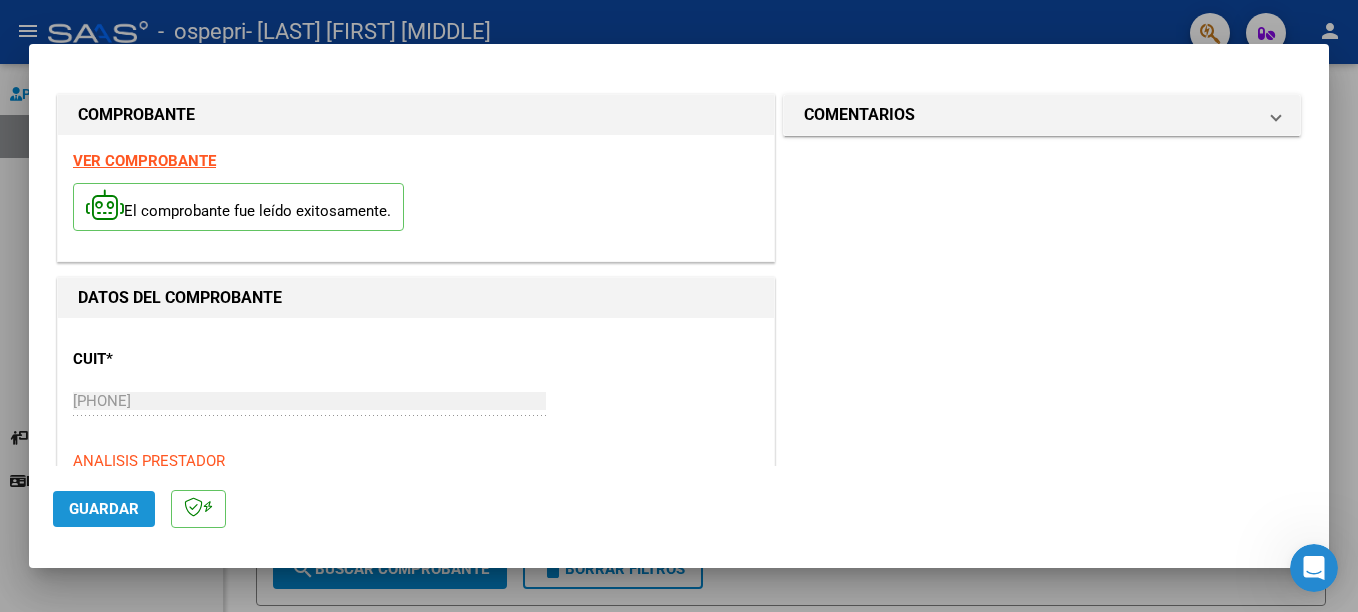 click on "Guardar" 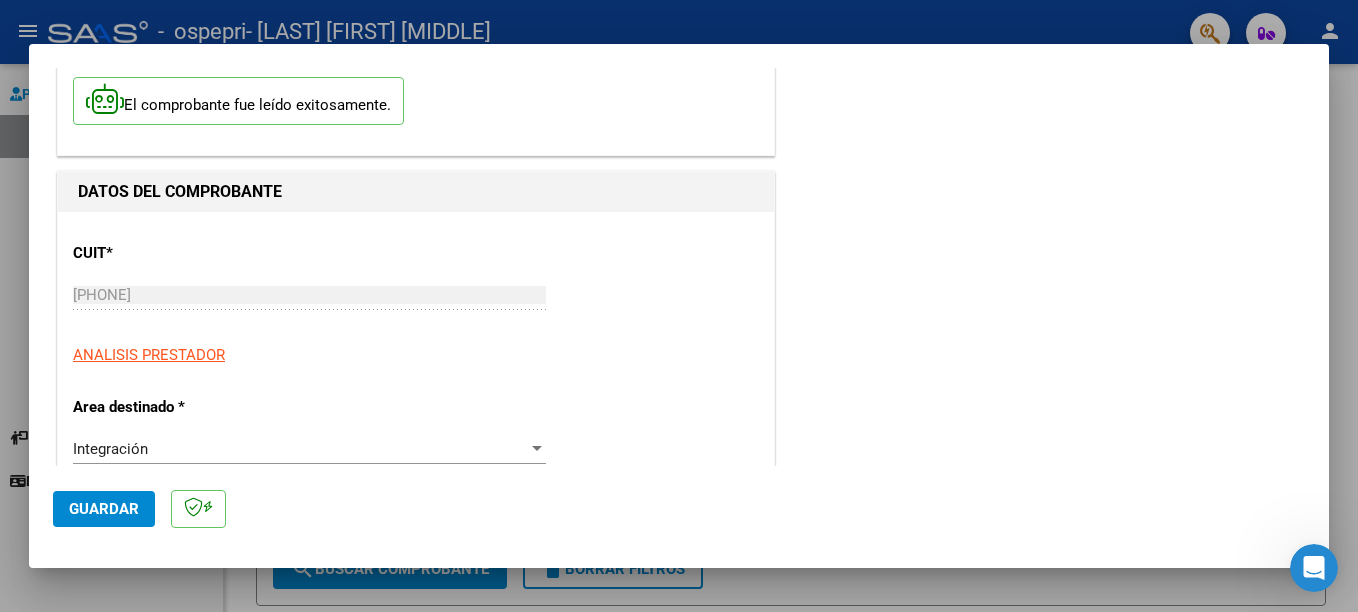 scroll, scrollTop: 200, scrollLeft: 0, axis: vertical 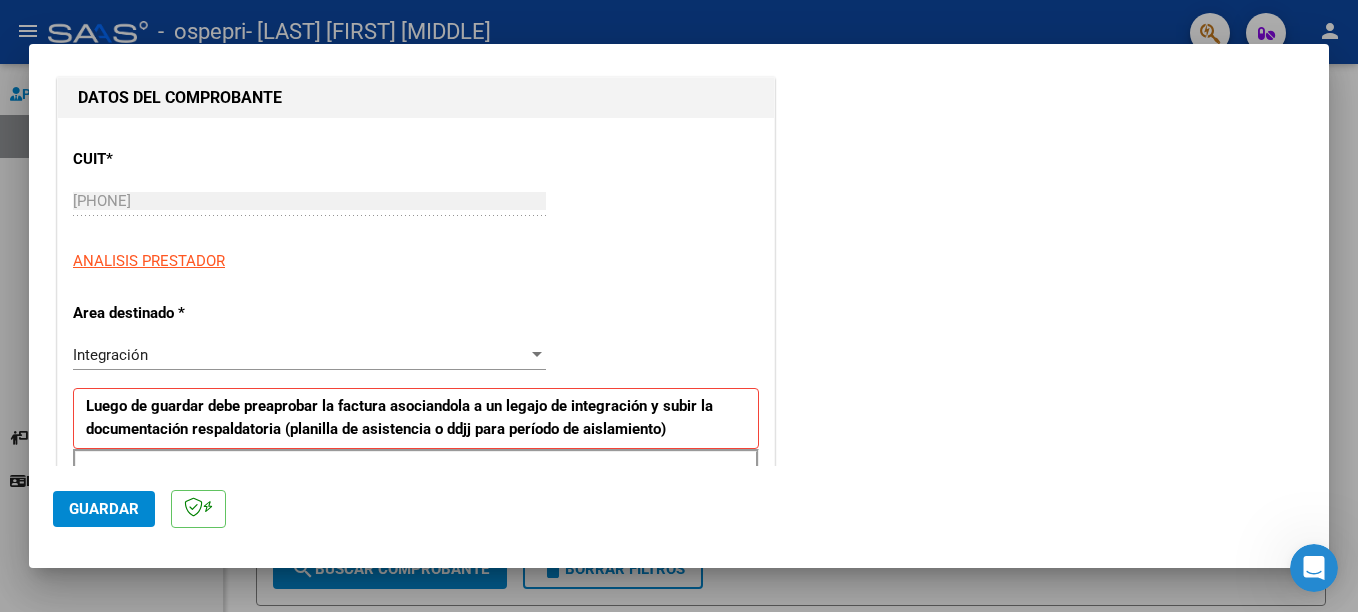 click on "Integración" at bounding box center [110, 355] 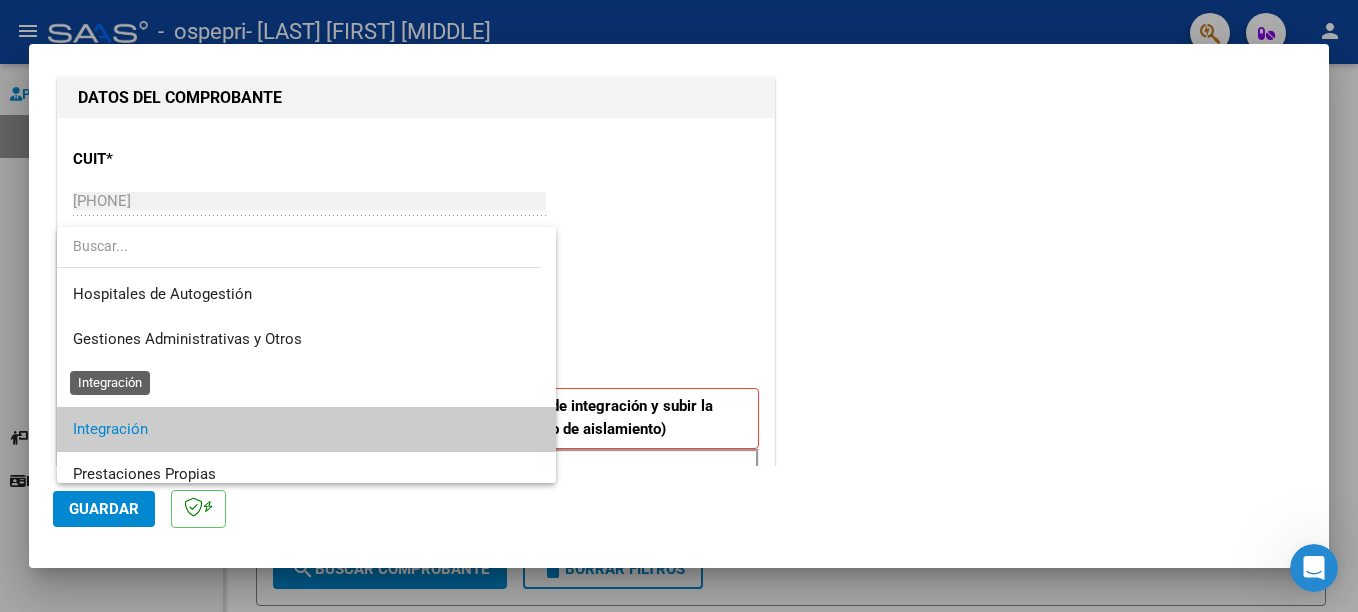 scroll, scrollTop: 75, scrollLeft: 0, axis: vertical 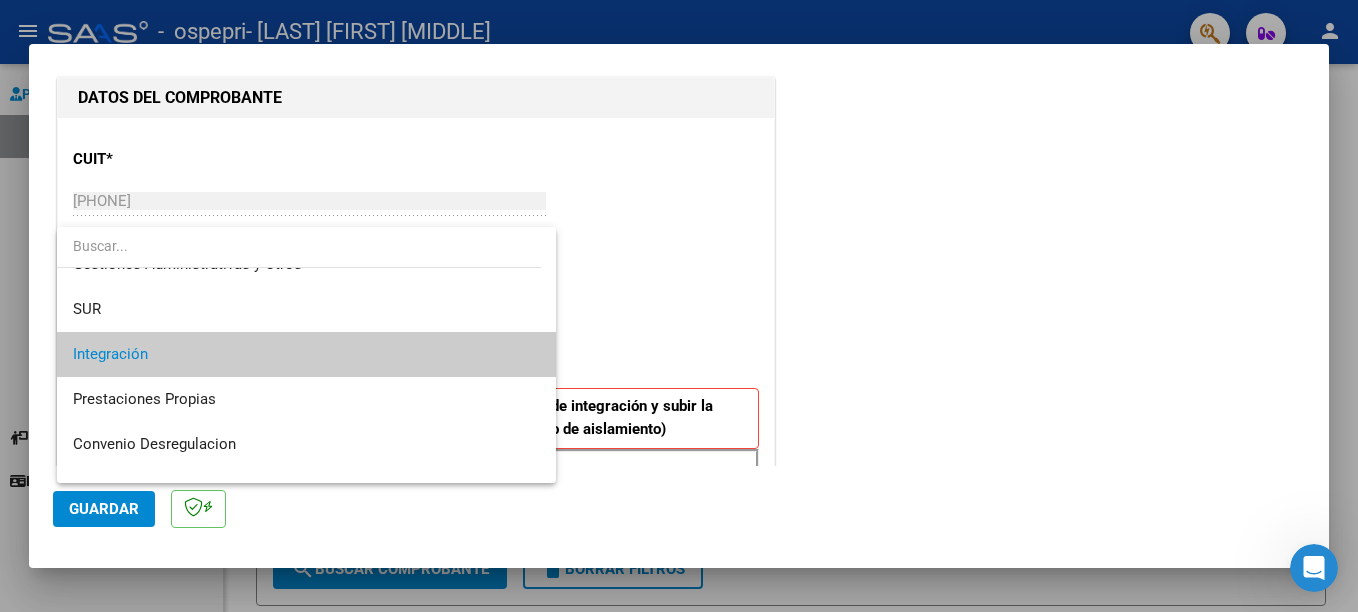 click on "Integración" at bounding box center [306, 354] 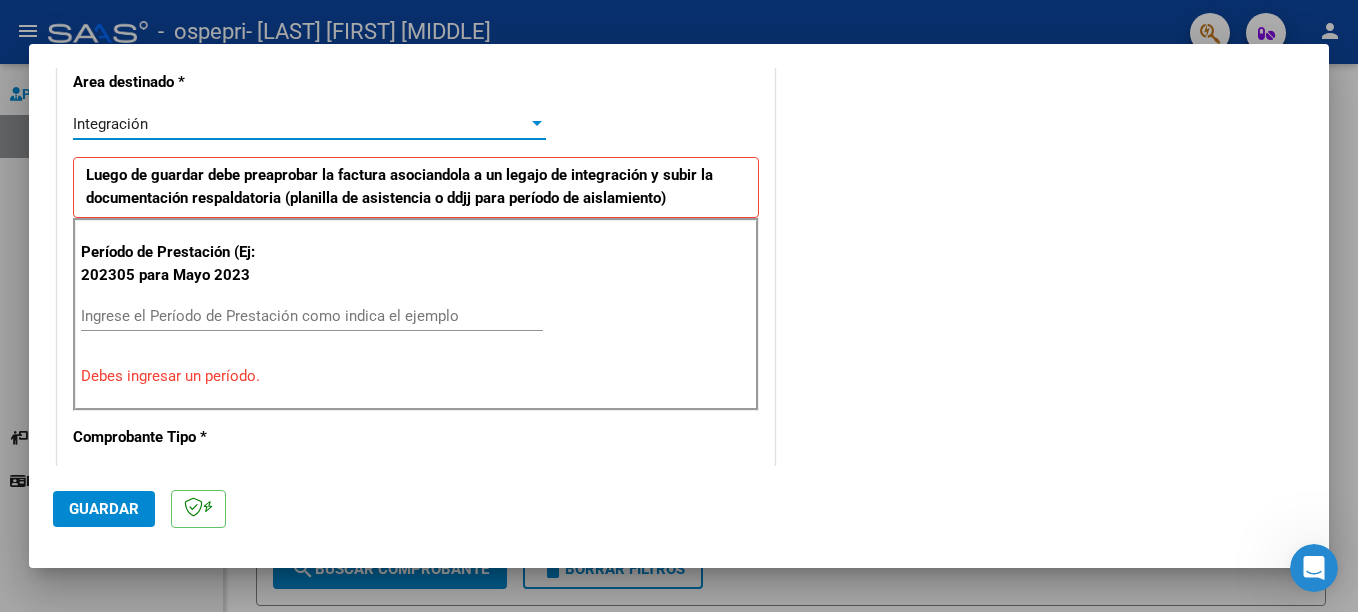 scroll, scrollTop: 477, scrollLeft: 0, axis: vertical 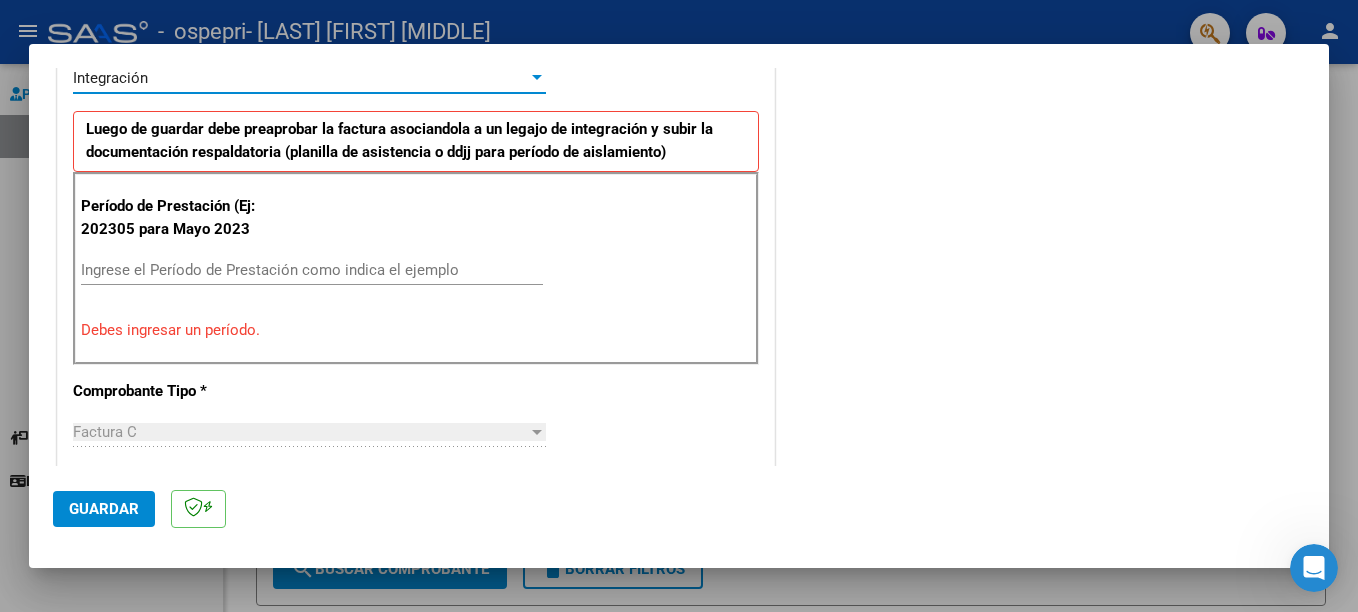 click on "Ingrese el Período de Prestación como indica el ejemplo" at bounding box center (312, 270) 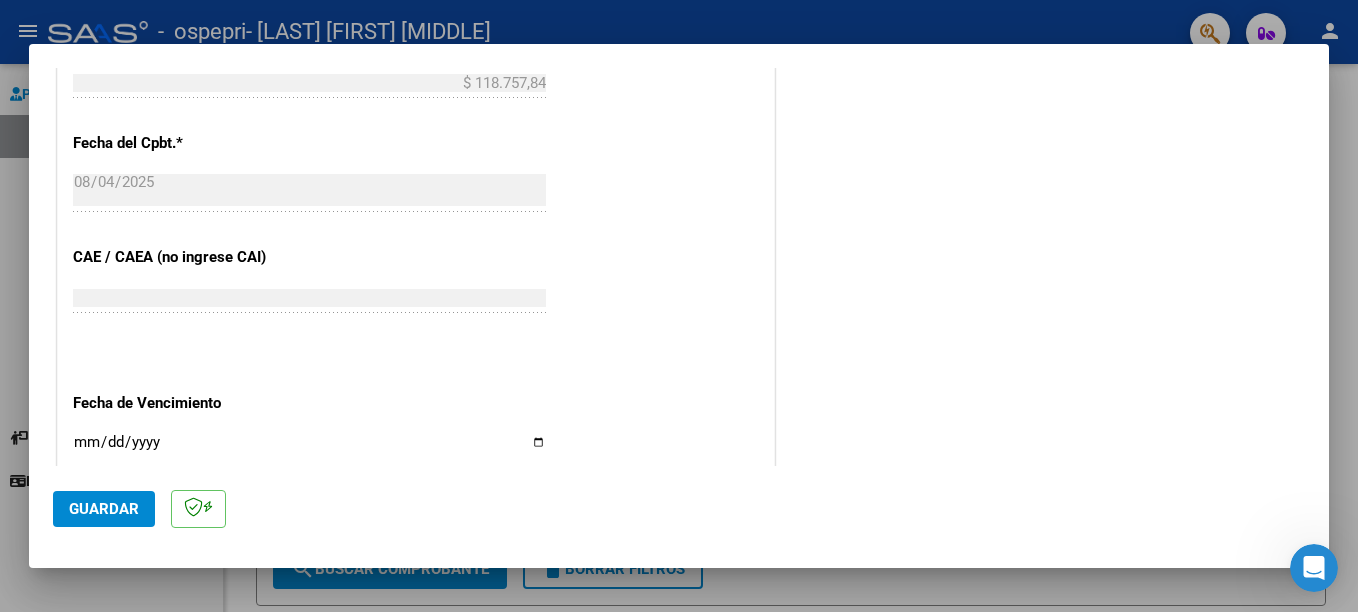 scroll, scrollTop: 1177, scrollLeft: 0, axis: vertical 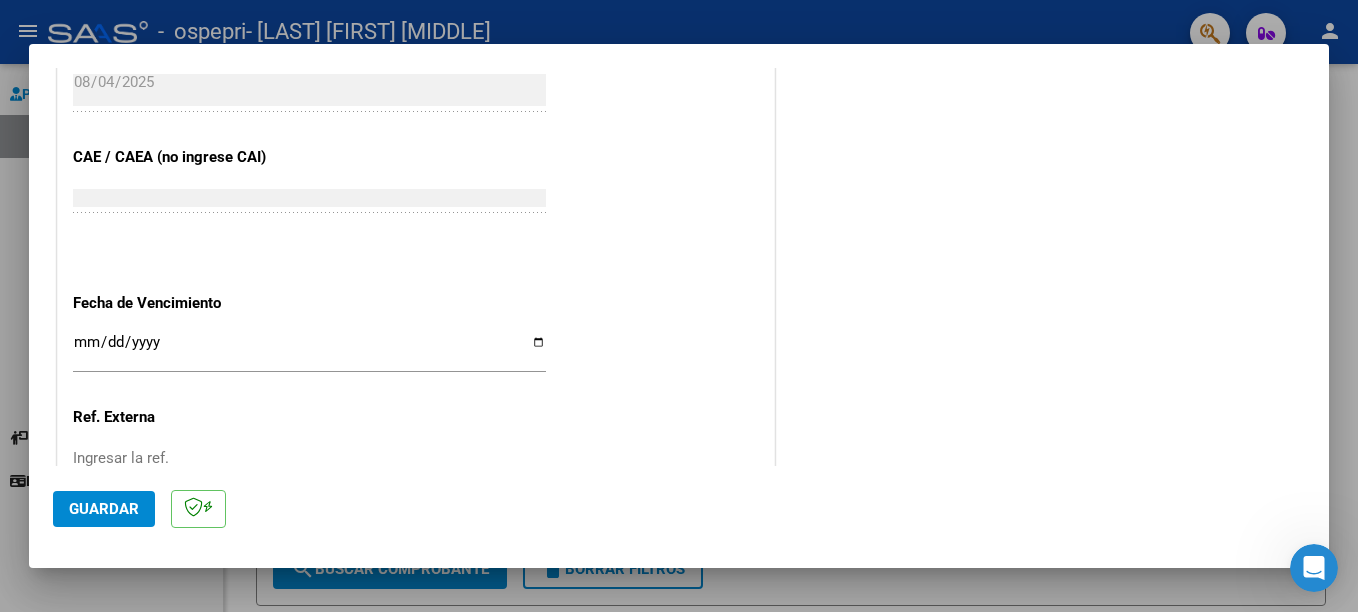 type on "202507" 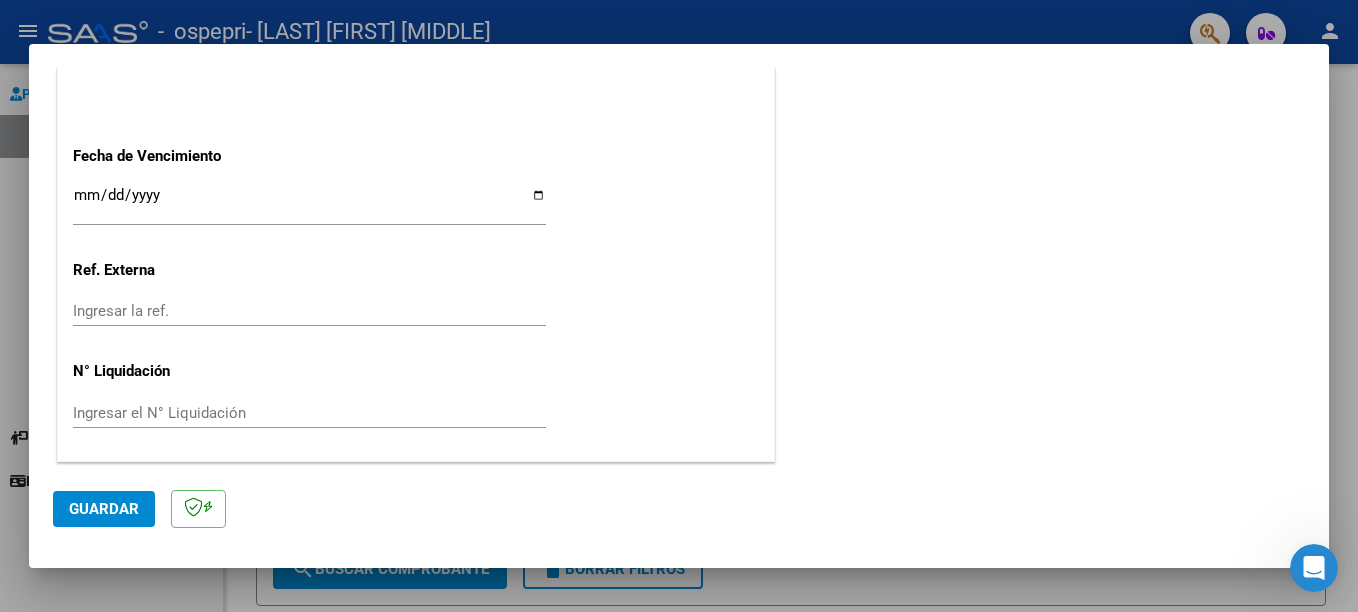 click on "Ingresar la fecha" at bounding box center (309, 203) 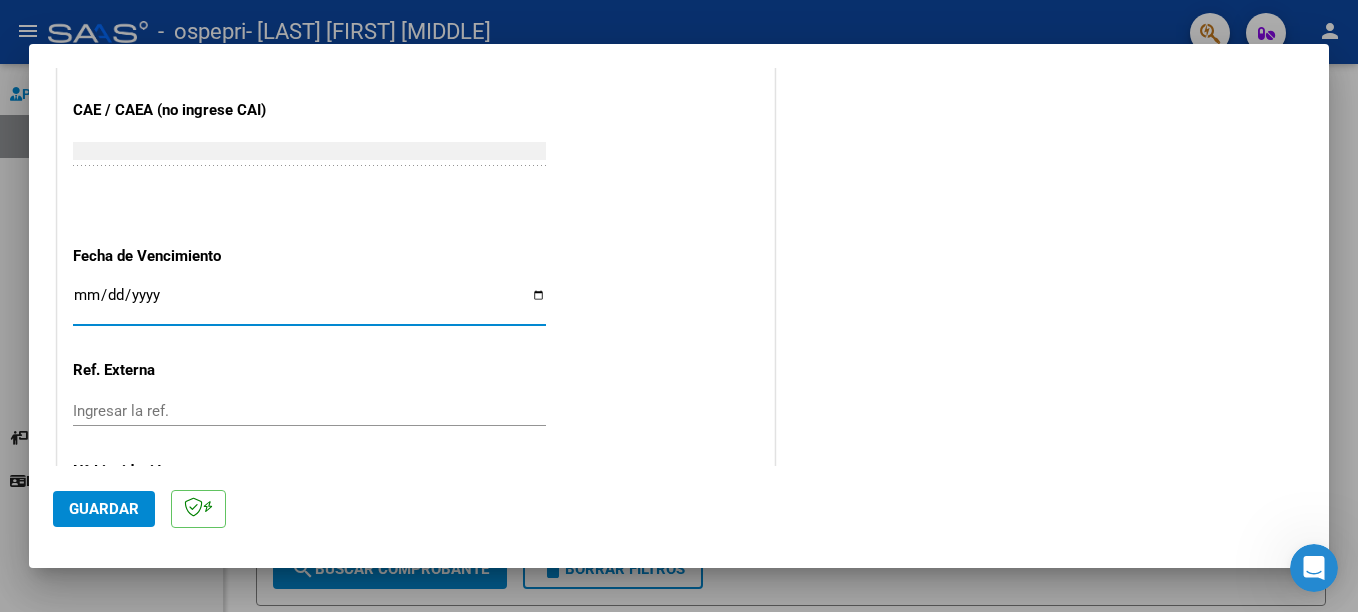 scroll, scrollTop: 1324, scrollLeft: 0, axis: vertical 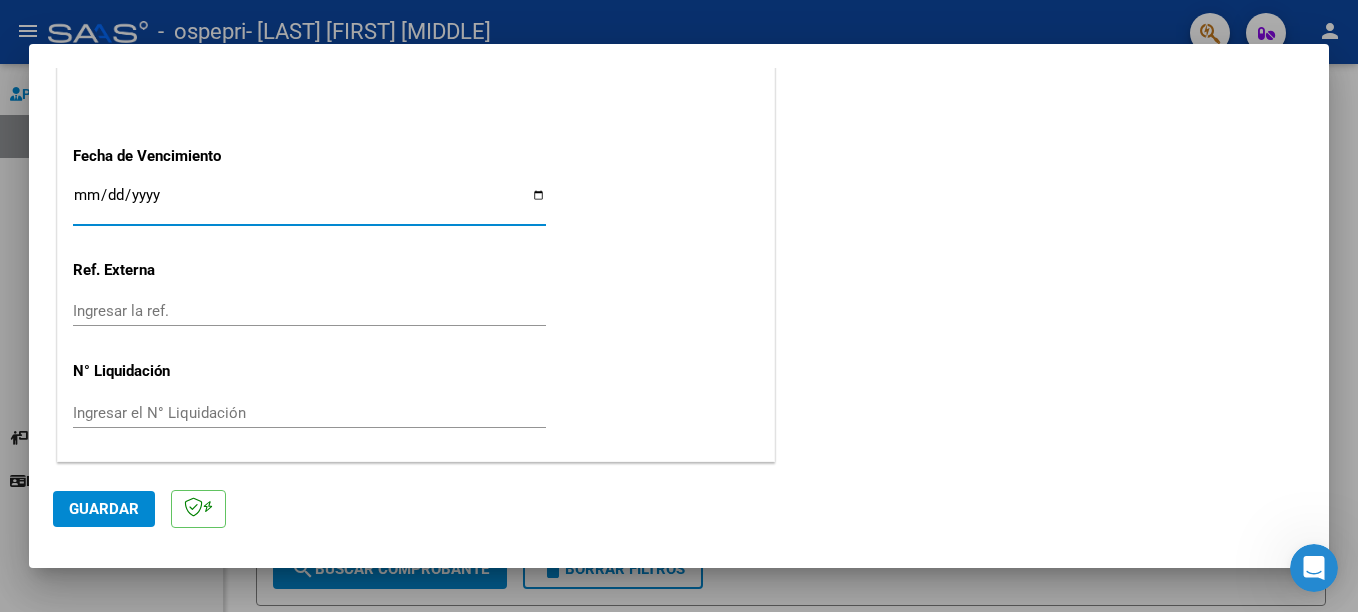 click on "Ingresar la fecha" at bounding box center [309, 203] 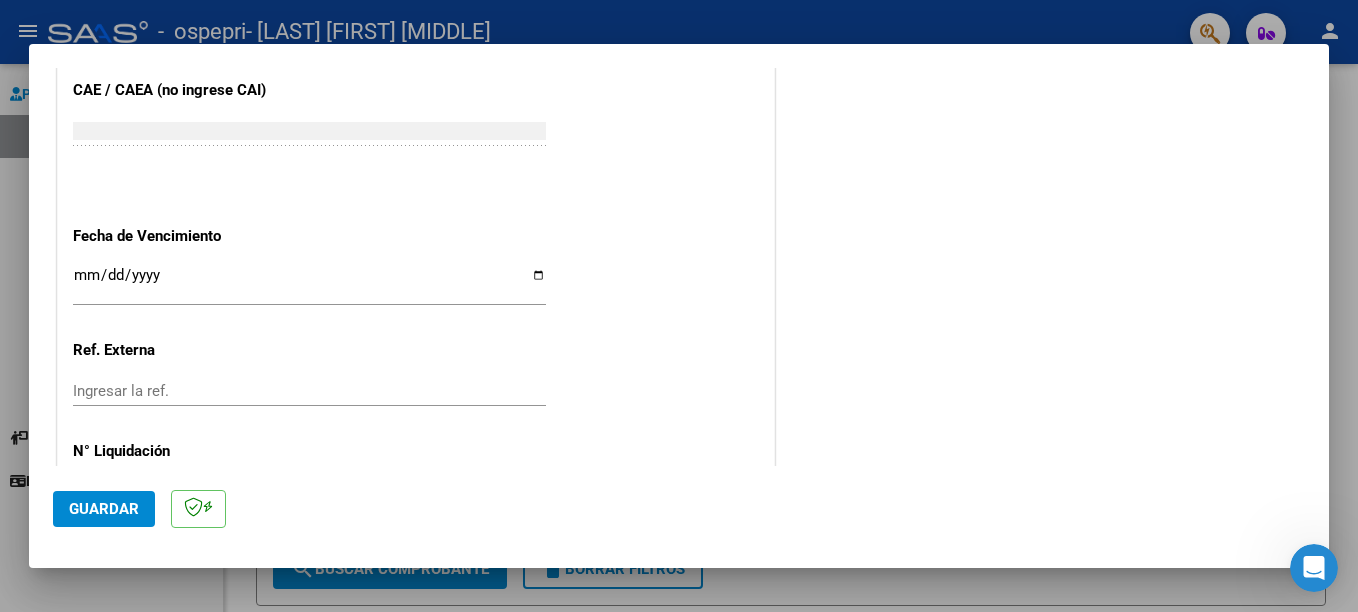 scroll, scrollTop: 1324, scrollLeft: 0, axis: vertical 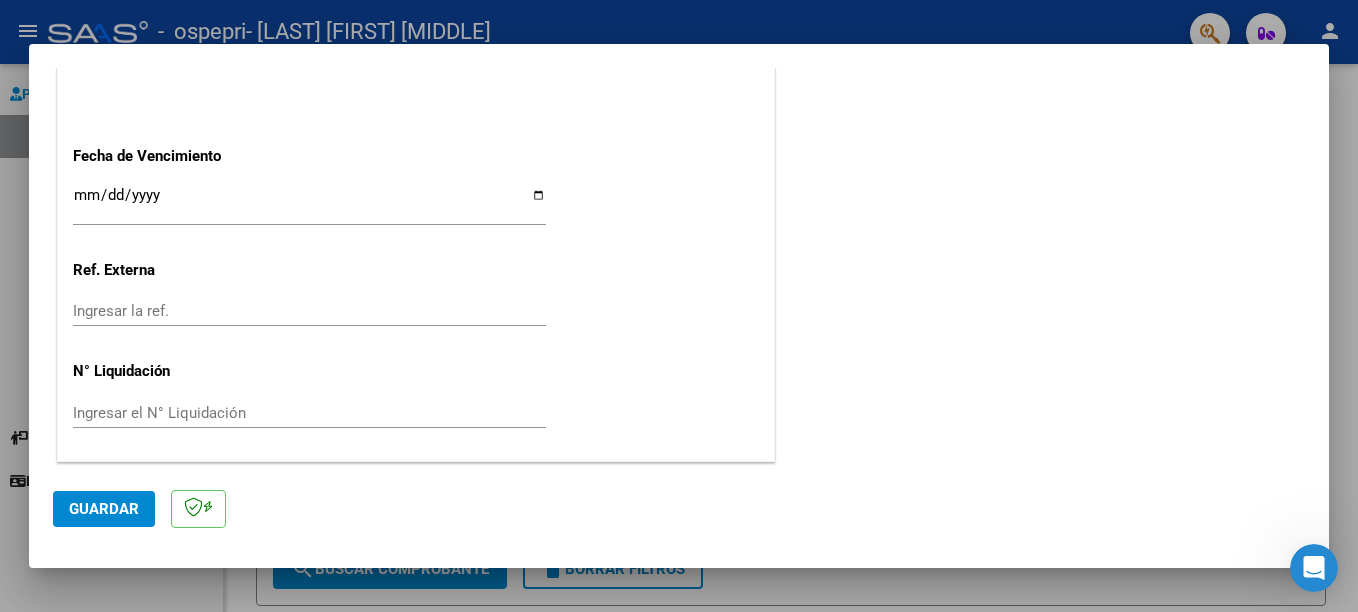 click on "Ingresar la fecha" at bounding box center [309, 203] 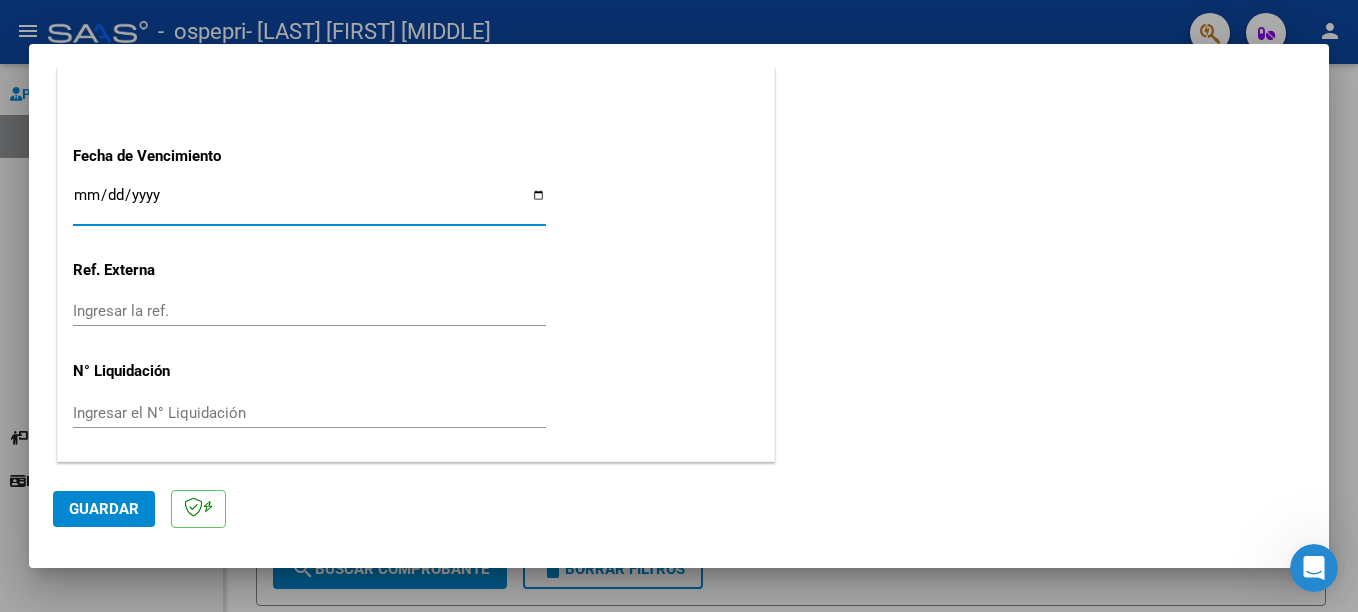 drag, startPoint x: 131, startPoint y: 200, endPoint x: 207, endPoint y: 200, distance: 76 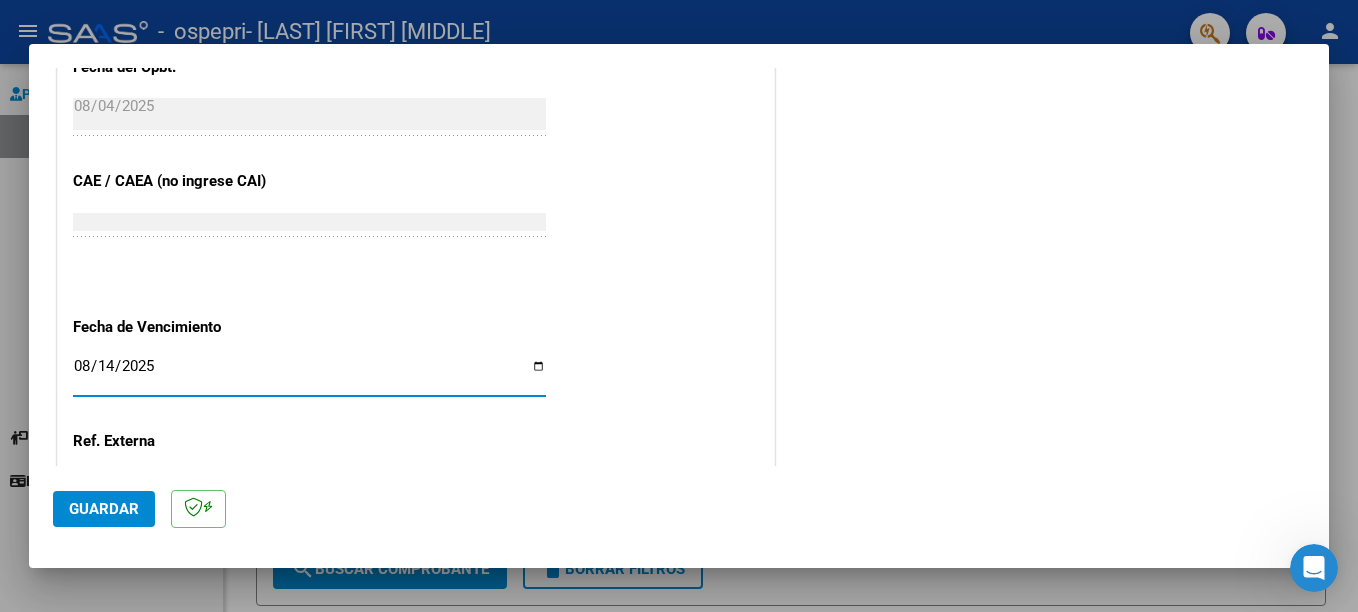 scroll, scrollTop: 1124, scrollLeft: 0, axis: vertical 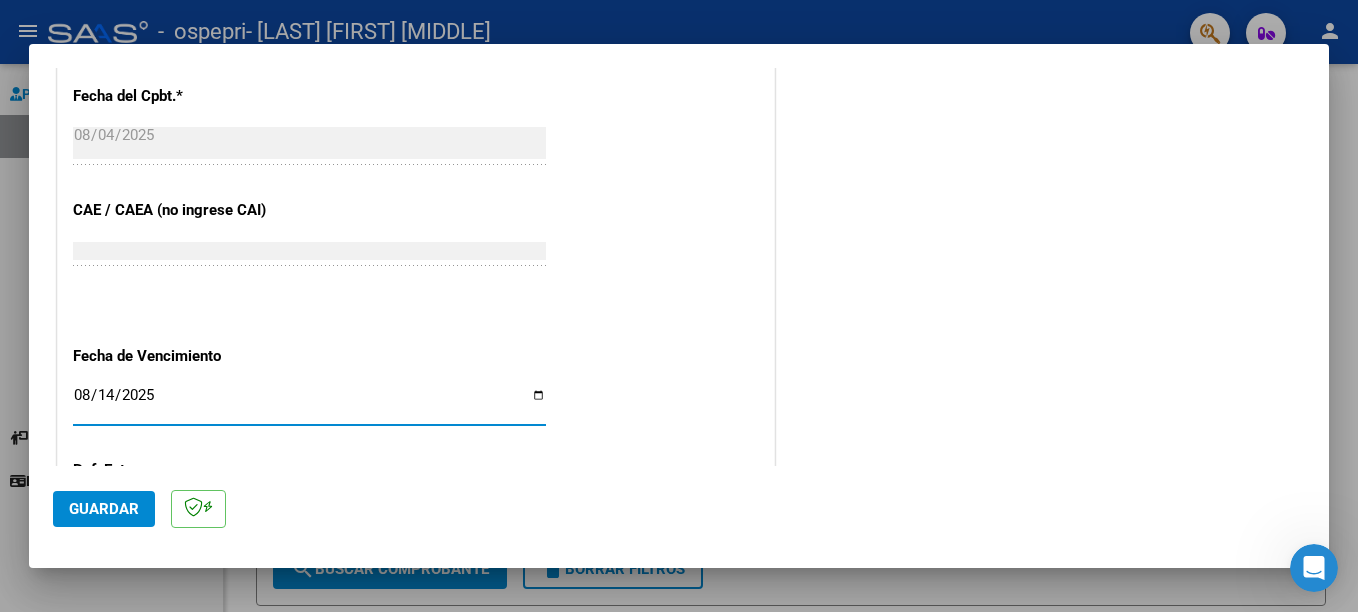 click on "Guardar" 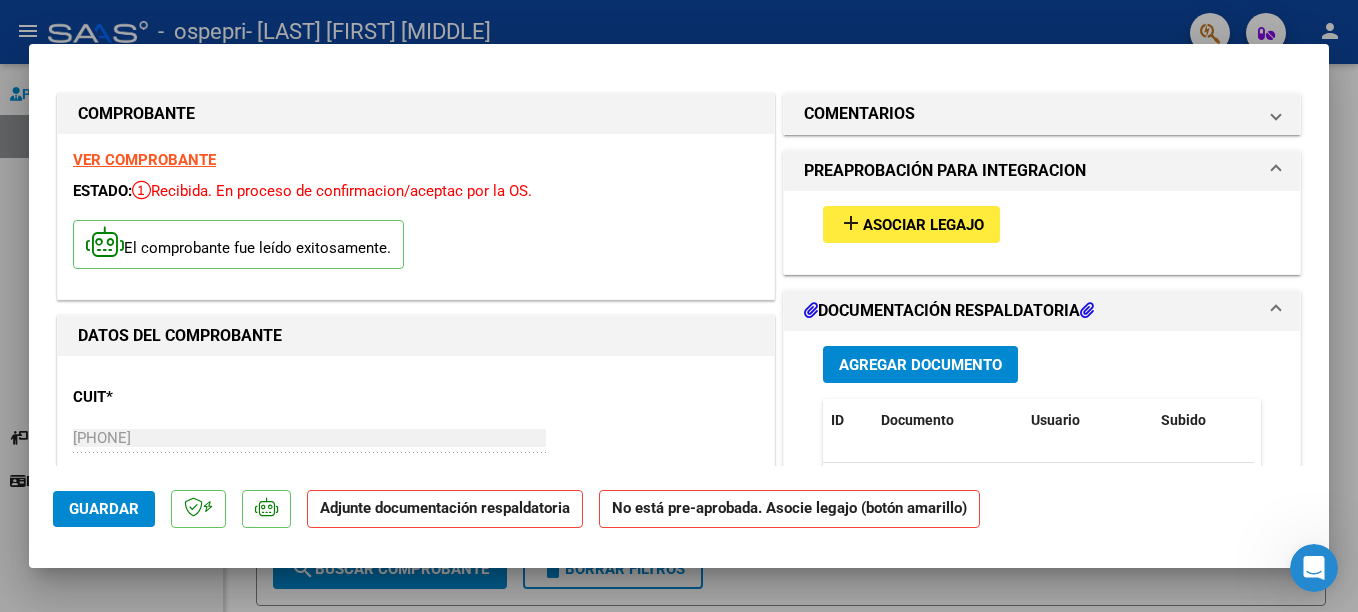 scroll, scrollTop: 0, scrollLeft: 0, axis: both 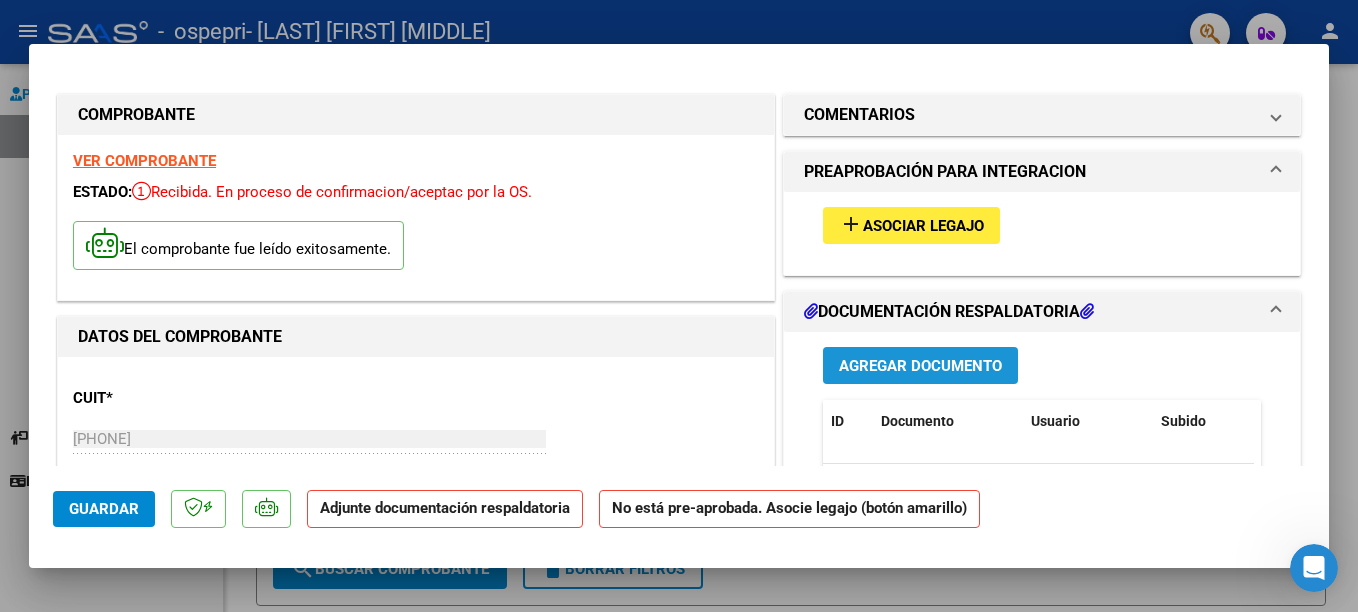 click on "Agregar Documento" at bounding box center (920, 365) 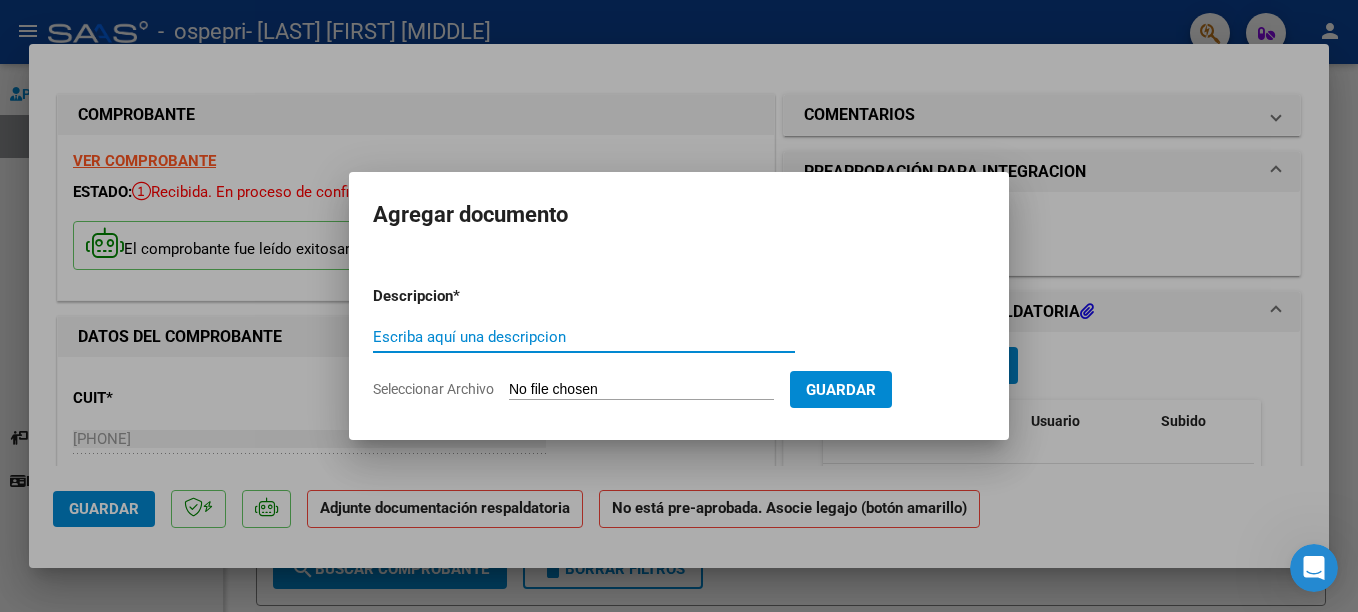 click on "Seleccionar Archivo" at bounding box center (641, 390) 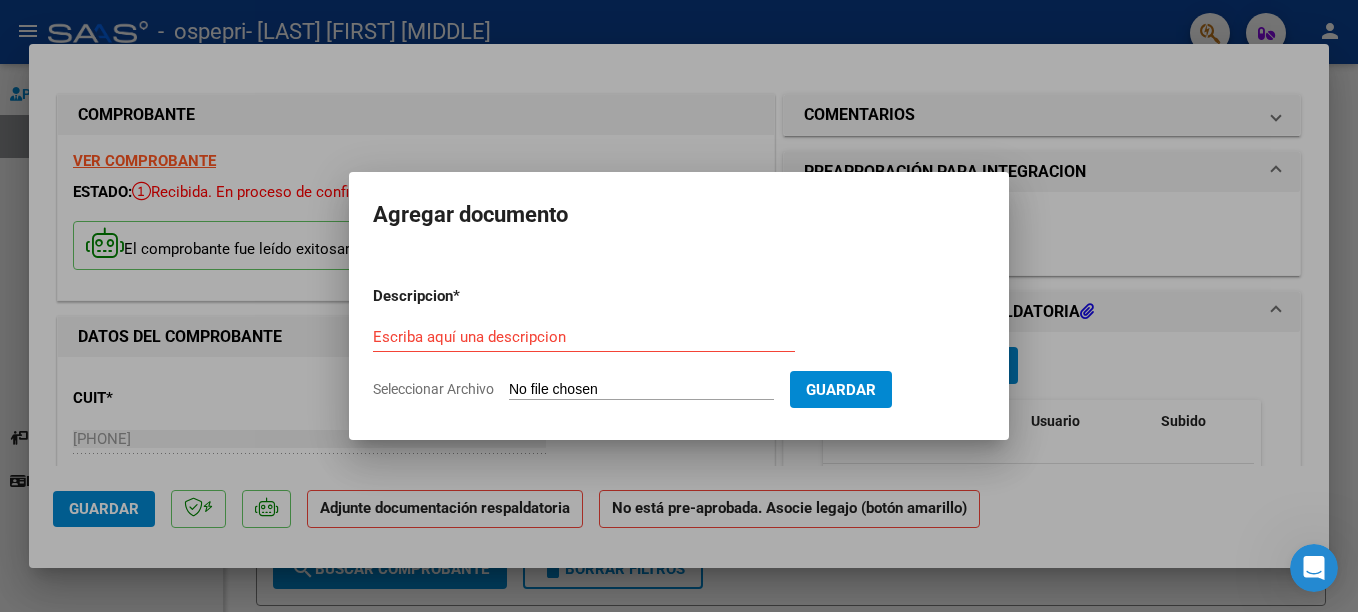type on "C:\fakepath\Asistencia OSPEPRI Julio [LAST].pdf" 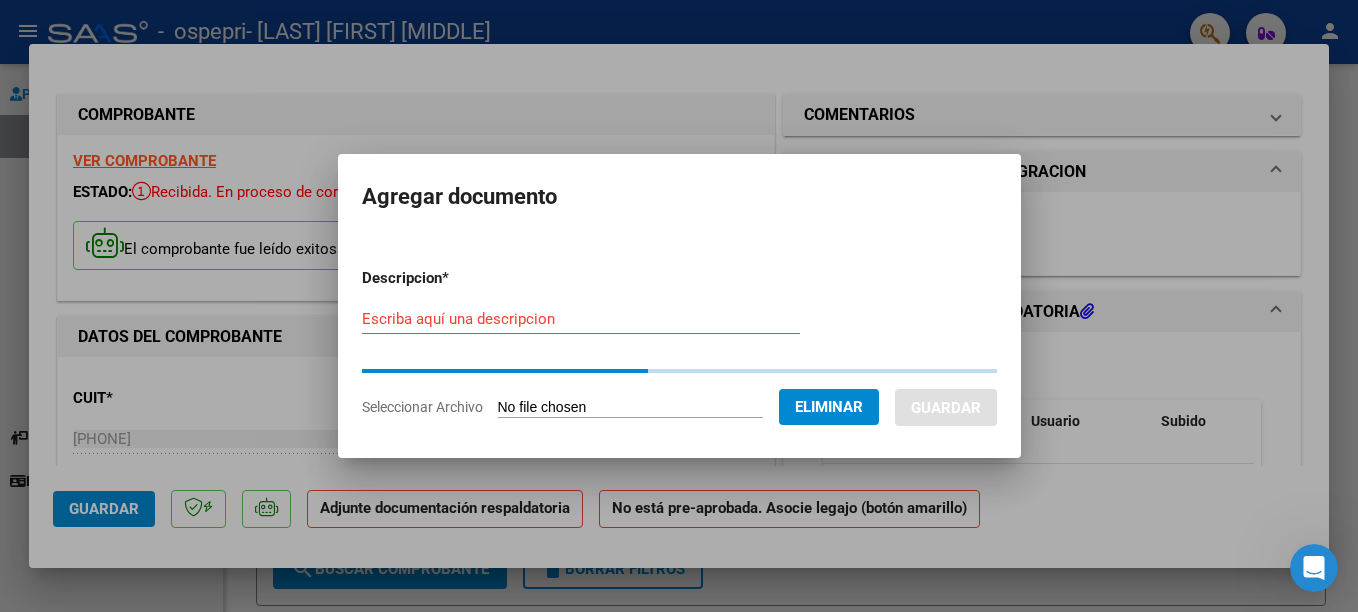 click on "Escriba aquí una descripcion" at bounding box center [581, 319] 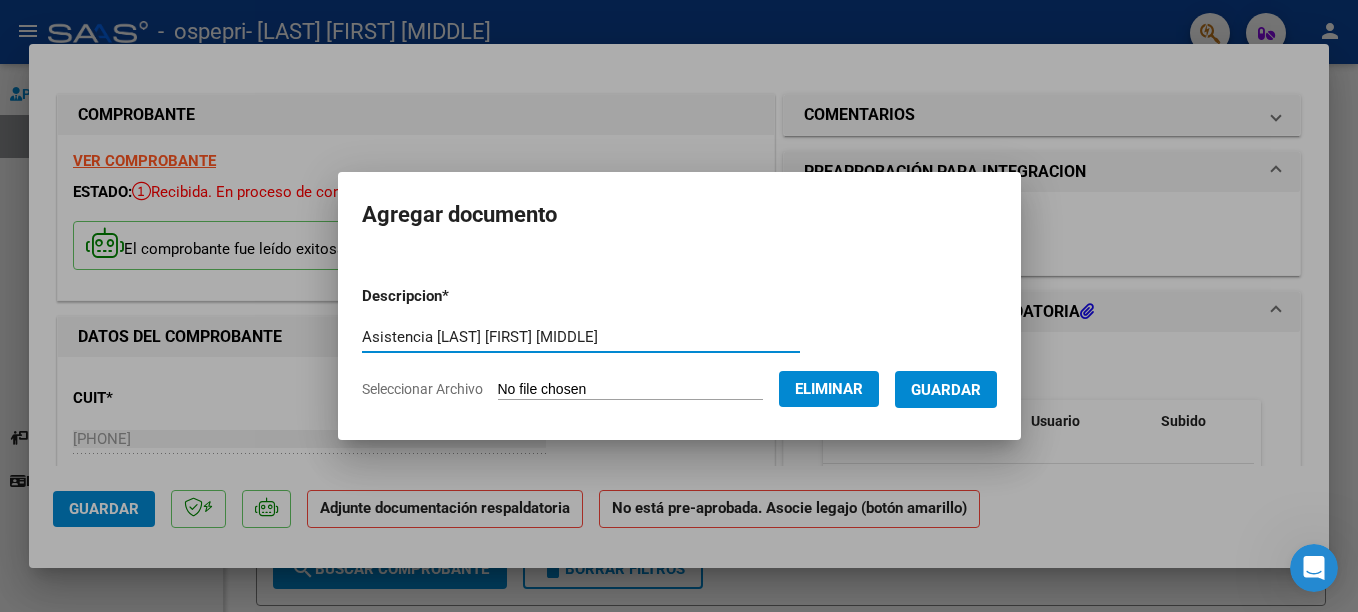 type on "Asistencia [LAST] [FIRST] [MIDDLE]" 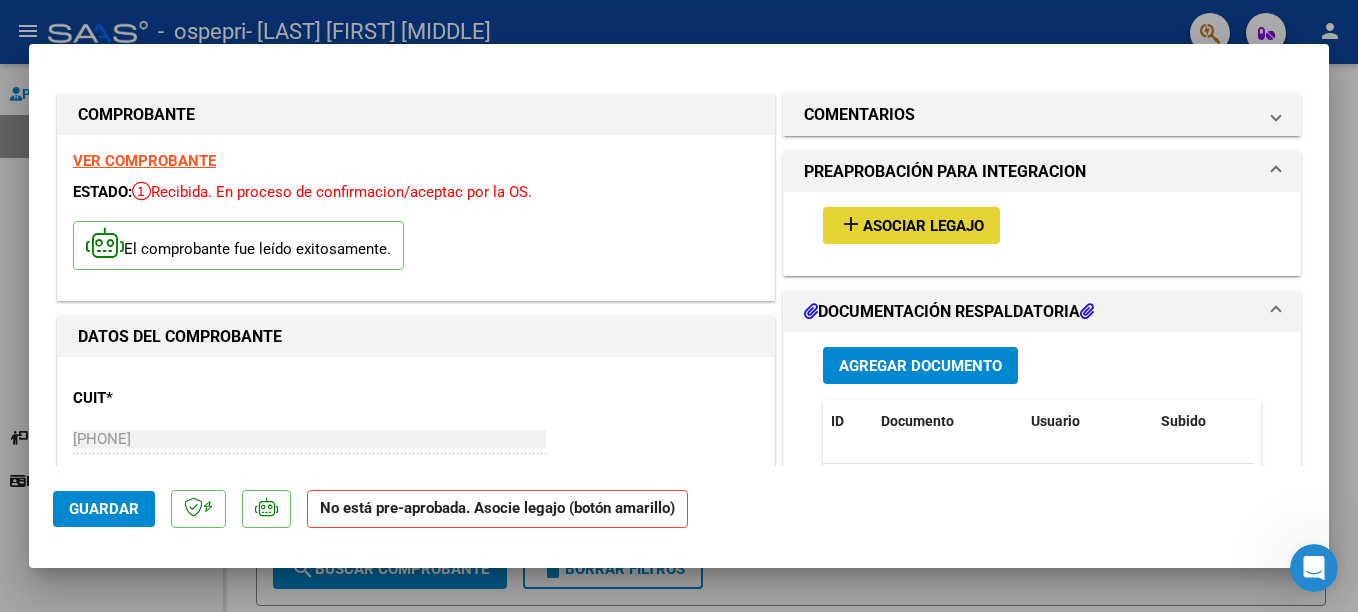 click on "Asociar Legajo" at bounding box center [923, 226] 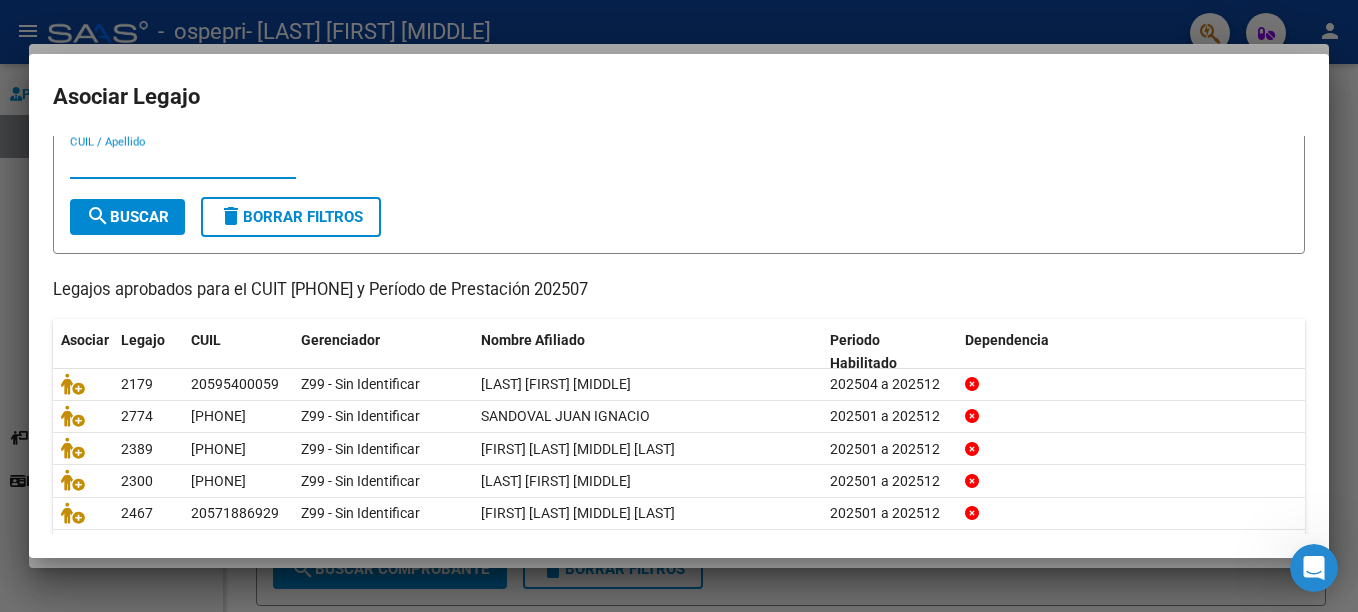 scroll, scrollTop: 100, scrollLeft: 0, axis: vertical 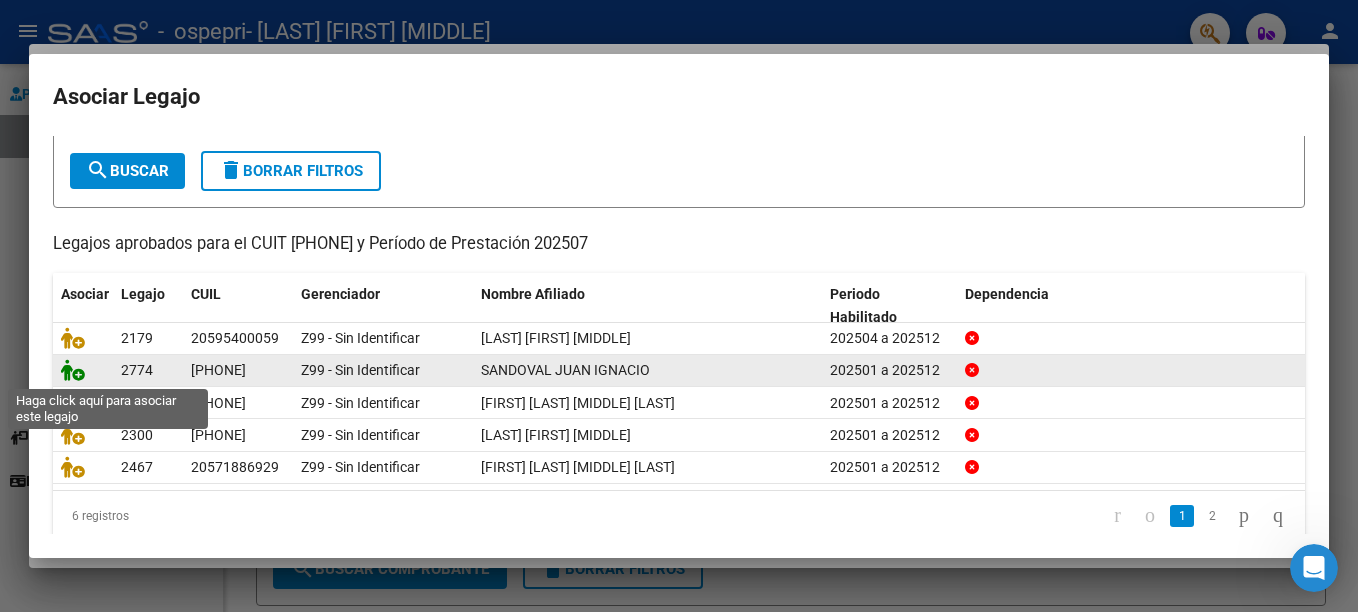 click 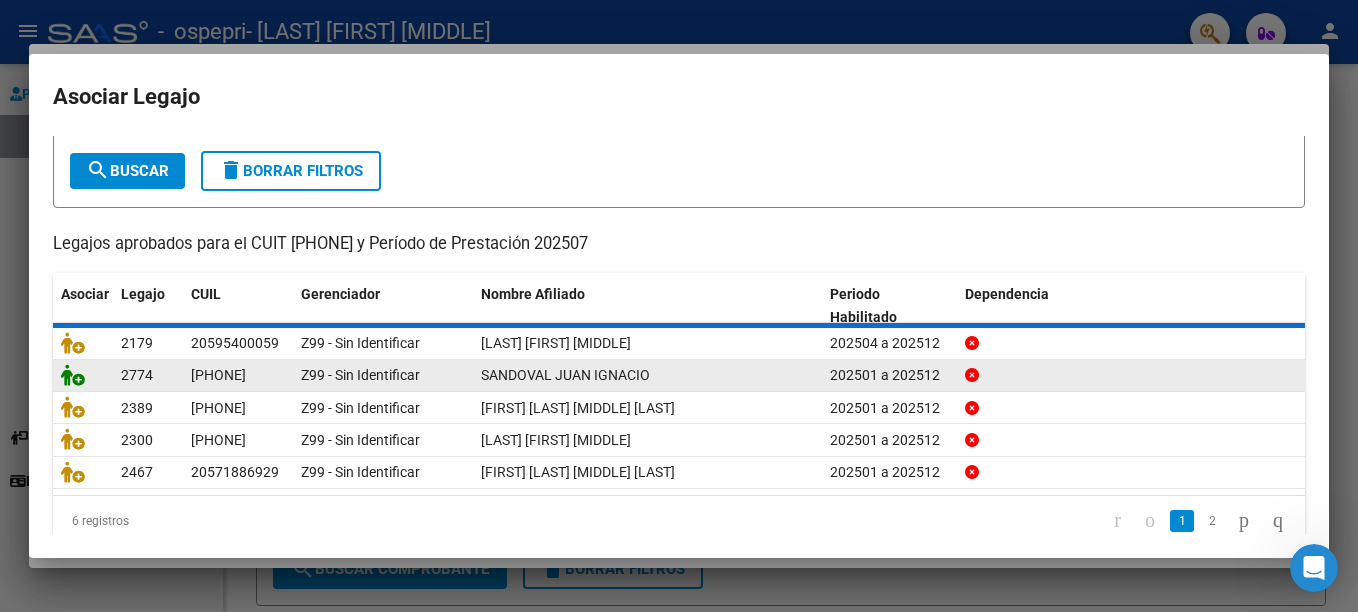 scroll, scrollTop: 0, scrollLeft: 0, axis: both 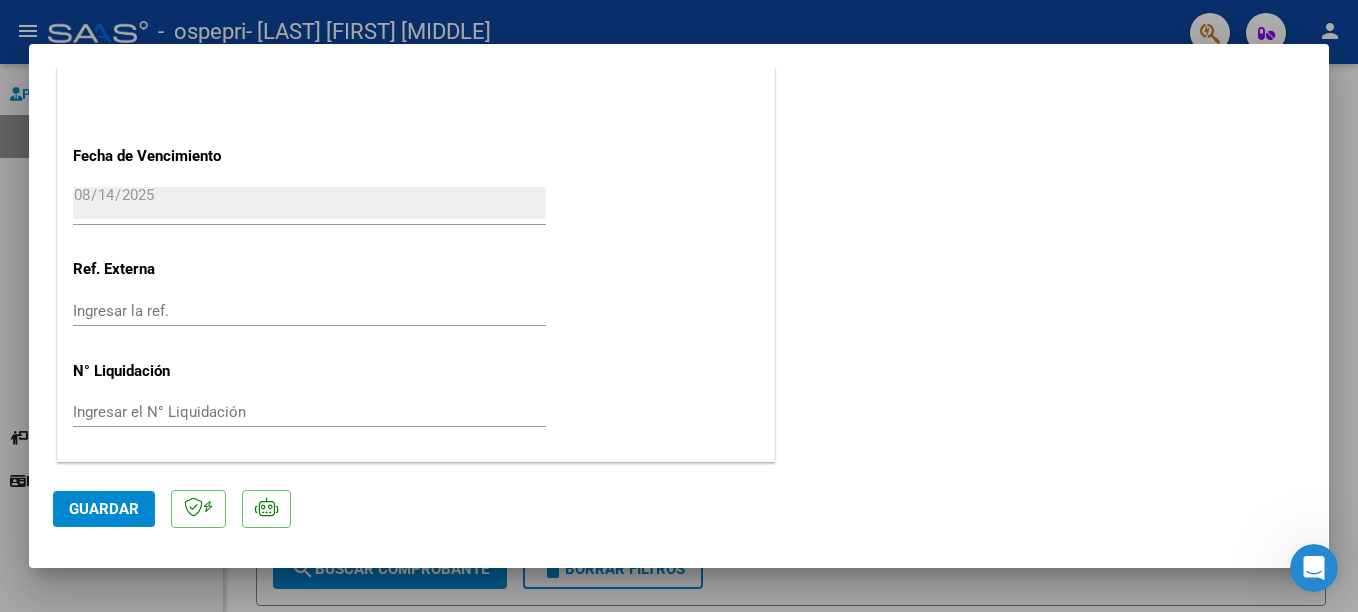 click on "Guardar" 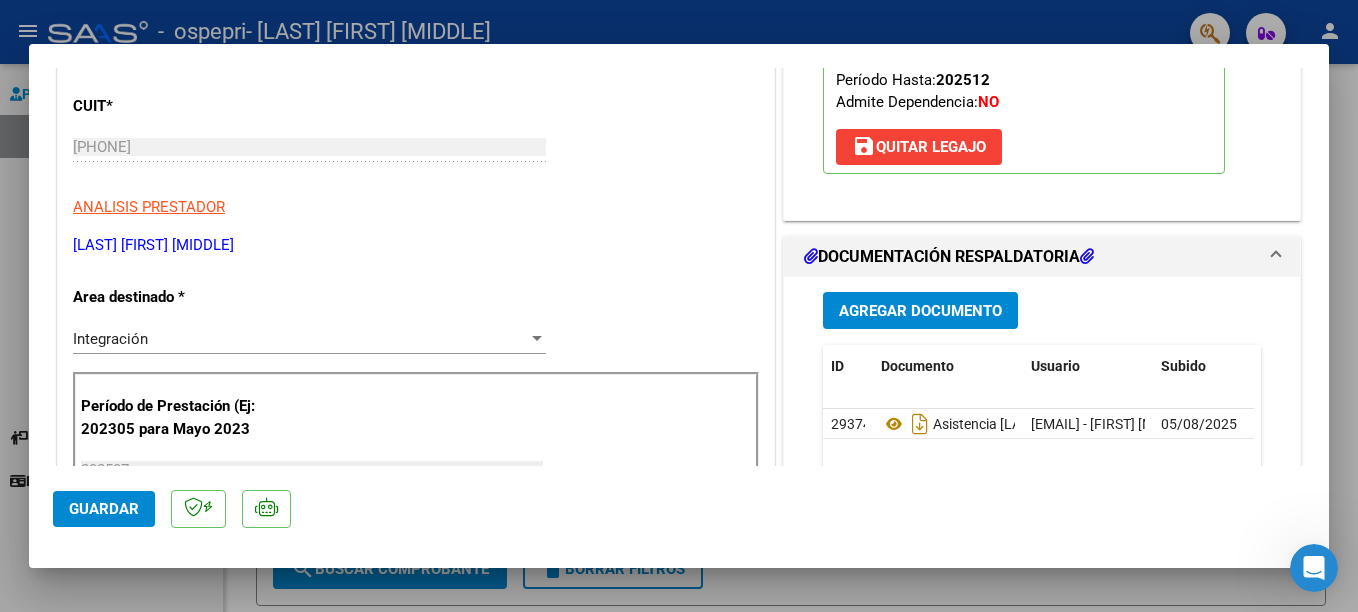 scroll, scrollTop: 0, scrollLeft: 0, axis: both 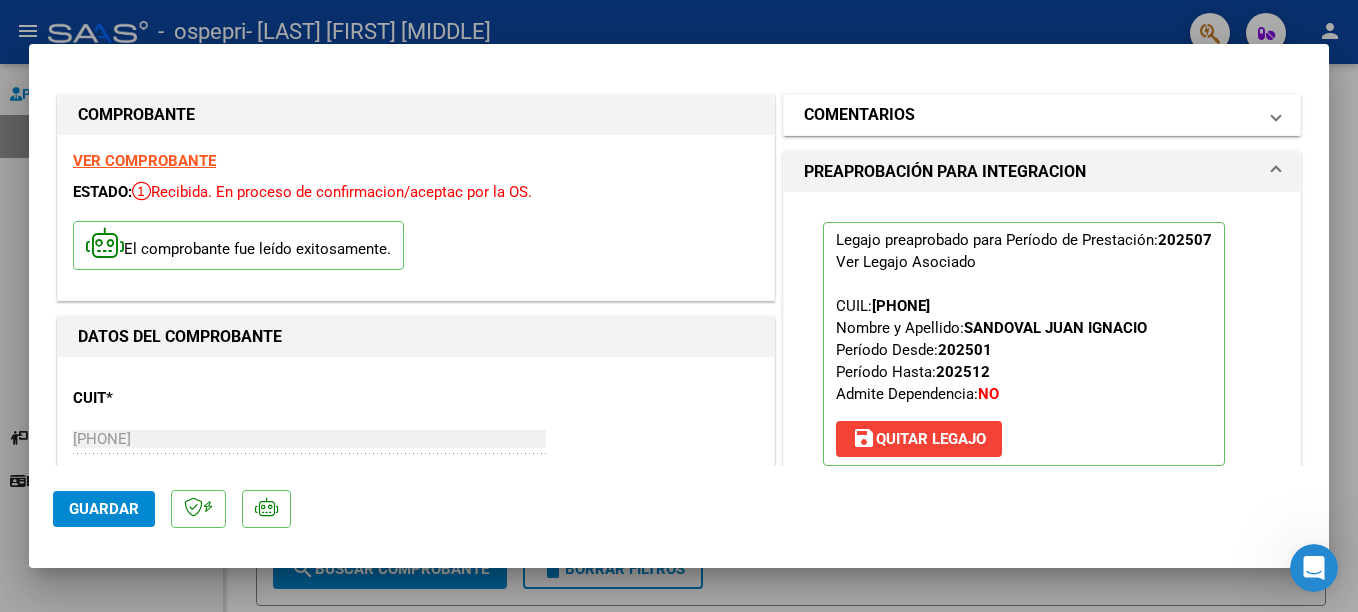 click at bounding box center [1276, 115] 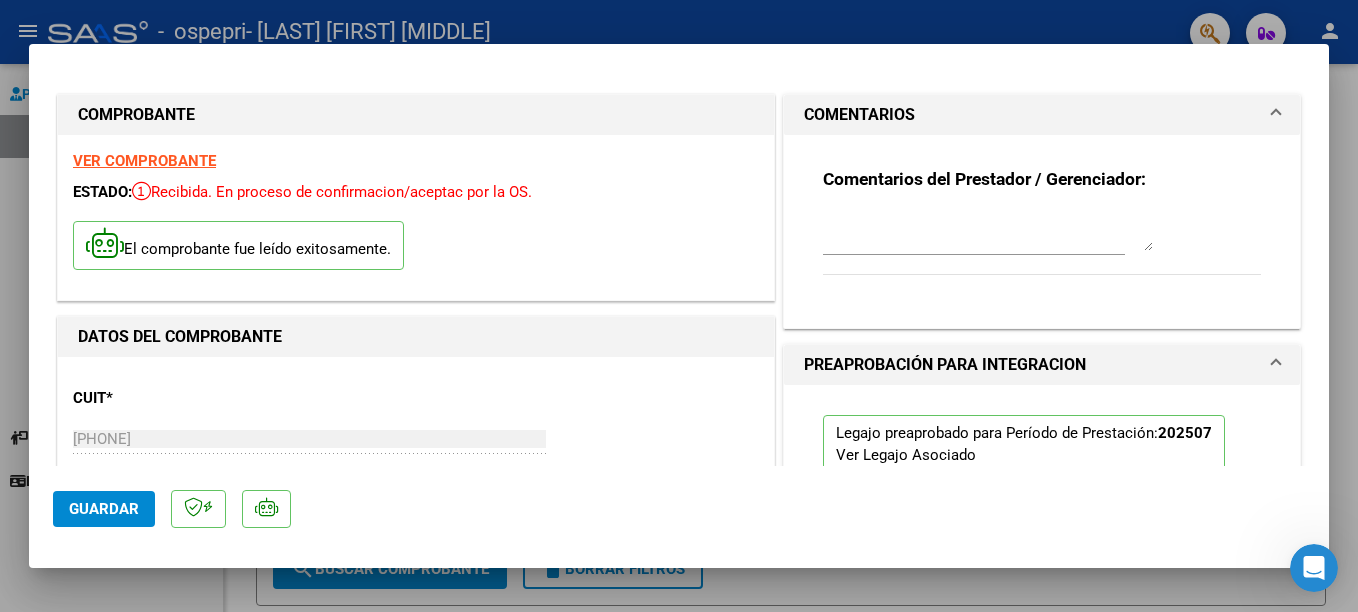 click at bounding box center (1276, 115) 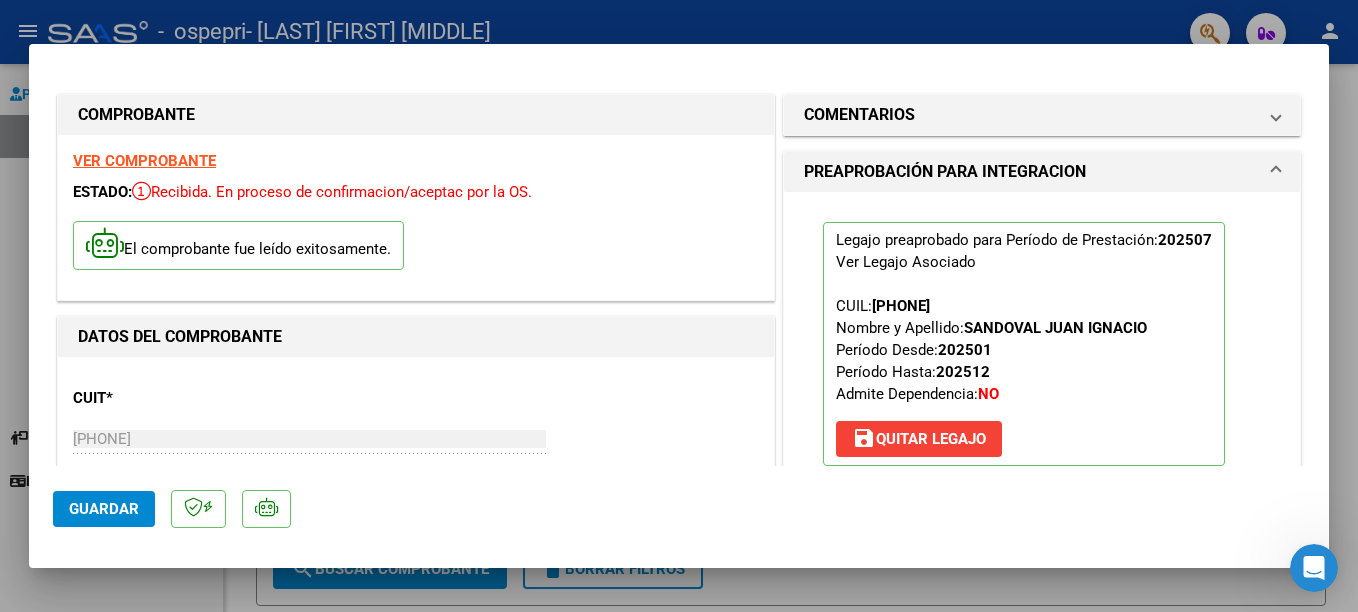 click on "Guardar" 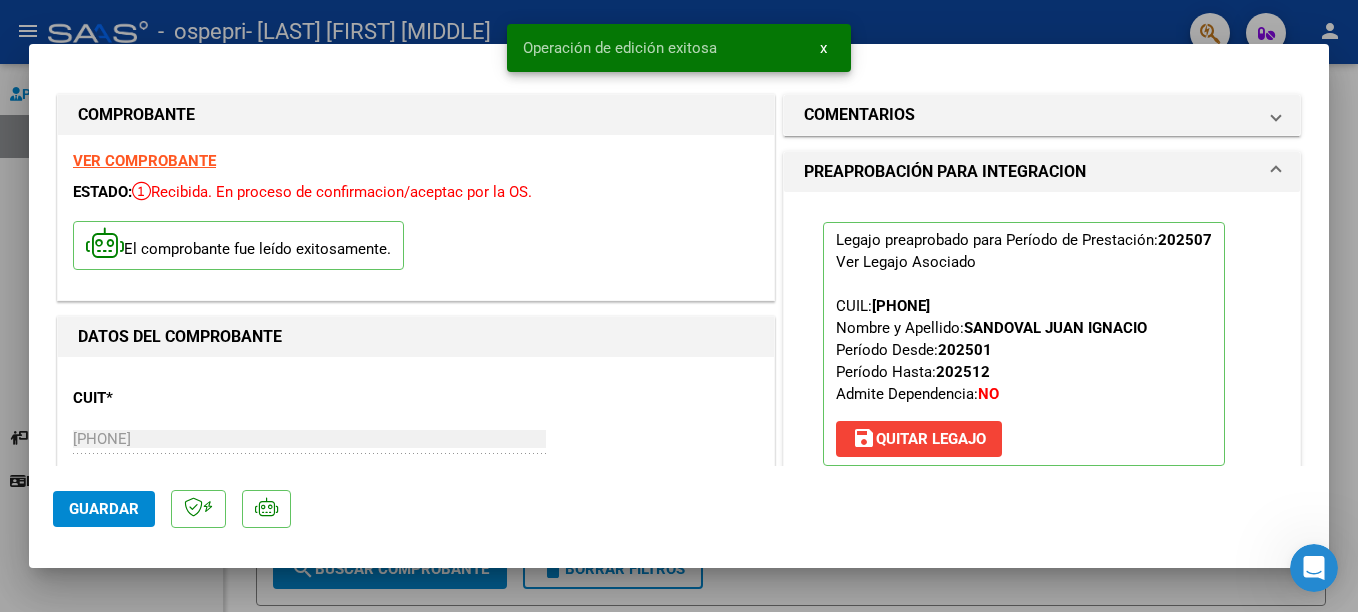 click on "x" at bounding box center [823, 48] 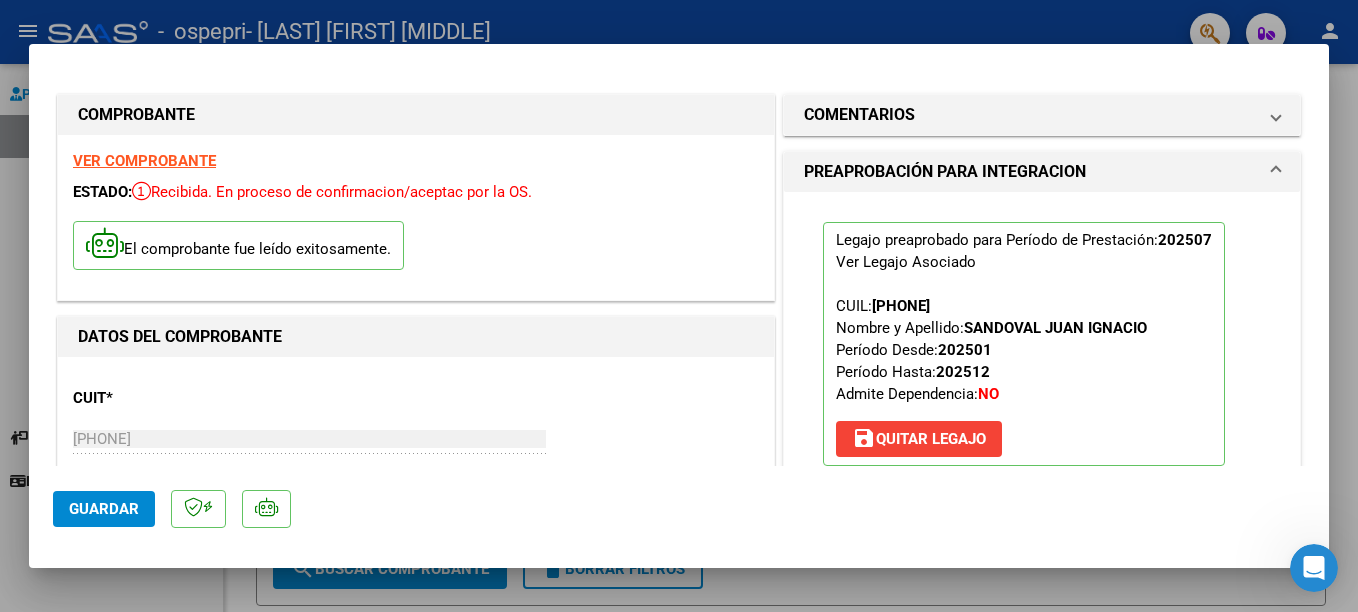 click at bounding box center [679, 306] 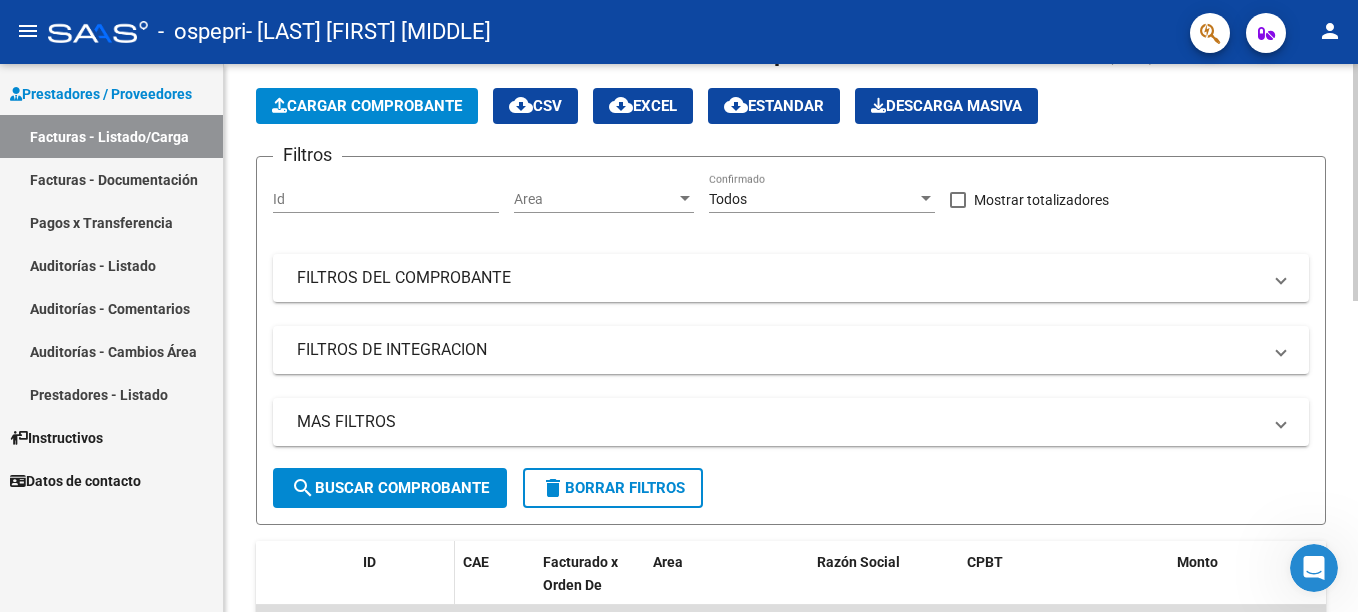 scroll, scrollTop: 0, scrollLeft: 0, axis: both 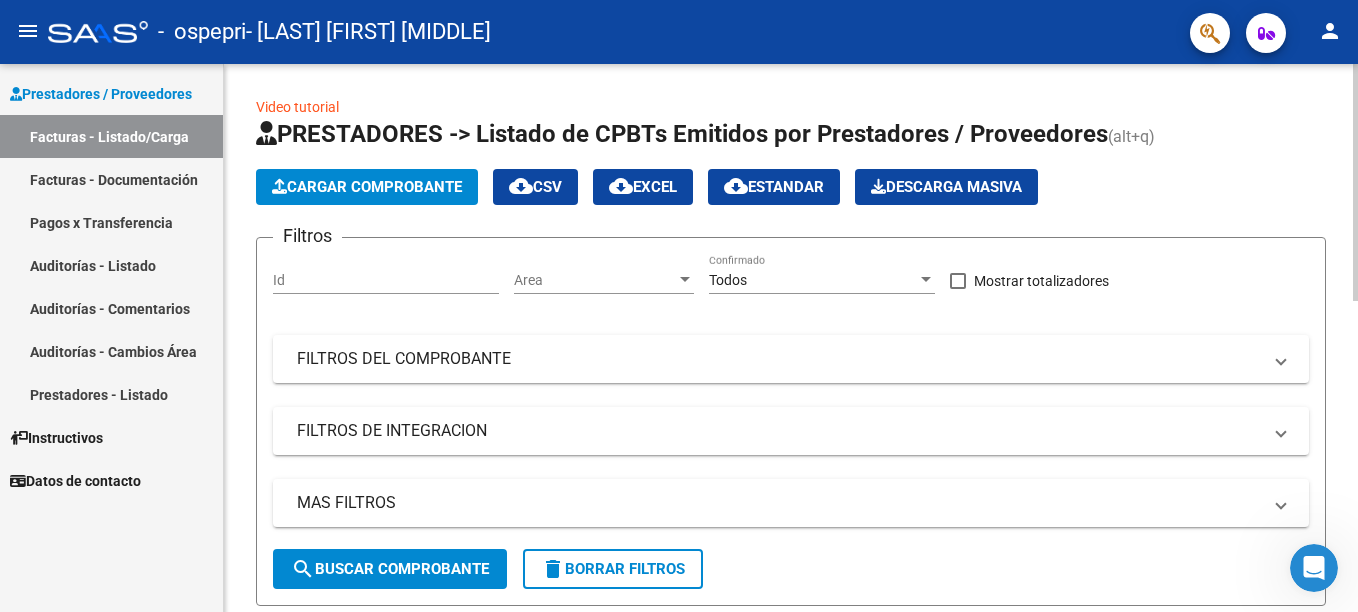 click on "Cargar Comprobante" 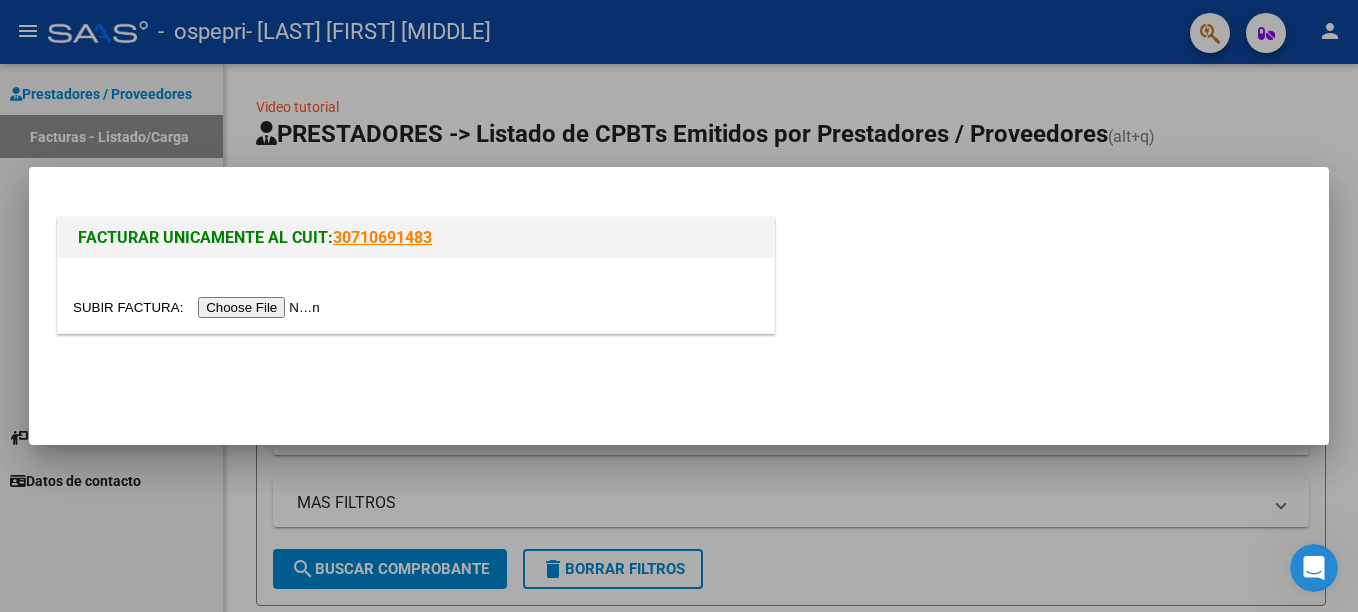 click at bounding box center (199, 307) 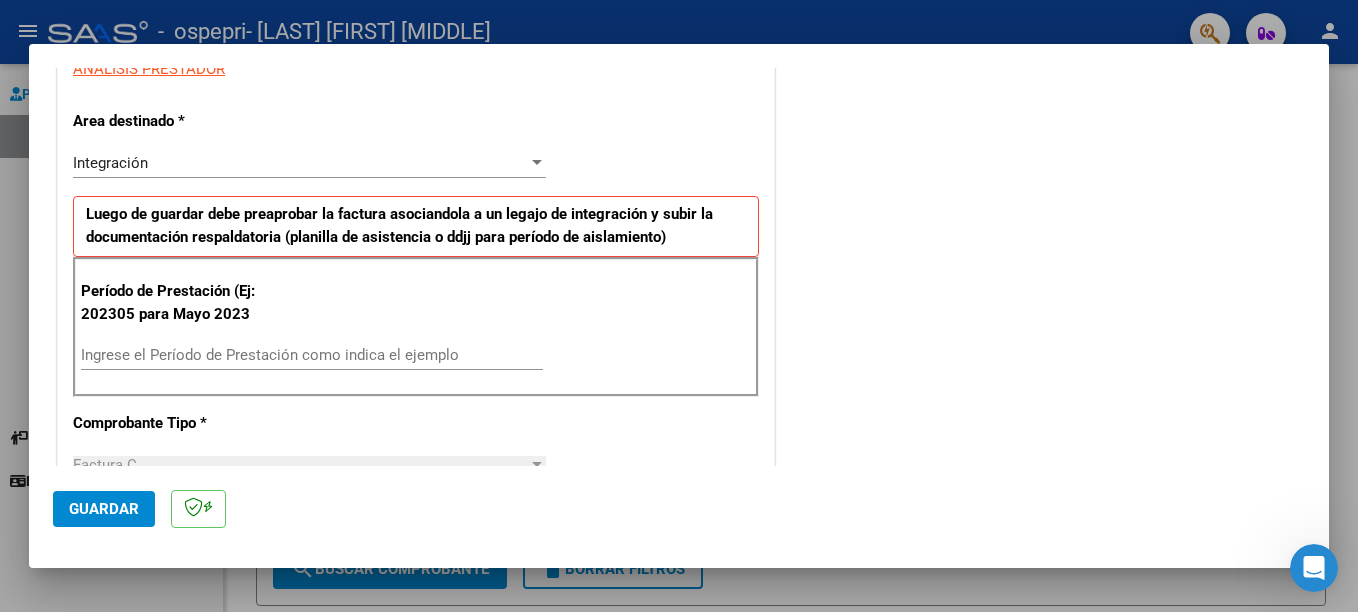scroll, scrollTop: 400, scrollLeft: 0, axis: vertical 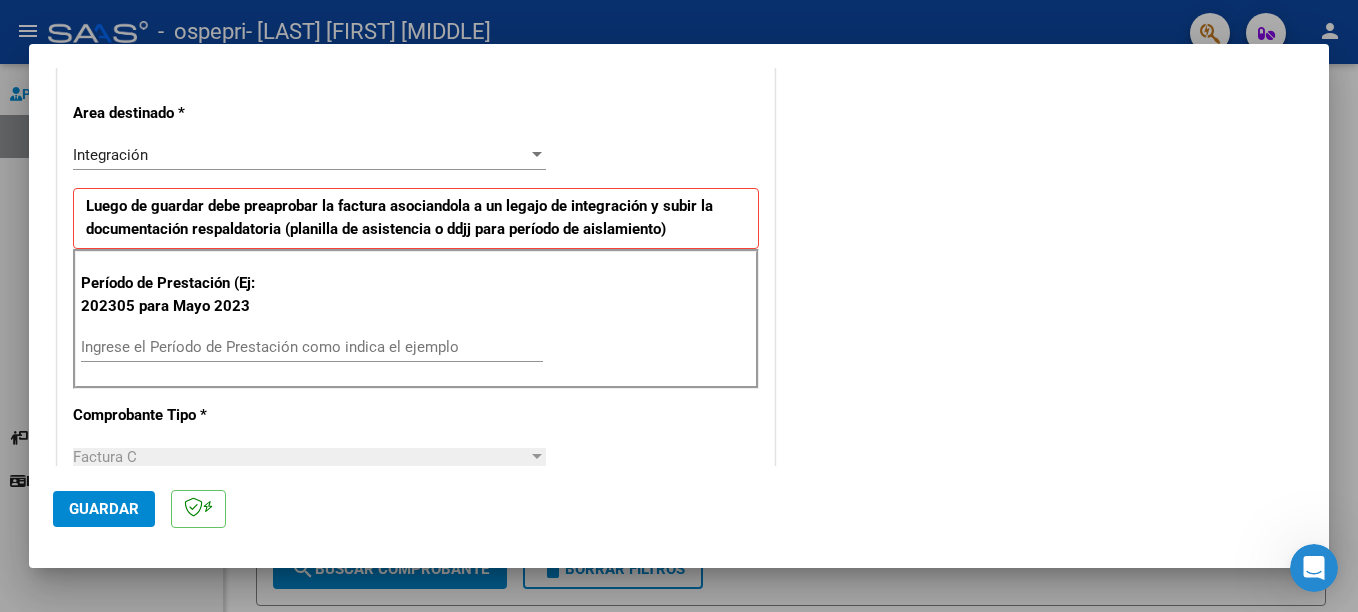 click on "Ingrese el Período de Prestación como indica el ejemplo" at bounding box center [312, 347] 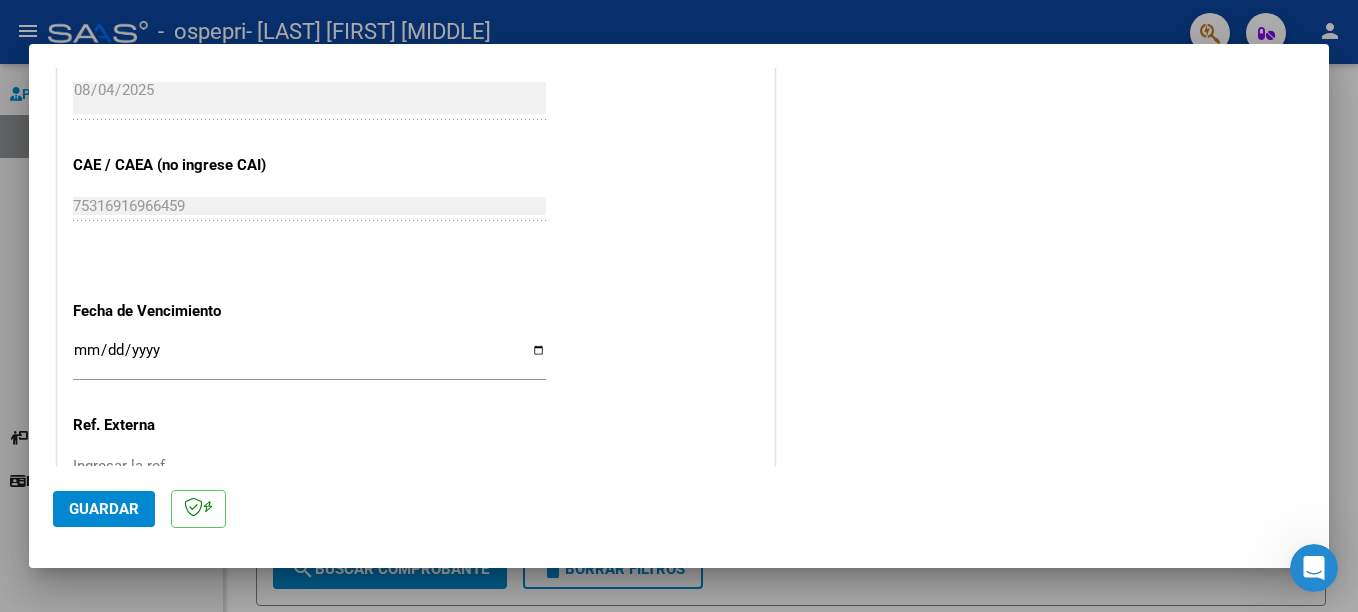 scroll, scrollTop: 1200, scrollLeft: 0, axis: vertical 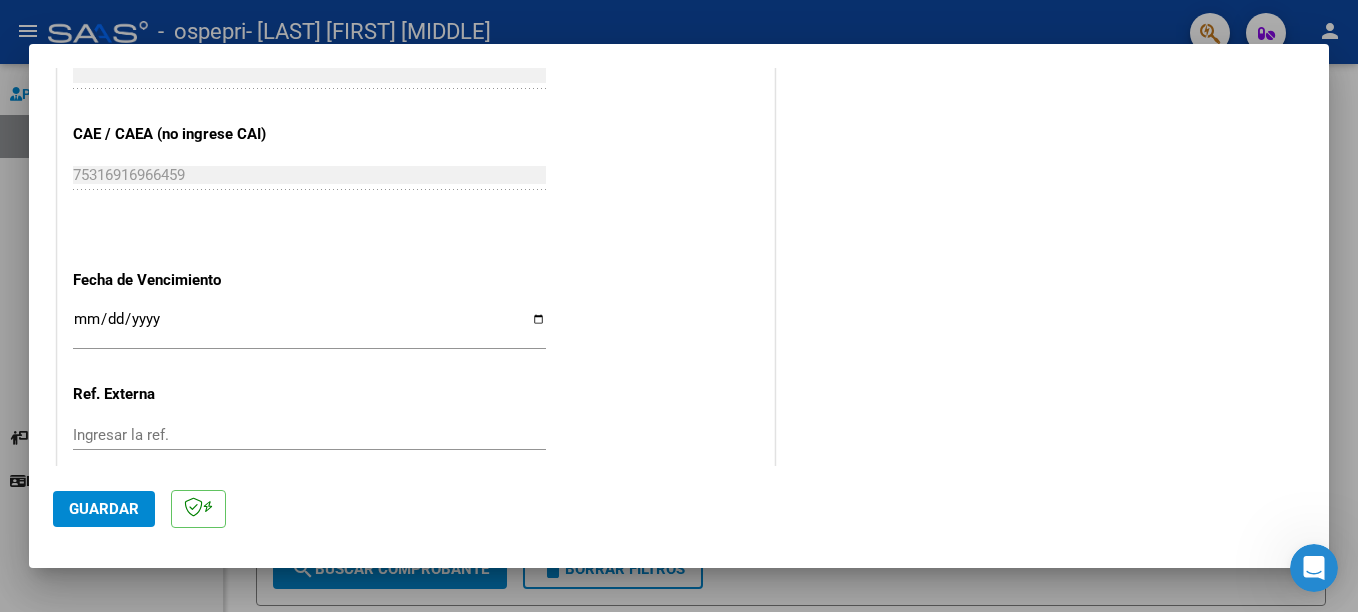 type on "202507" 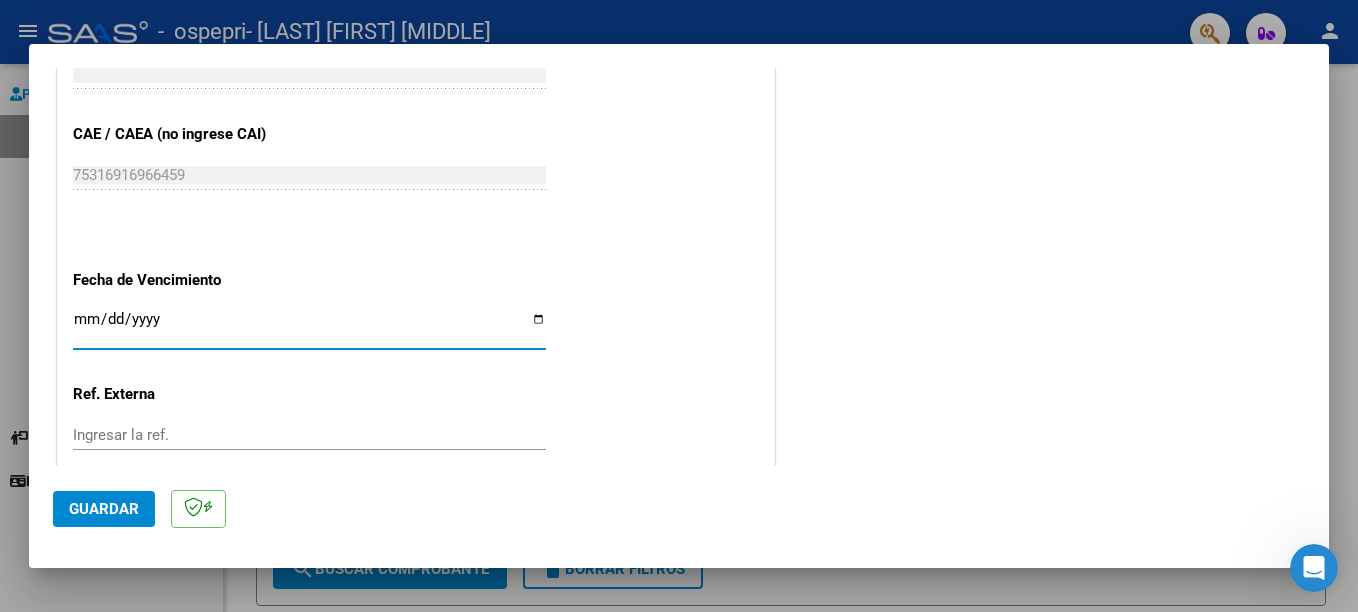 click on "Ingresar la fecha" at bounding box center [309, 327] 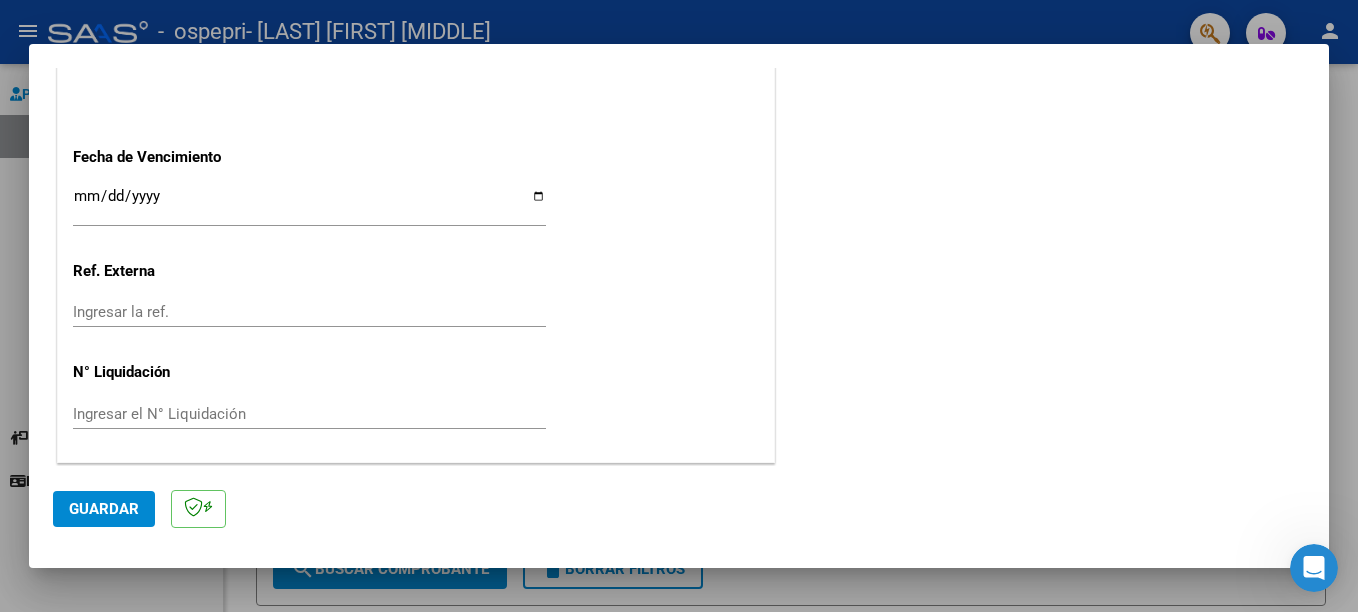 scroll, scrollTop: 1324, scrollLeft: 0, axis: vertical 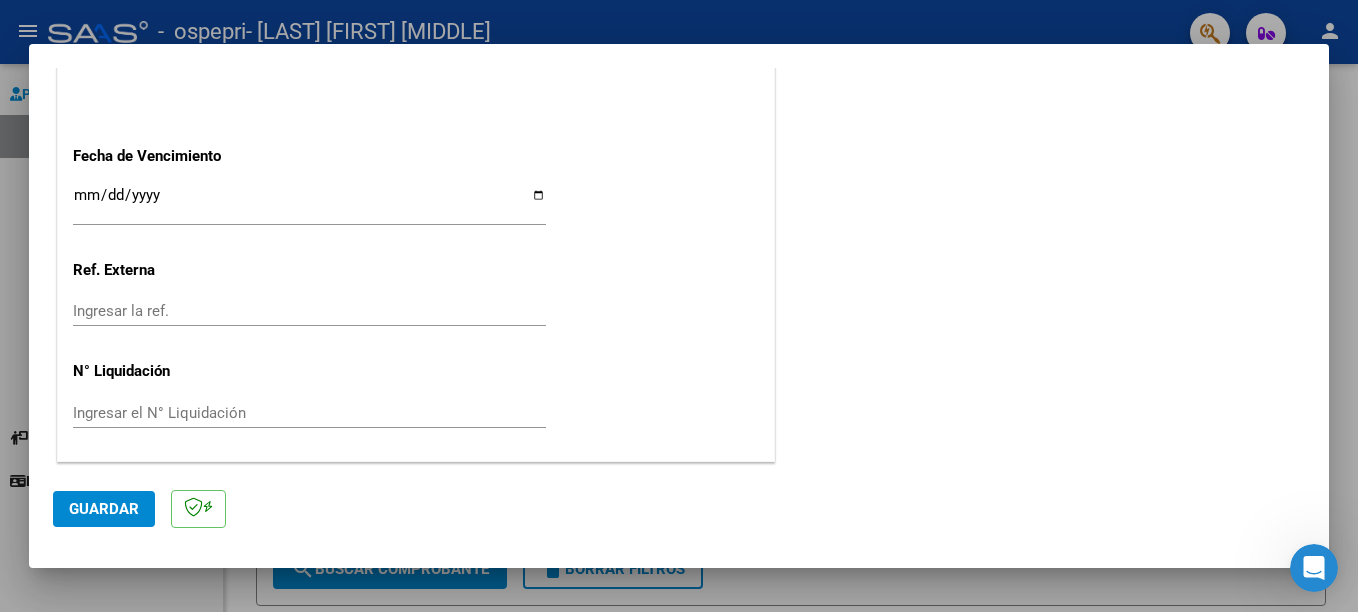 click on "CUIT * [PHONE] Ingresar CUIT ANALISIS PRESTADOR Area destinado * Integración Seleccionar Area Luego de guardar debe preaprobar la factura asociandola a un legajo de integración y subir la documentación respaldatoria (planilla de asistencia o ddjj para período de aislamiento) Período de Prestación (Ej: 202305 para Mayo 2023 202507 Ingrese el Período de Prestación como indica el ejemplo Comprobante Tipo * Factura C Seleccionar Tipo Punto de Venta * 4 Ingresar el Nro. Número * 1862 Ingresar el Nro. Monto * $ 118.757,84 Ingresar el monto Fecha del Cpbt. * 2025-08-04 Ingresar la fecha CAE / CAEA (no ingrese CAI) 75316916966459 Ingresar el CAE o CAEA (no ingrese CAI) Fecha de Vencimiento Ingresar la fecha Ref. Externa Ingresar la ref. N° Liquidación Ingresar el N° Liquidación" at bounding box center [416, -273] 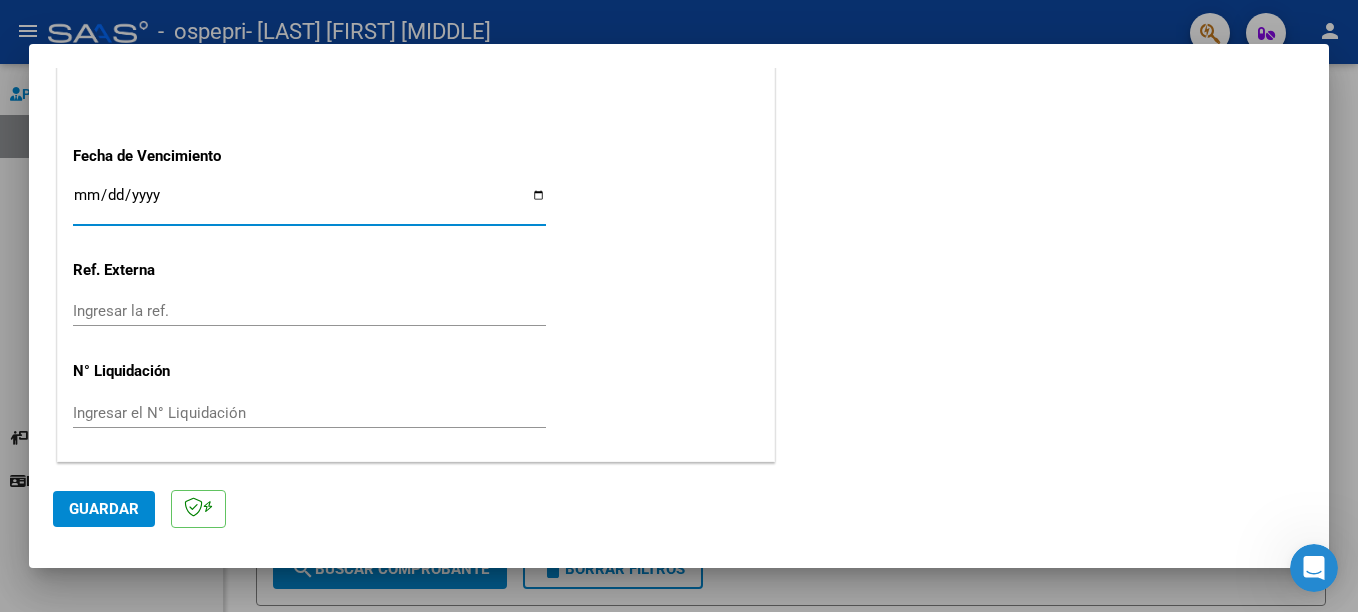 click on "Ingresar la fecha" at bounding box center (309, 203) 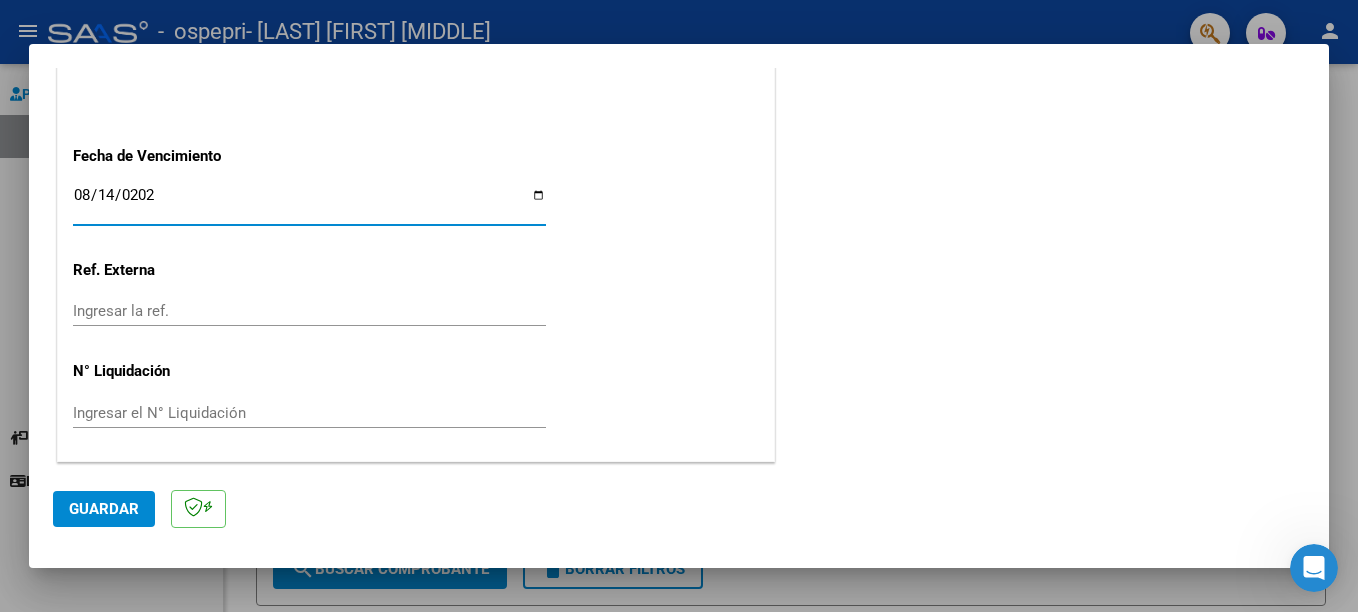 type on "2025-08-14" 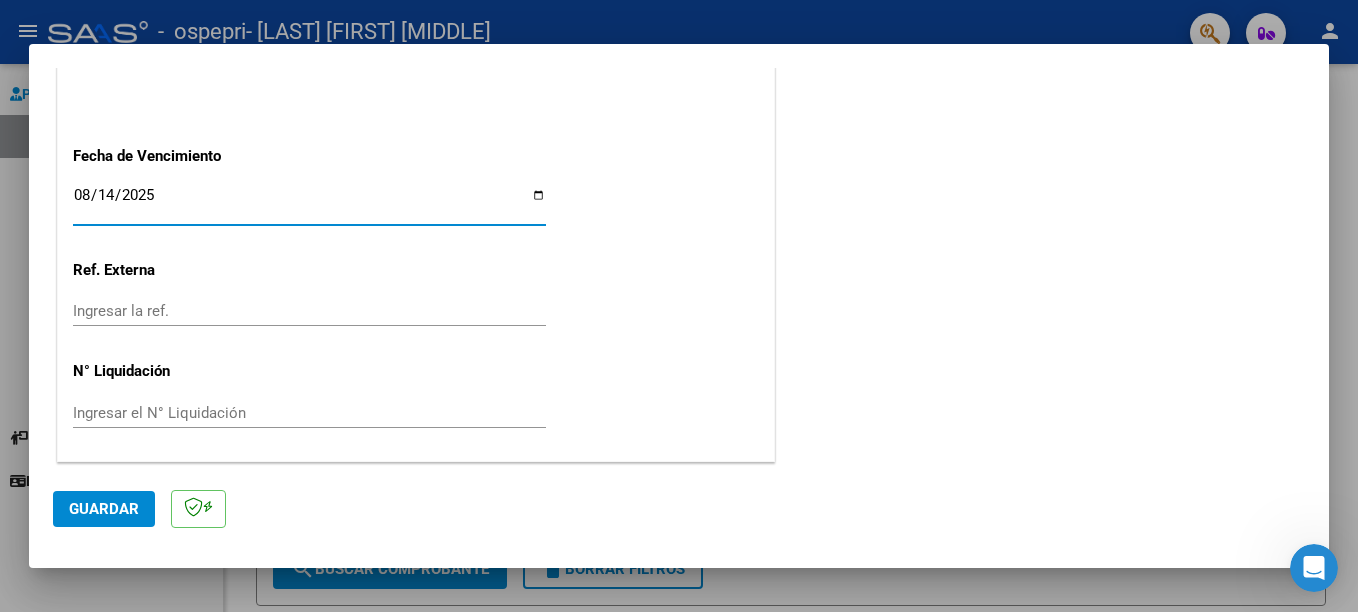 click on "Guardar" 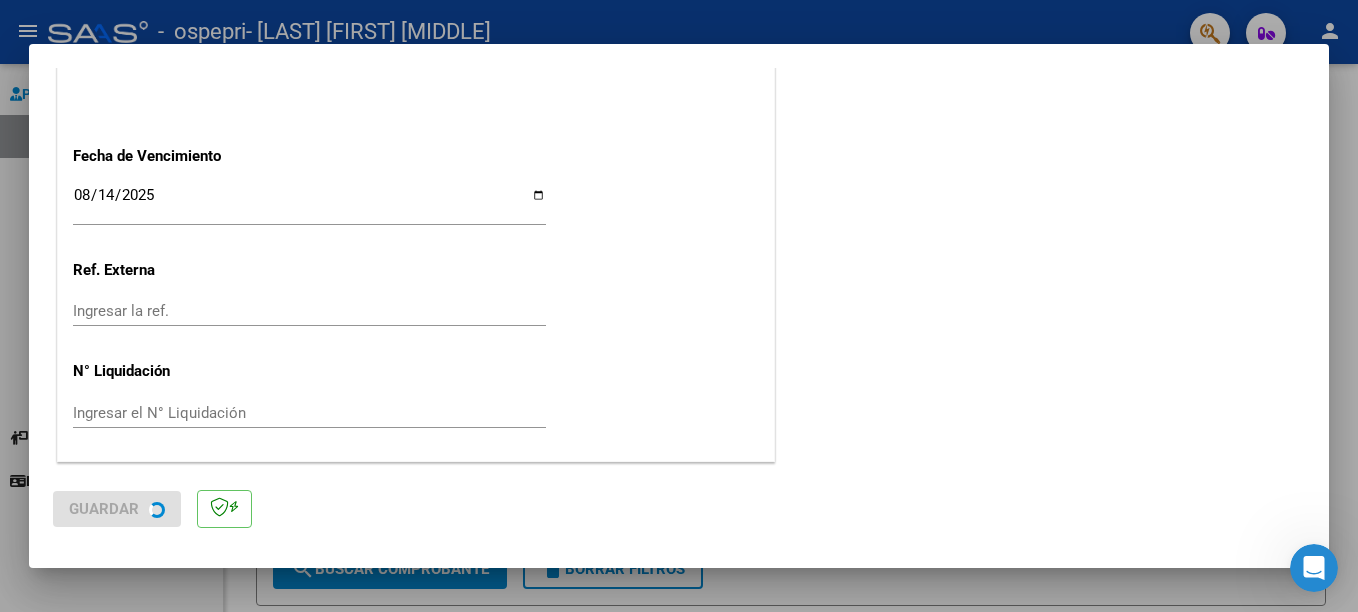 scroll, scrollTop: 0, scrollLeft: 0, axis: both 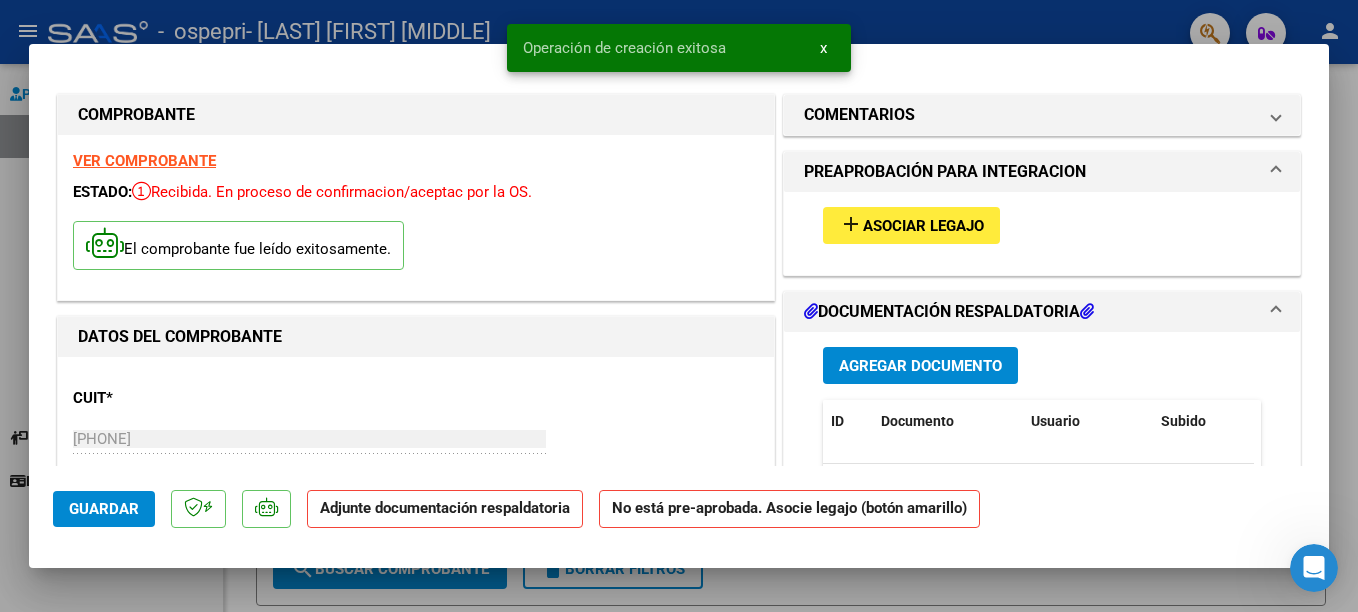 click on "Asociar Legajo" at bounding box center (923, 226) 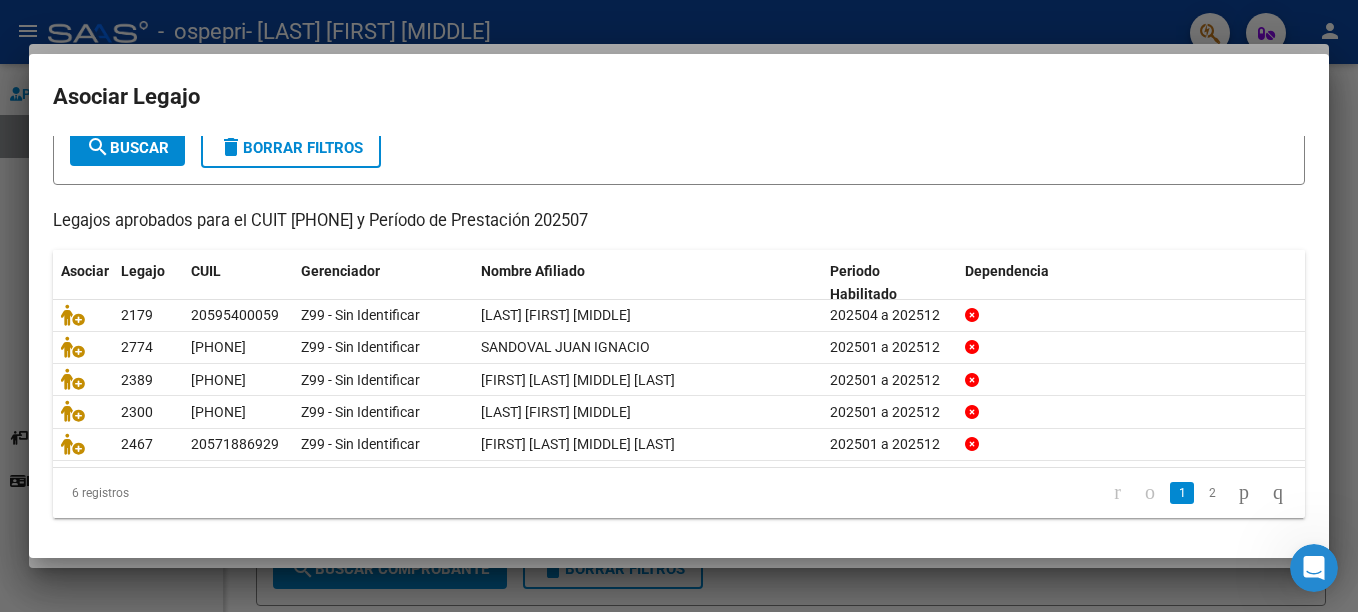 scroll, scrollTop: 128, scrollLeft: 0, axis: vertical 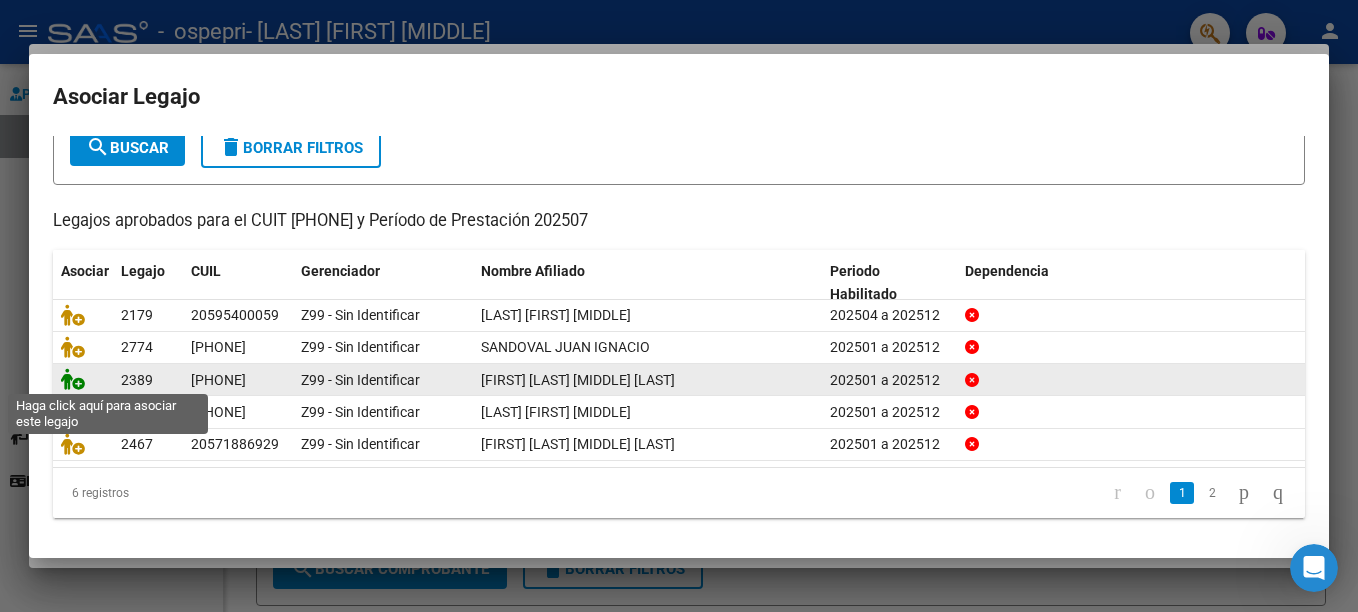 click 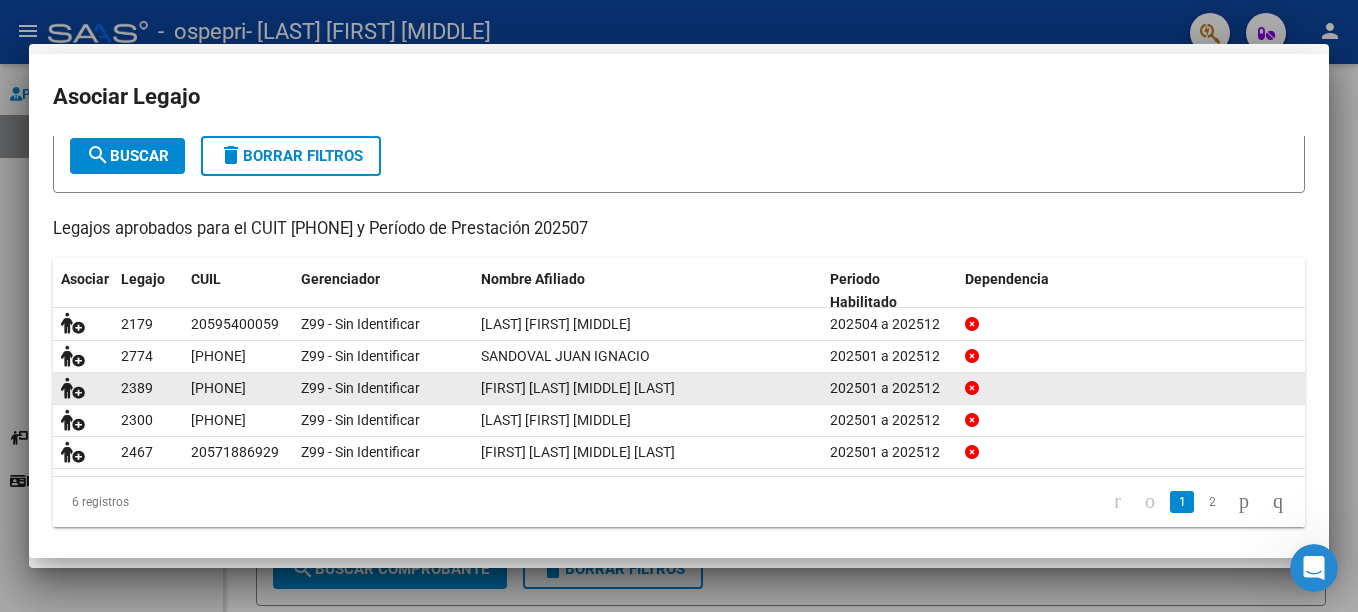 scroll, scrollTop: 0, scrollLeft: 0, axis: both 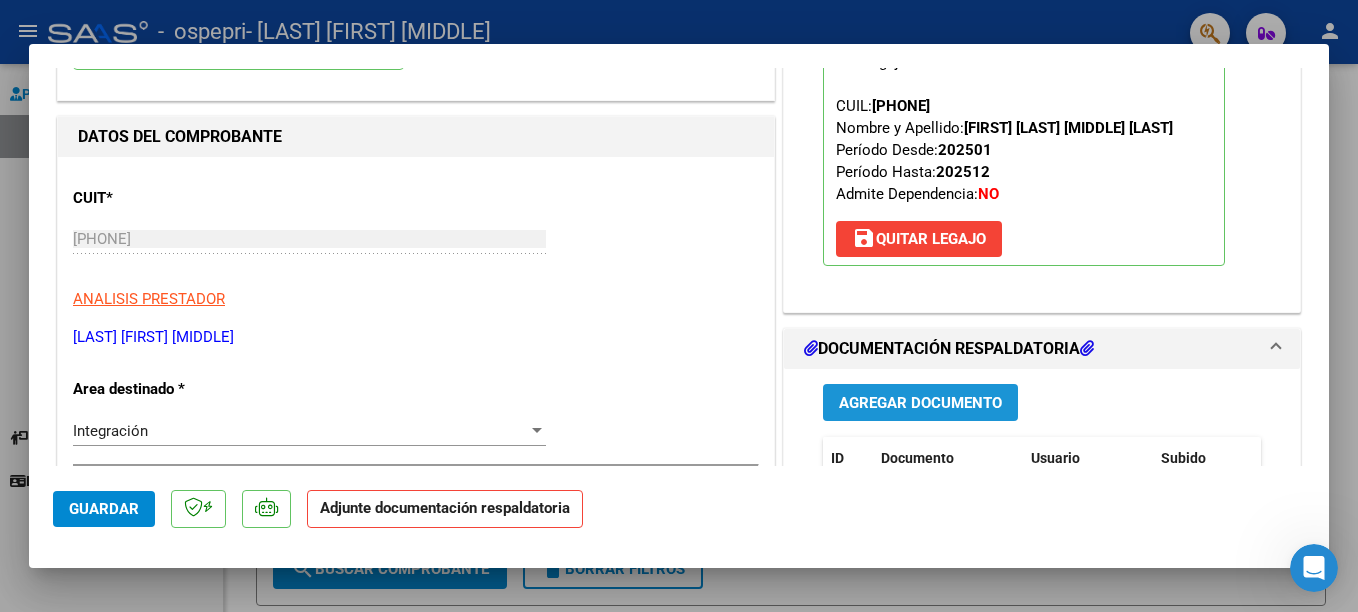 click on "Agregar Documento" at bounding box center (920, 403) 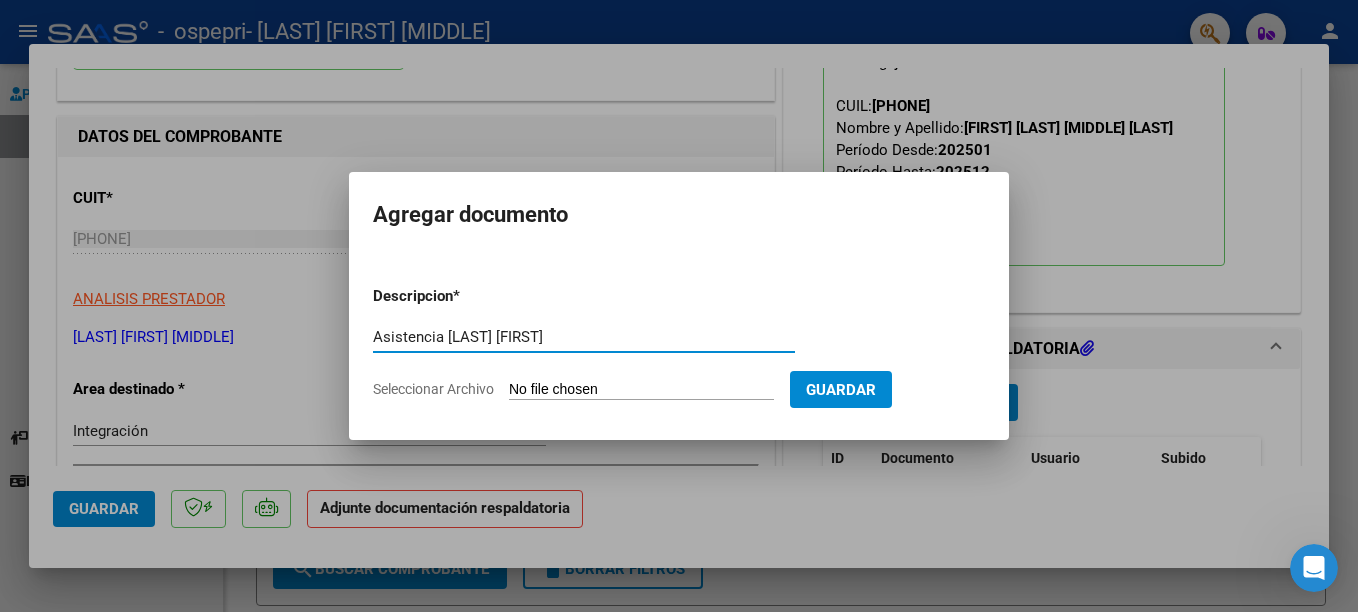 type on "Asistencia [LAST] [FIRST]" 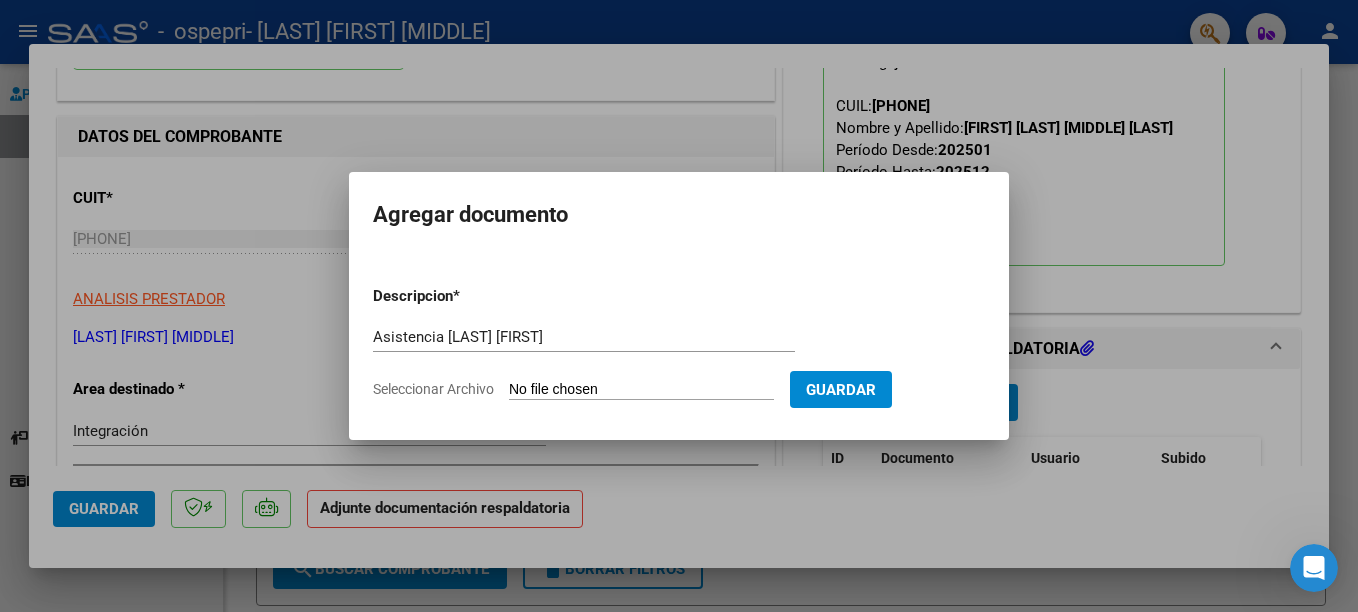 click on "Seleccionar Archivo" at bounding box center [641, 390] 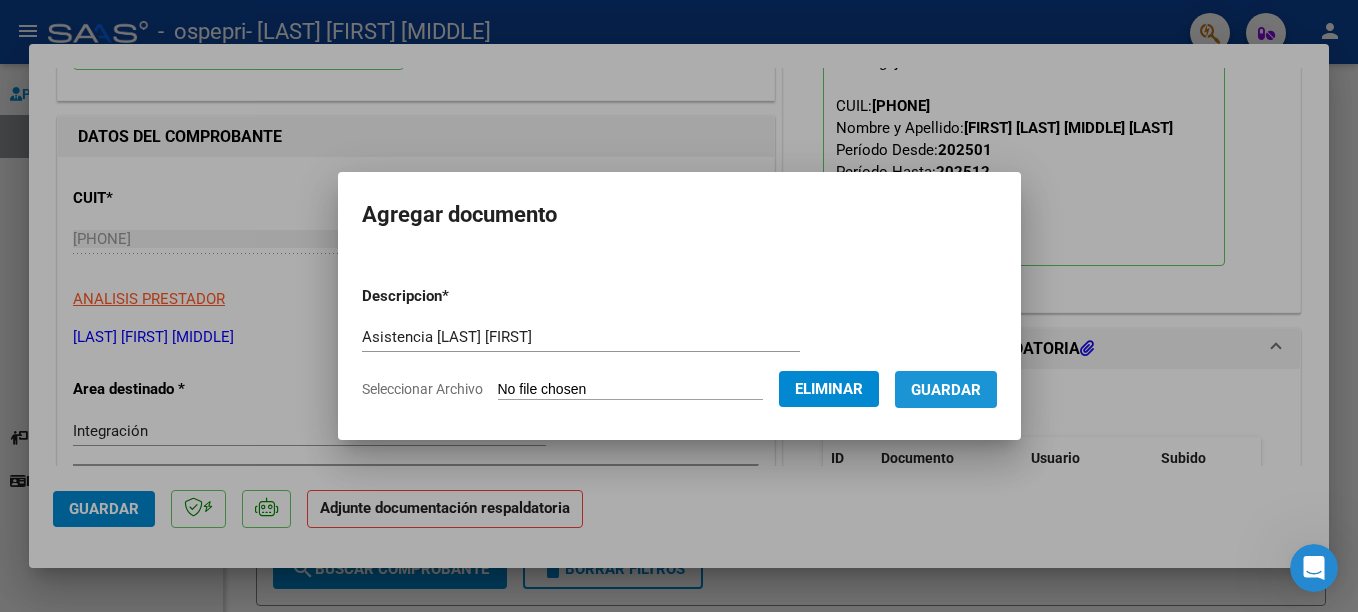 click on "Guardar" at bounding box center [946, 389] 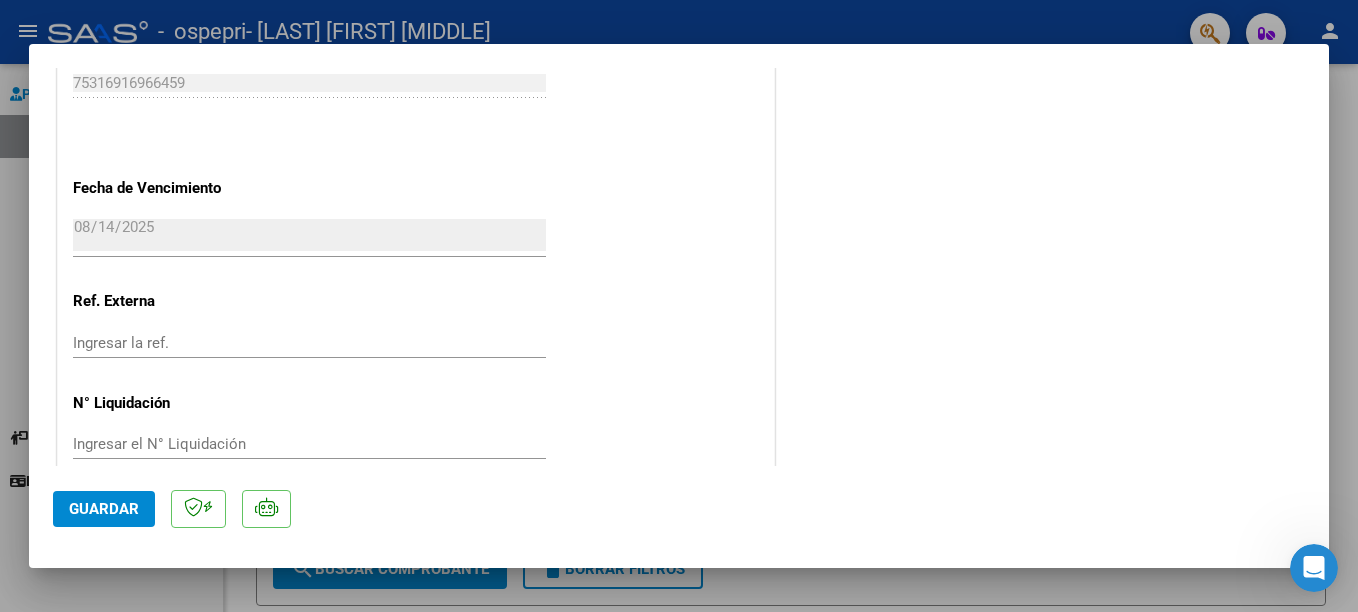 scroll, scrollTop: 1392, scrollLeft: 0, axis: vertical 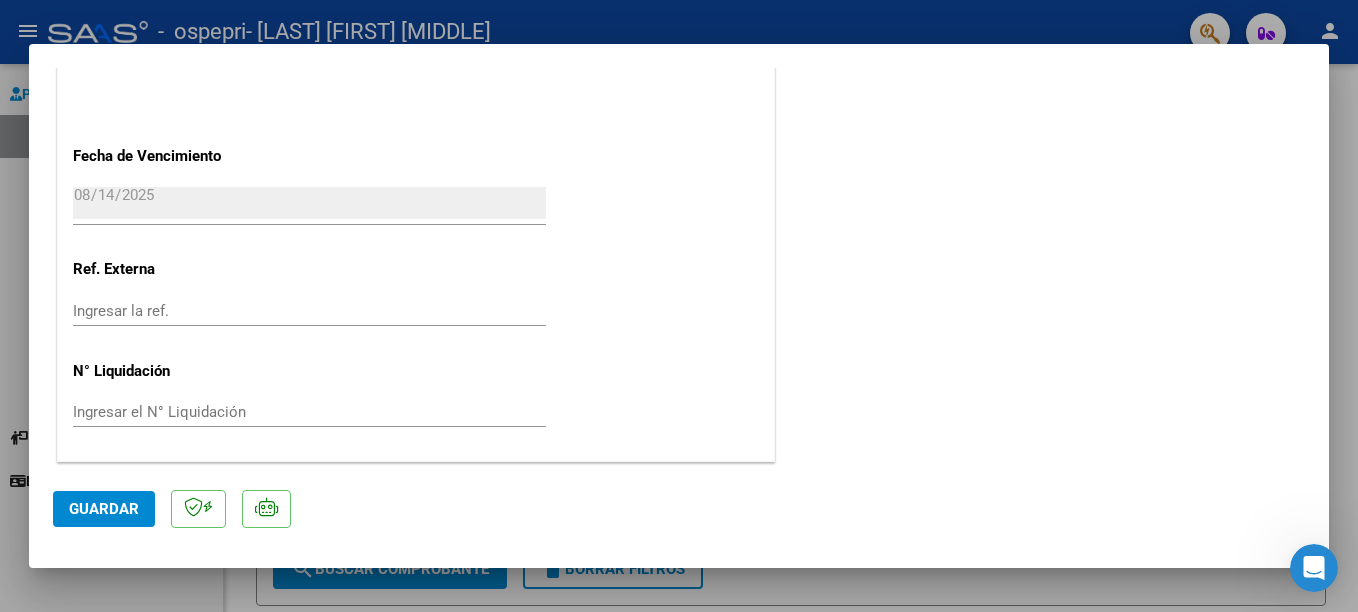 click on "Guardar" 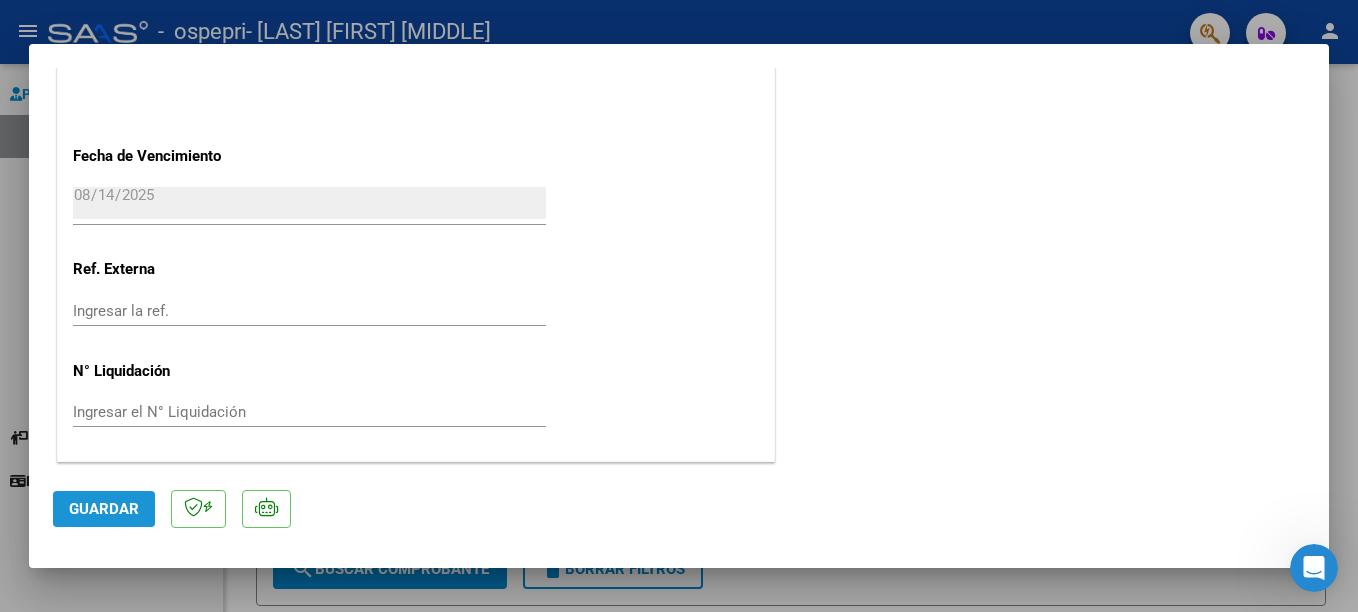click on "Guardar" 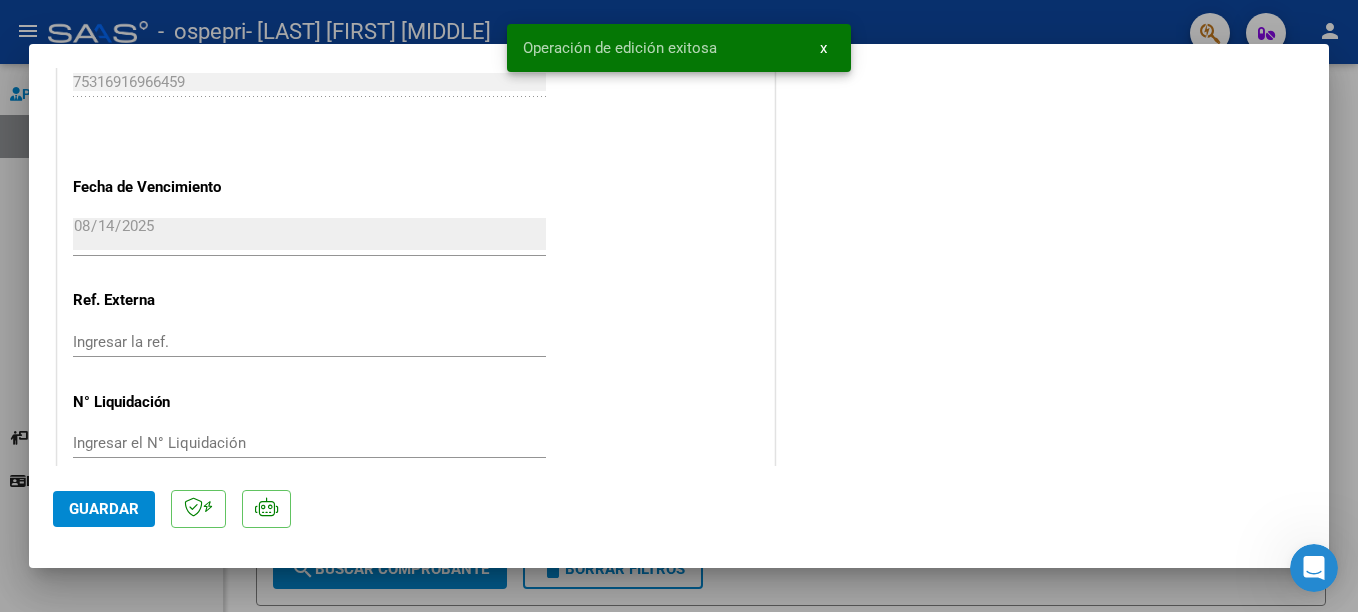 scroll, scrollTop: 1392, scrollLeft: 0, axis: vertical 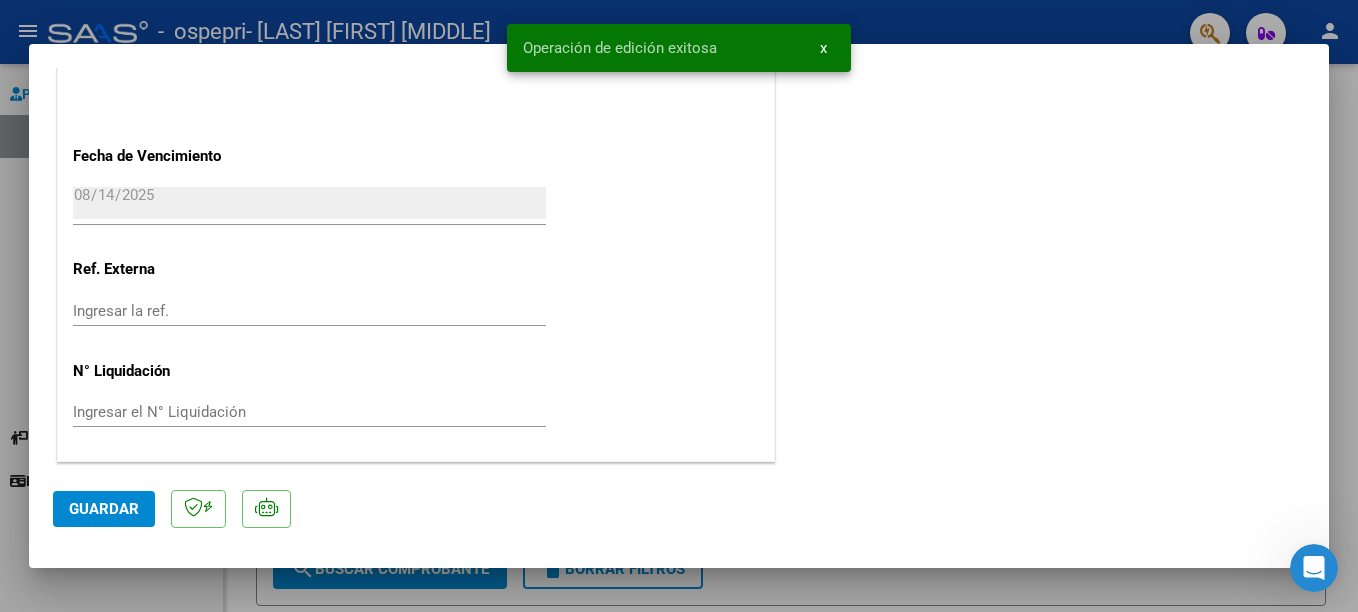 click at bounding box center [679, 306] 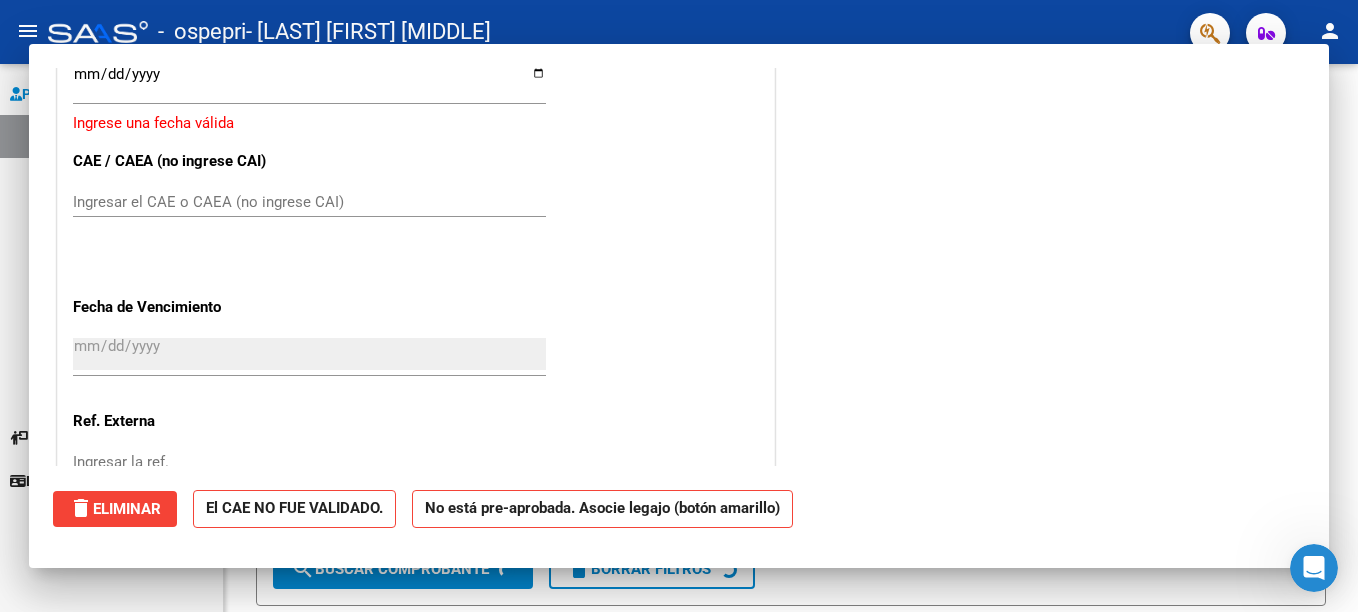 scroll, scrollTop: 1331, scrollLeft: 0, axis: vertical 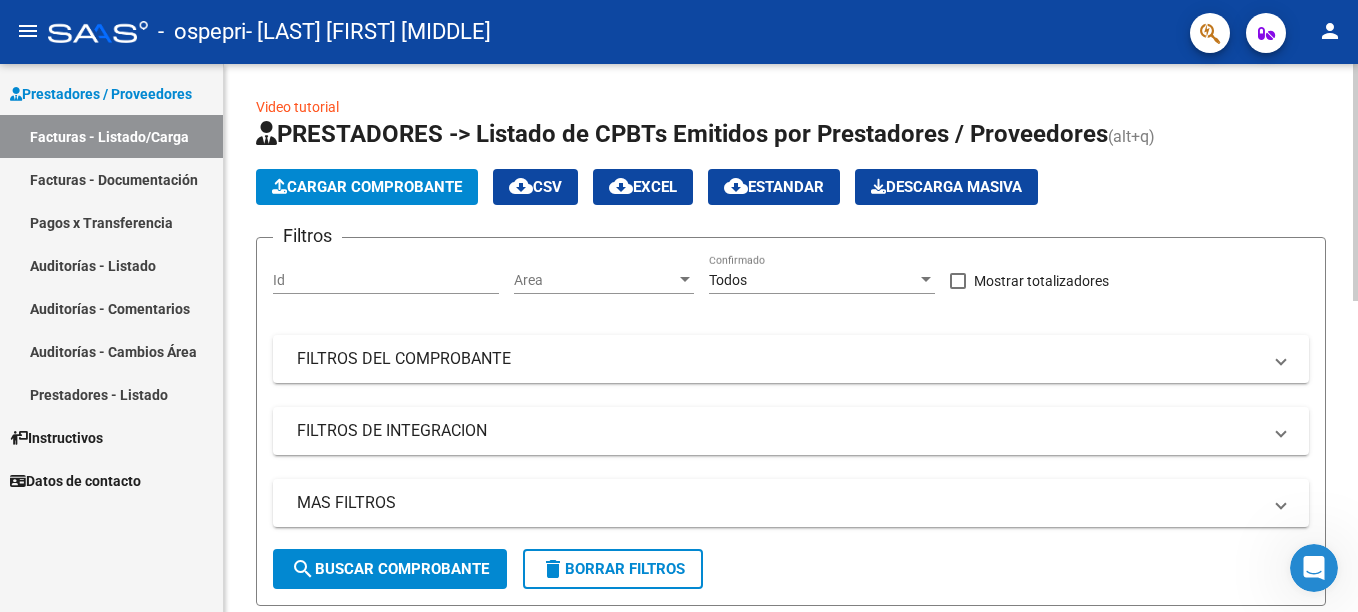 click on "Video tutorial" 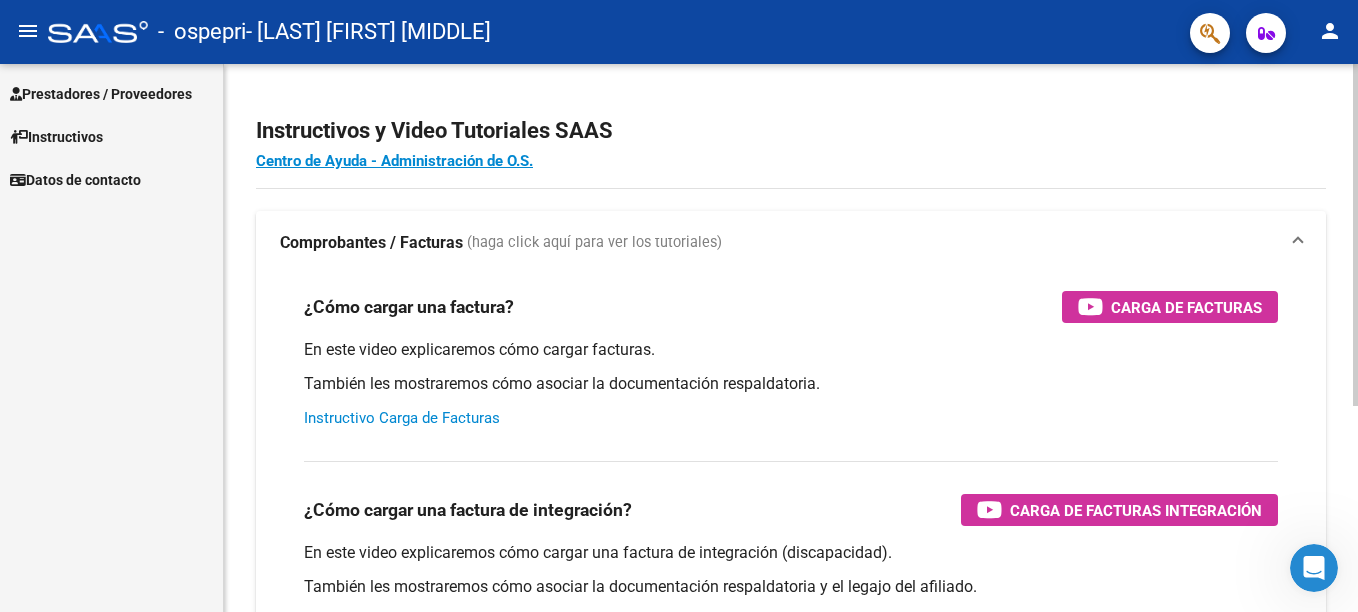 click on "Instructivo Carga de Facturas" at bounding box center (402, 418) 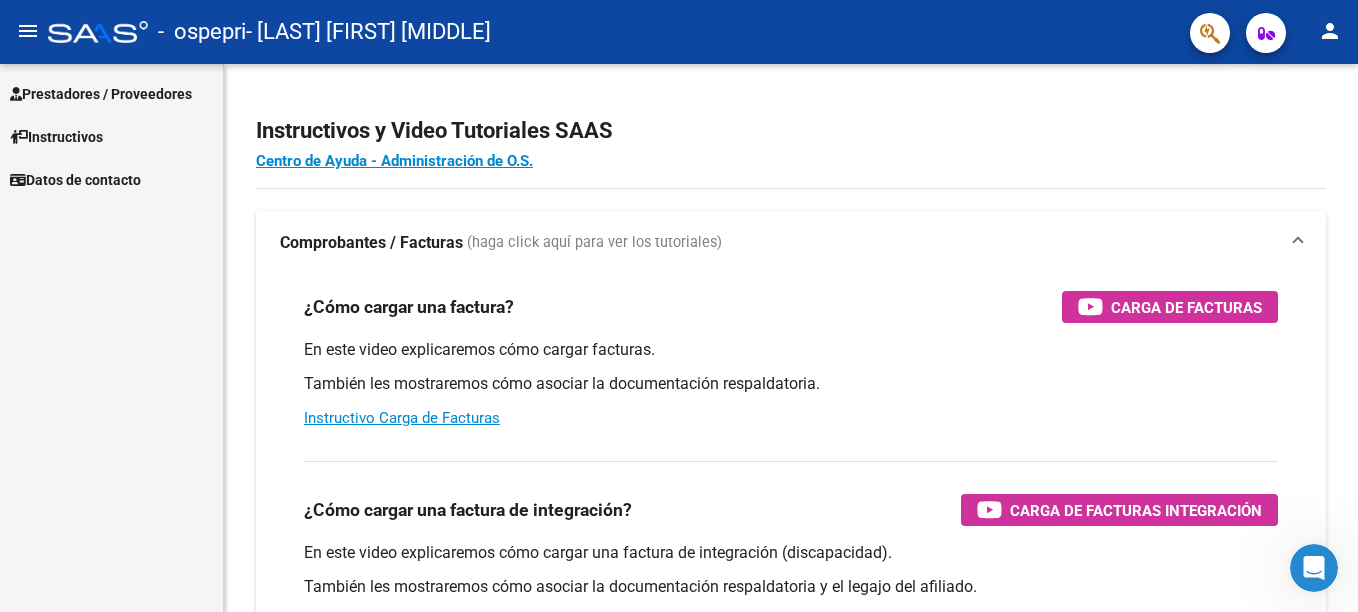 click on "Prestadores / Proveedores" at bounding box center (101, 94) 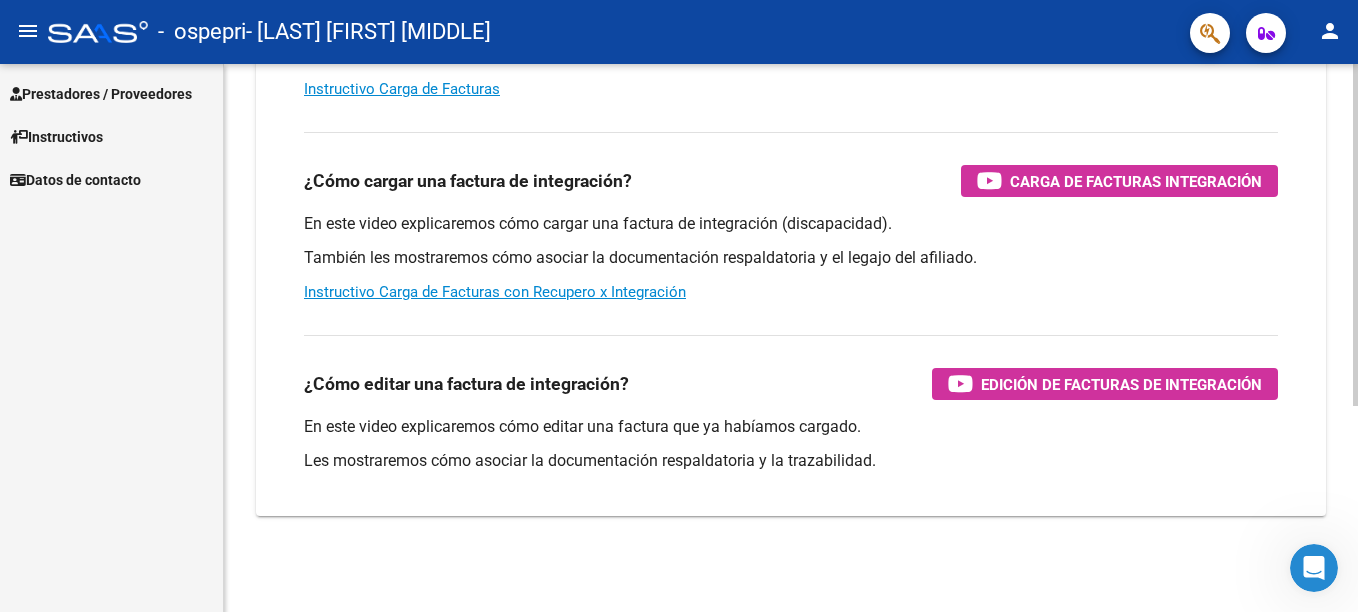 scroll, scrollTop: 0, scrollLeft: 0, axis: both 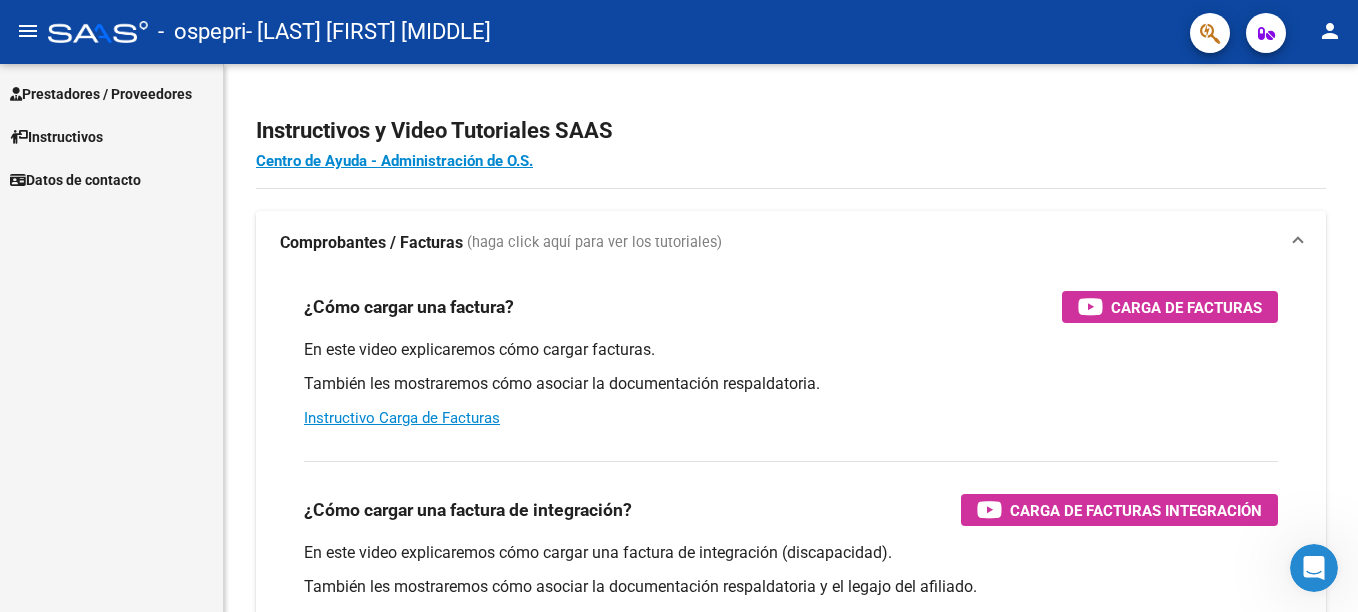 click on "menu" 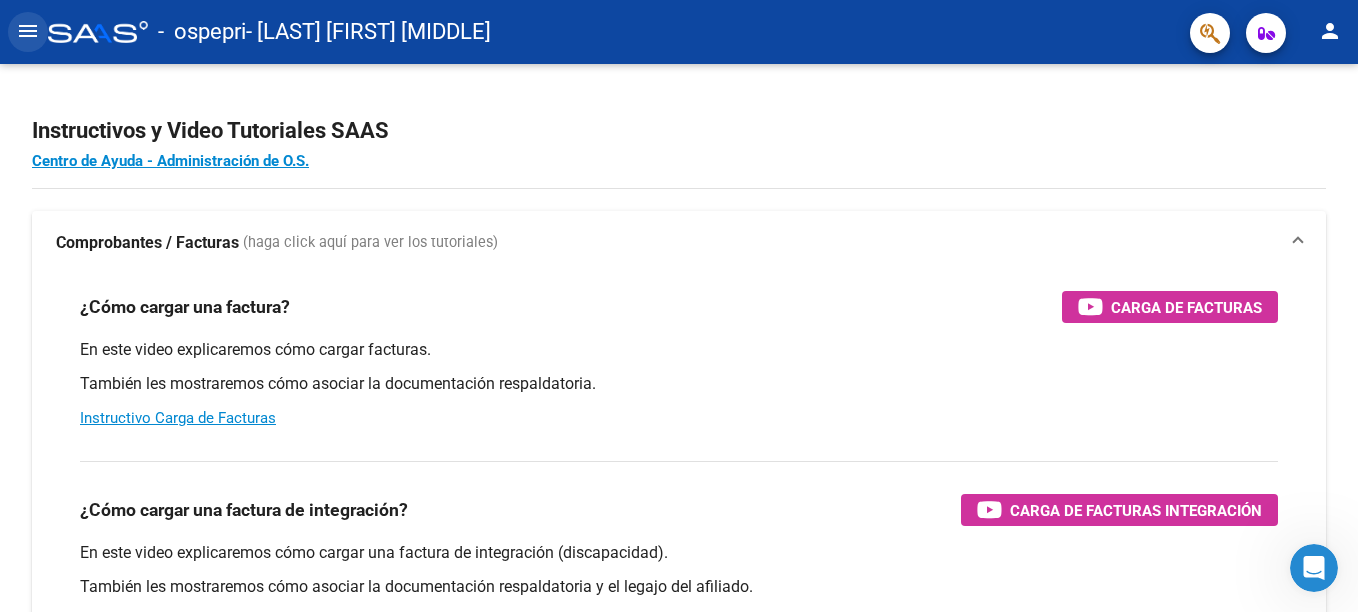 click on "menu" 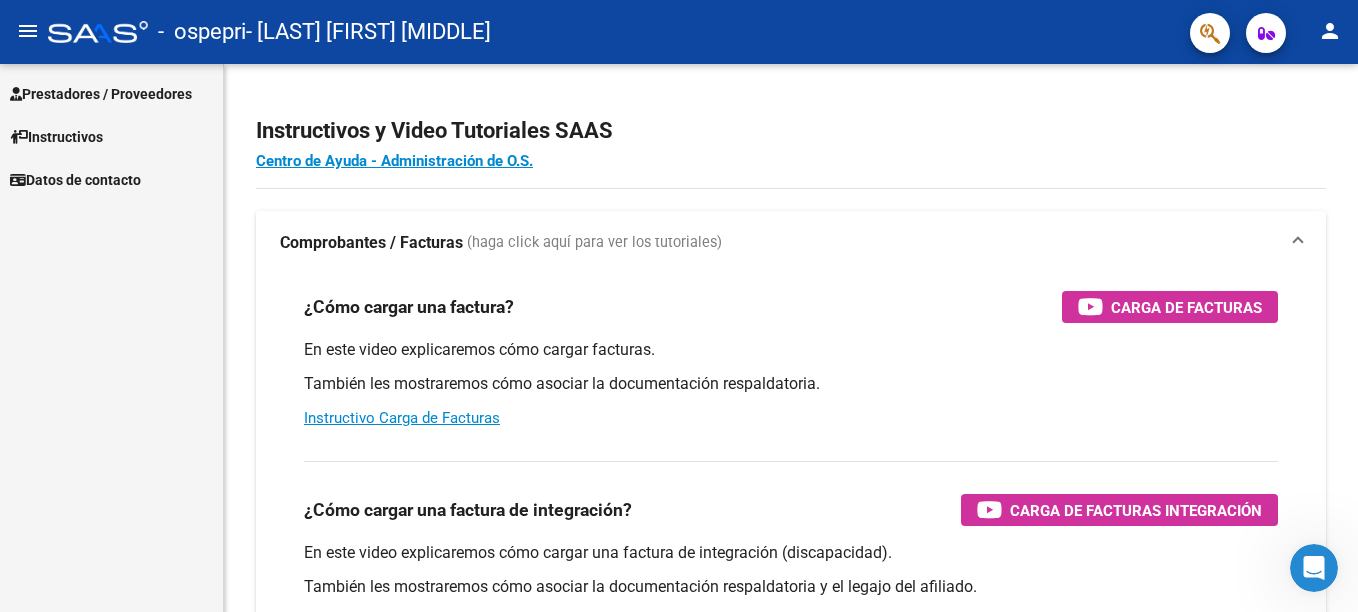 click on "person" 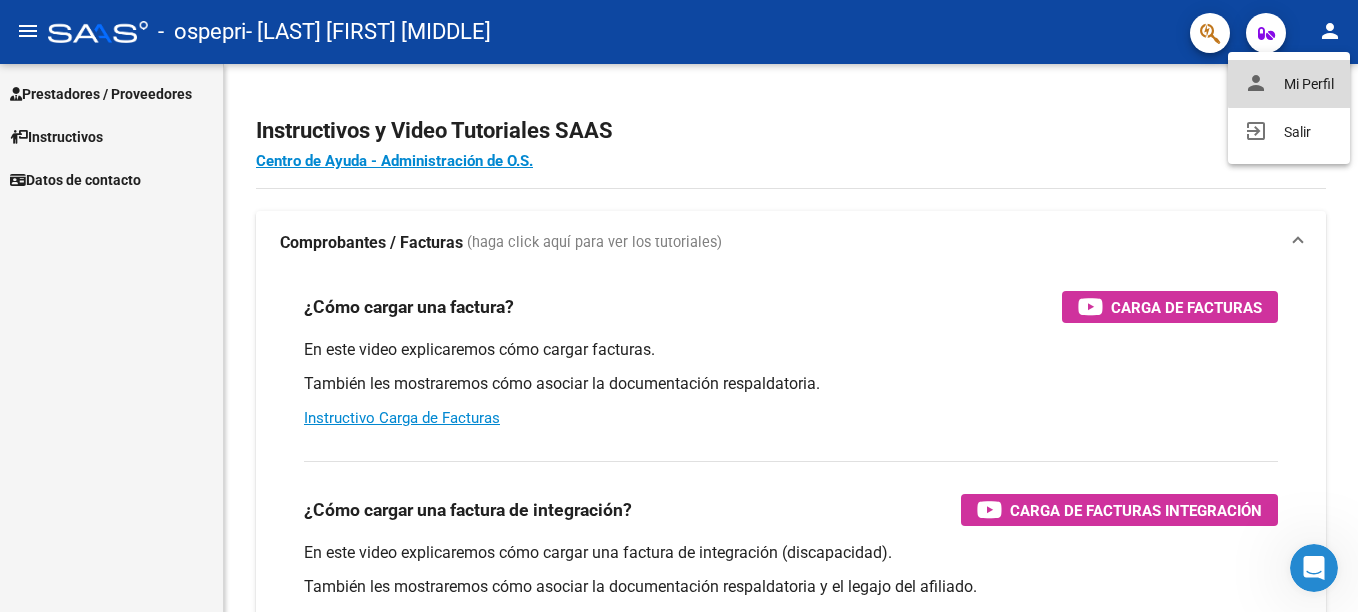 click on "person  Mi Perfil" at bounding box center [1289, 84] 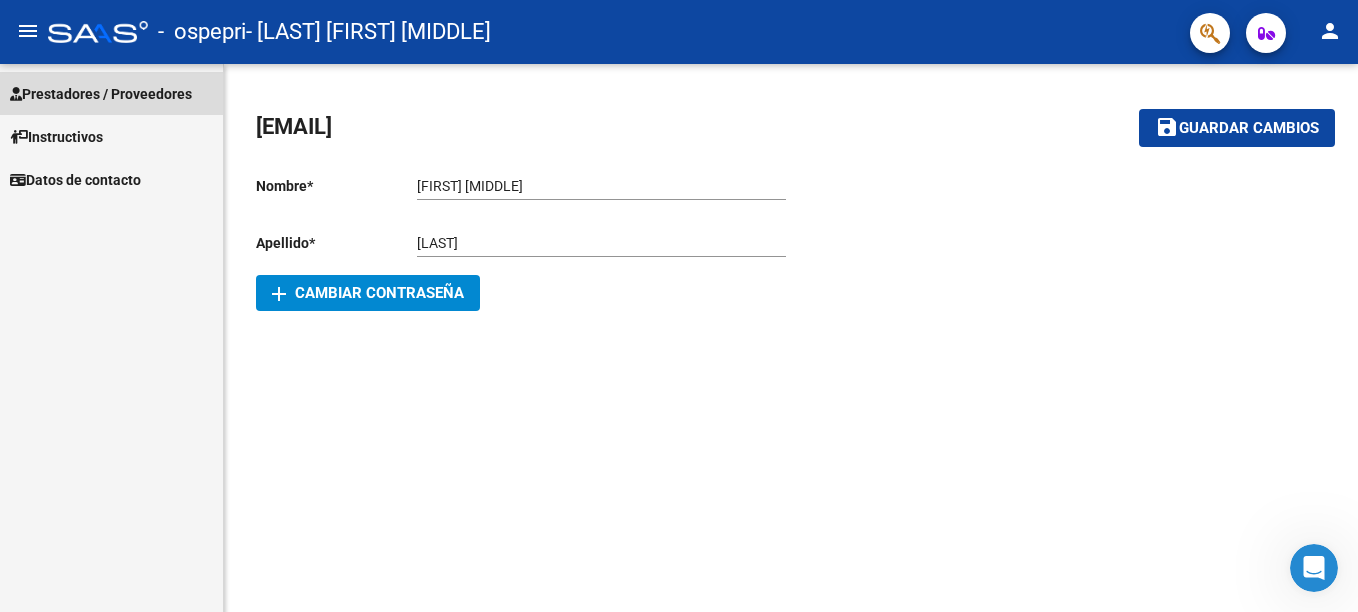 click on "Prestadores / Proveedores" at bounding box center (101, 94) 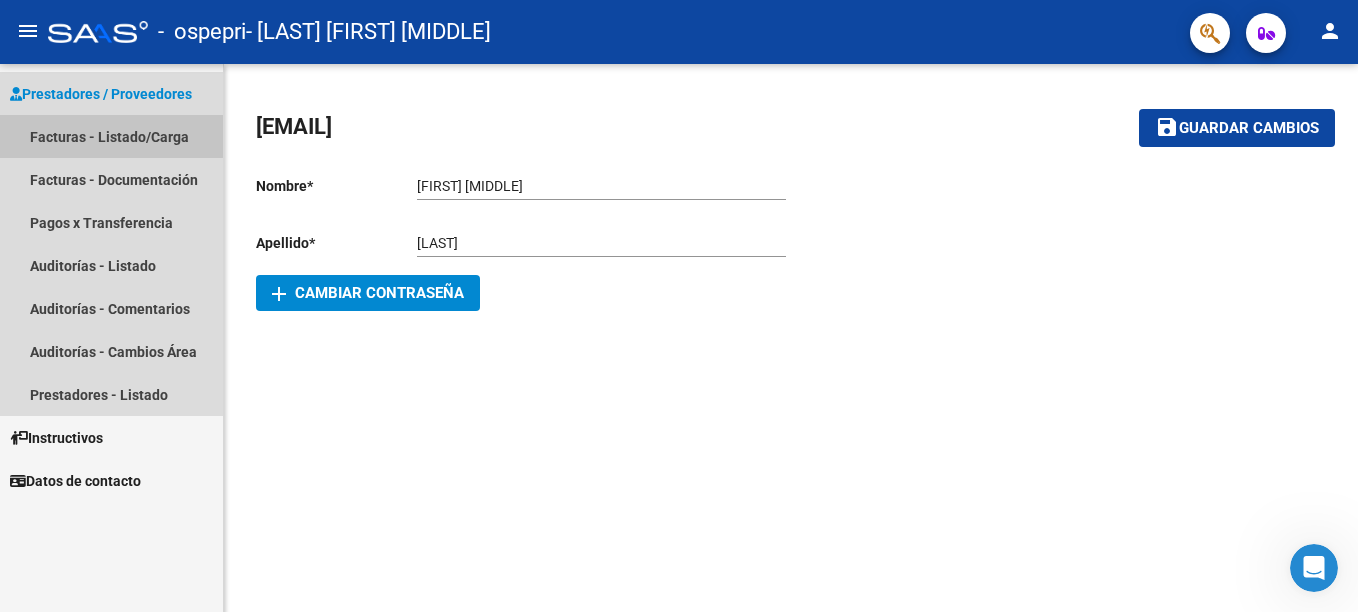 click on "Facturas - Listado/Carga" at bounding box center [111, 136] 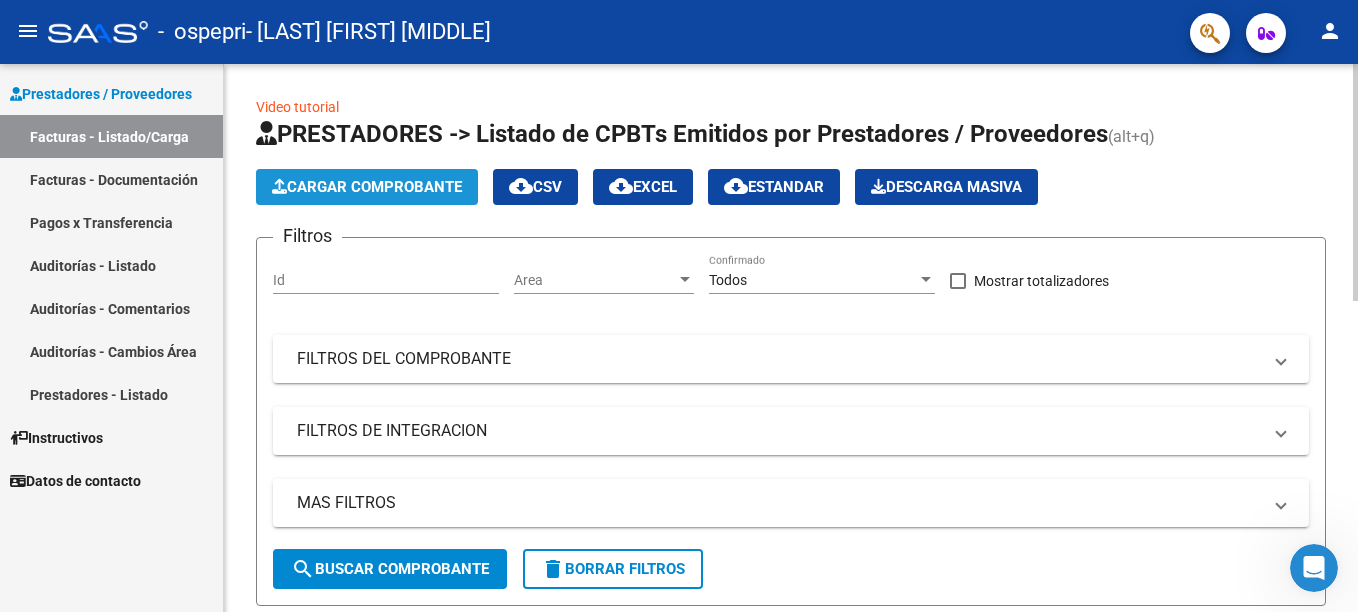 click on "Cargar Comprobante" 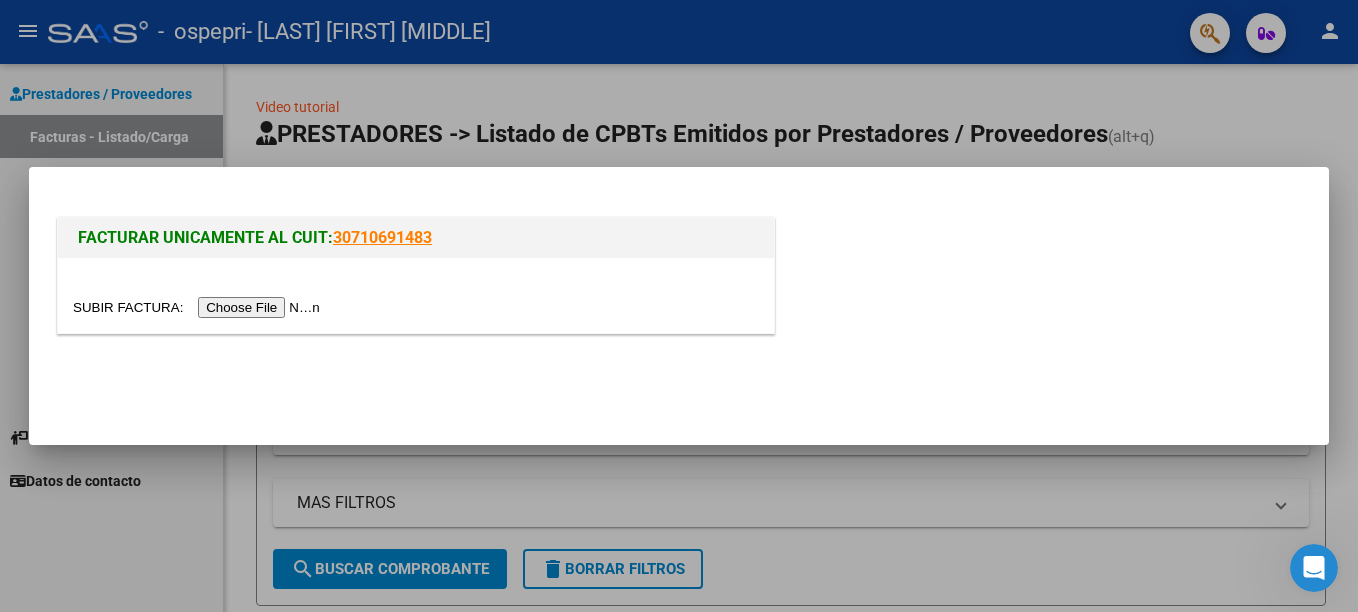 click at bounding box center (199, 307) 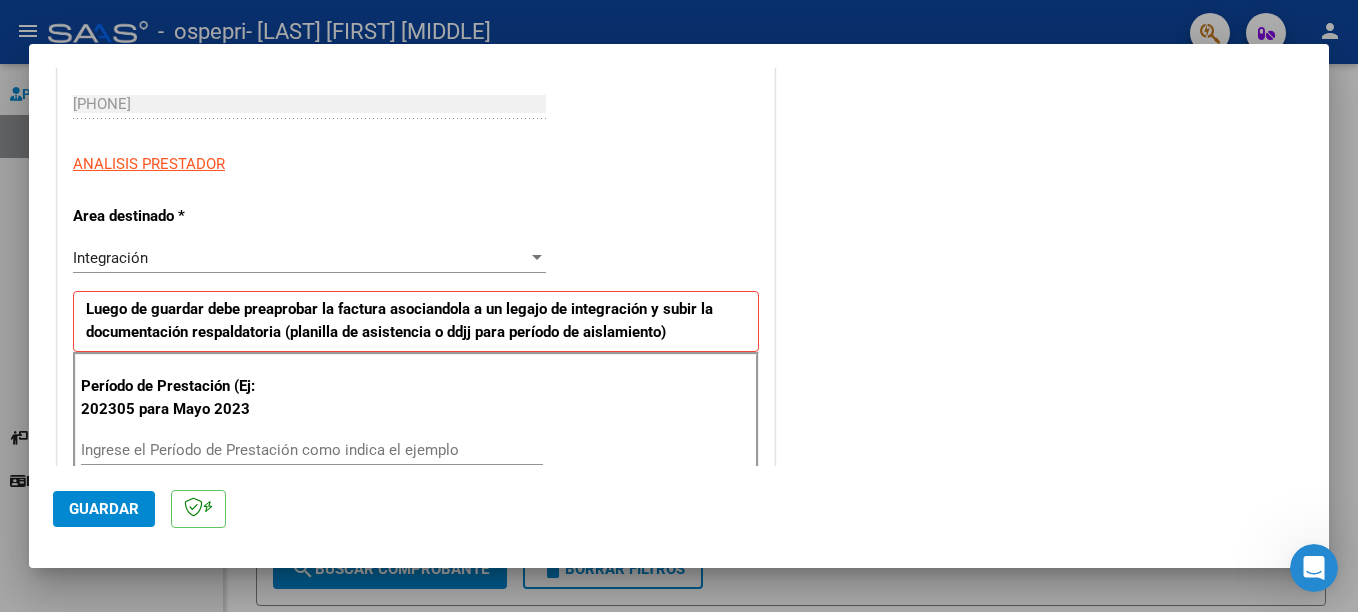scroll, scrollTop: 400, scrollLeft: 0, axis: vertical 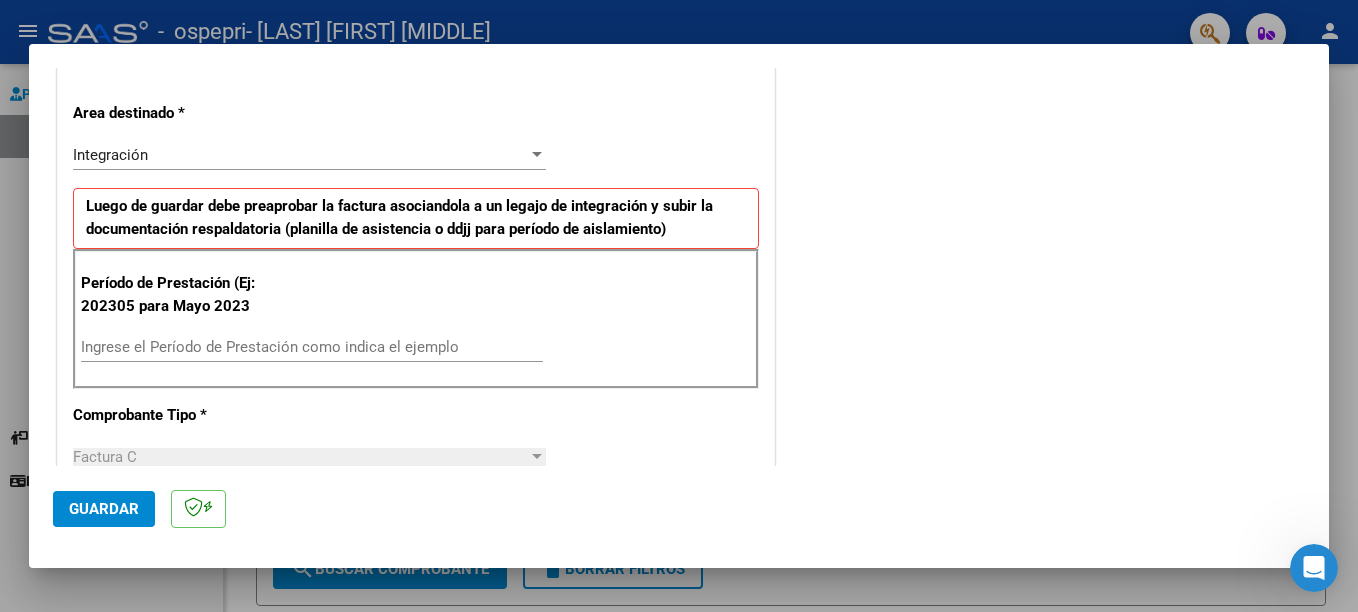 click on "Ingrese el Período de Prestación como indica el ejemplo" at bounding box center (312, 347) 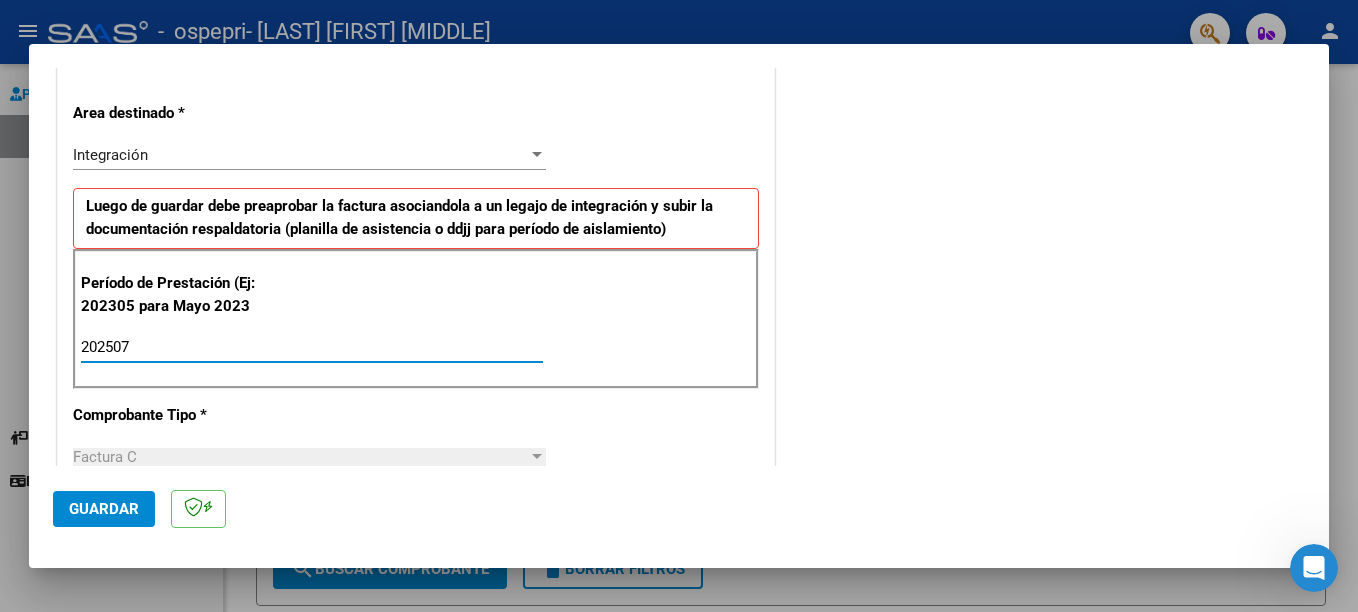 type on "202507" 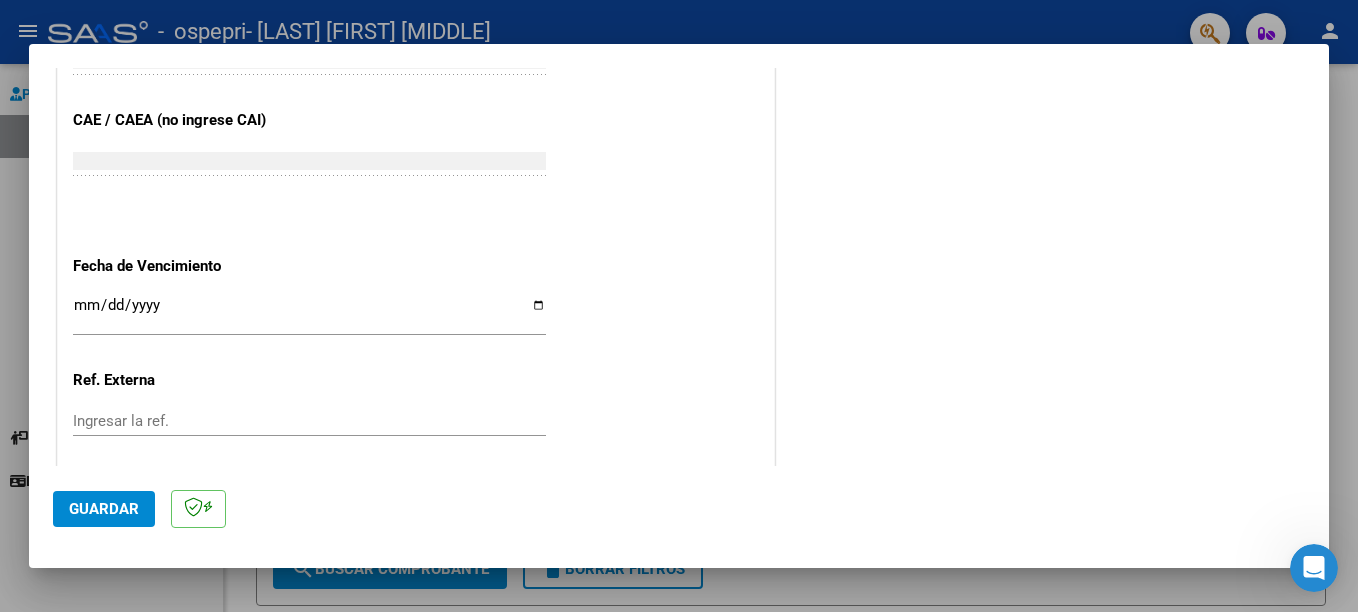 scroll, scrollTop: 1300, scrollLeft: 0, axis: vertical 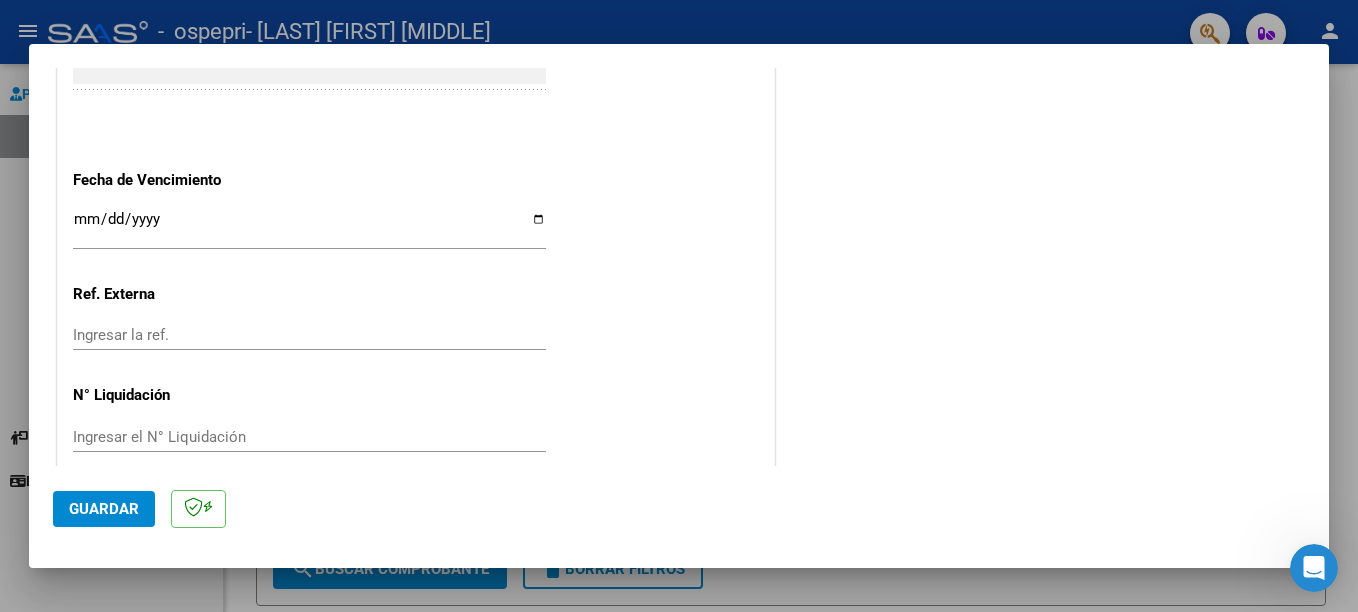 click on "Ingresar la fecha" at bounding box center [309, 227] 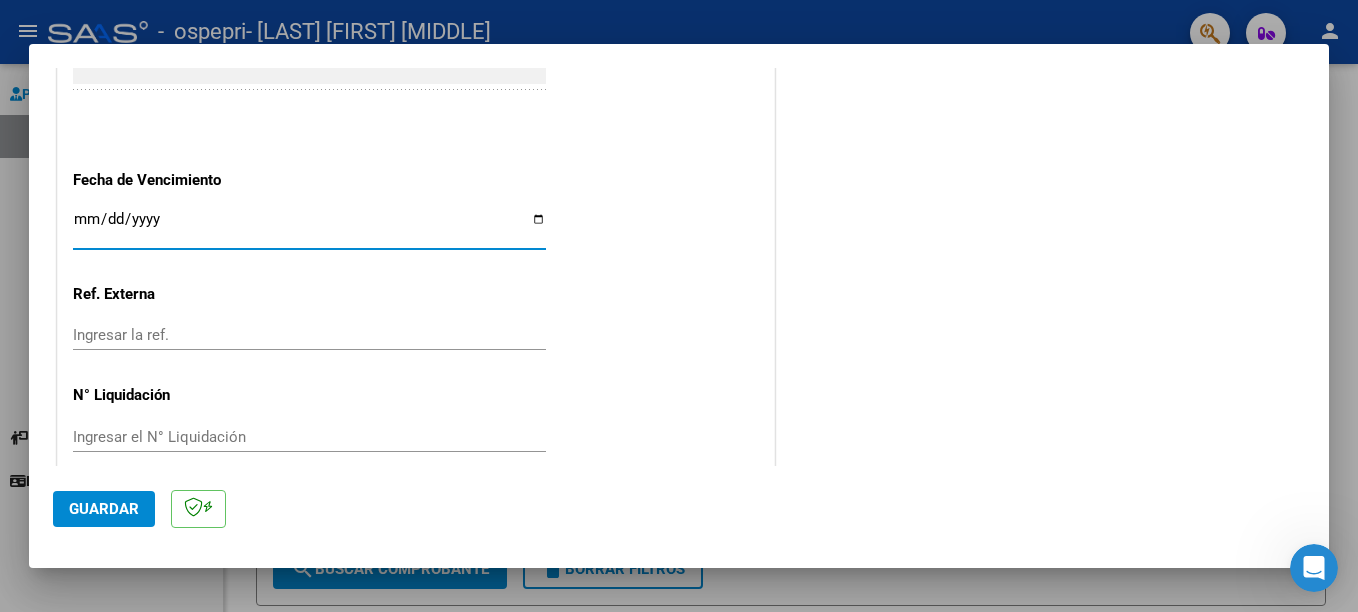 type on "[DATE]" 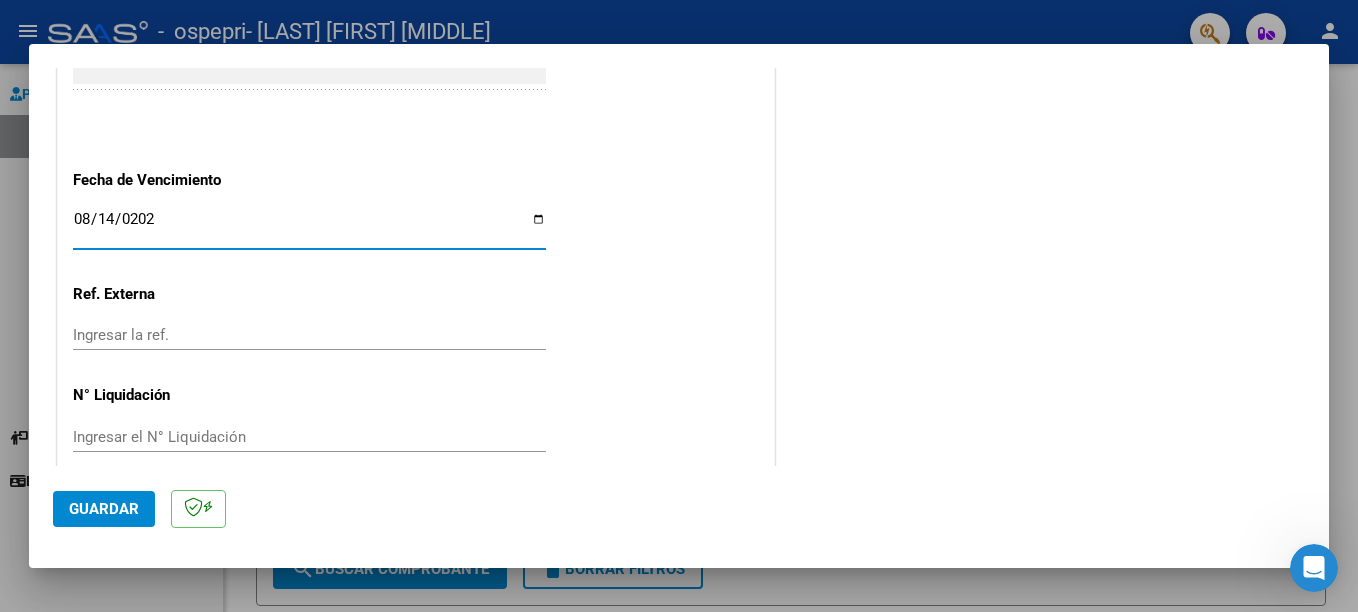 type on "2025-08-14" 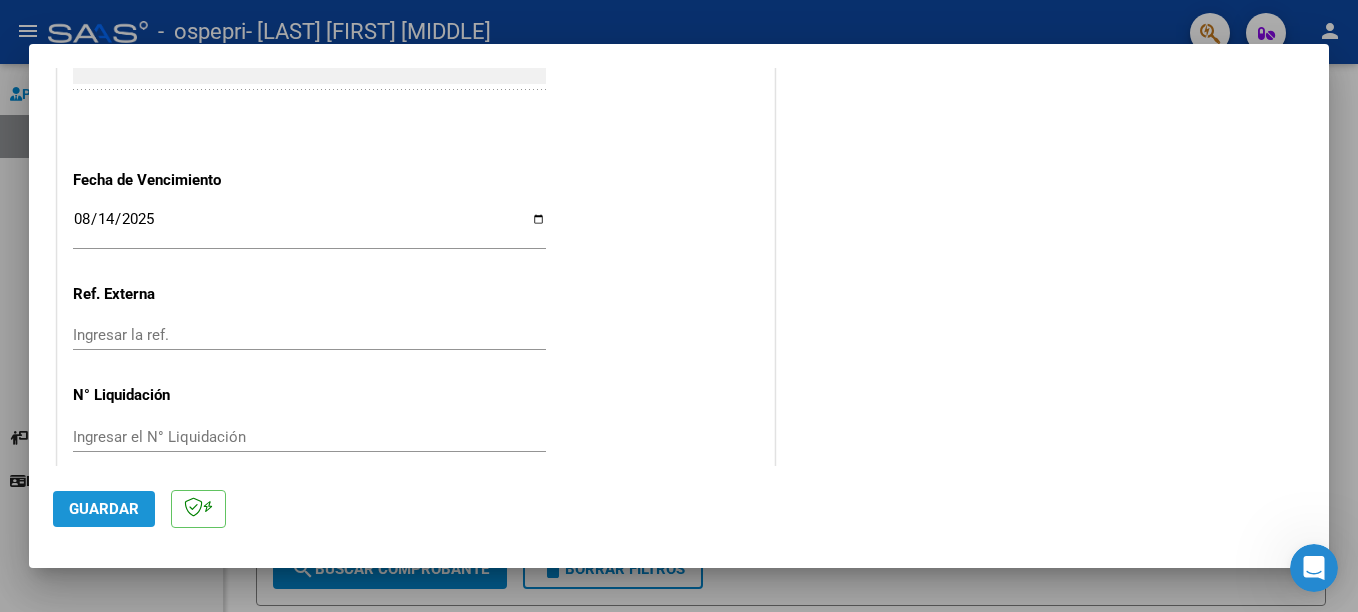 click on "Guardar" 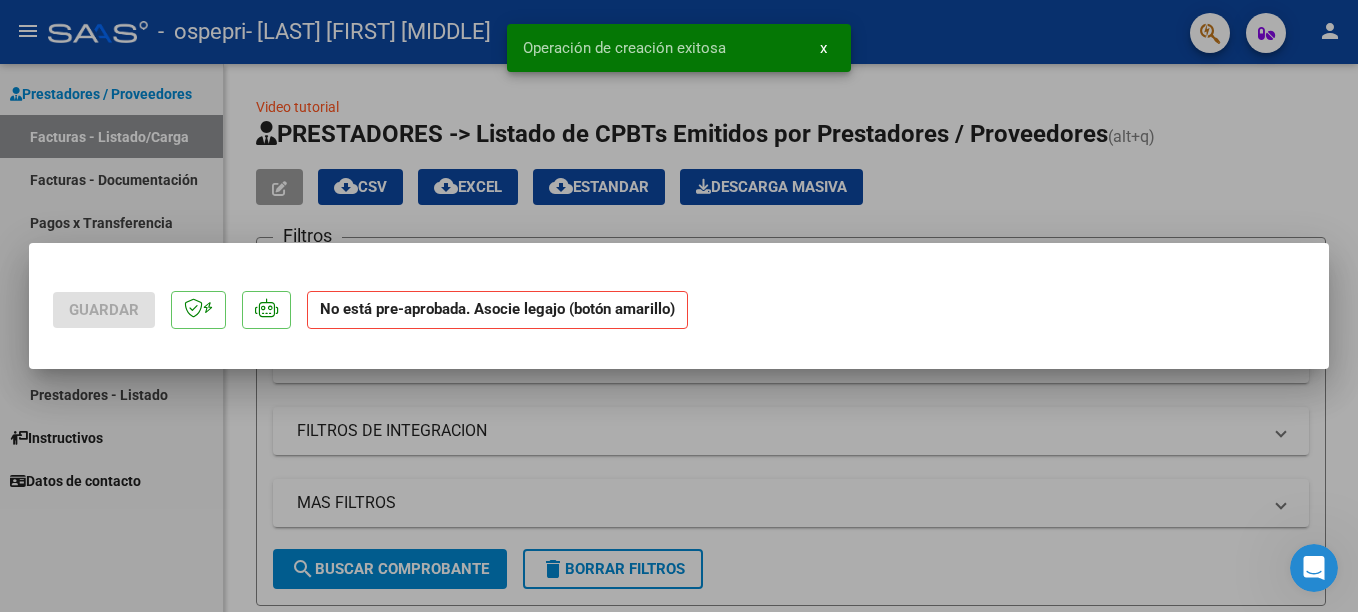 scroll, scrollTop: 0, scrollLeft: 0, axis: both 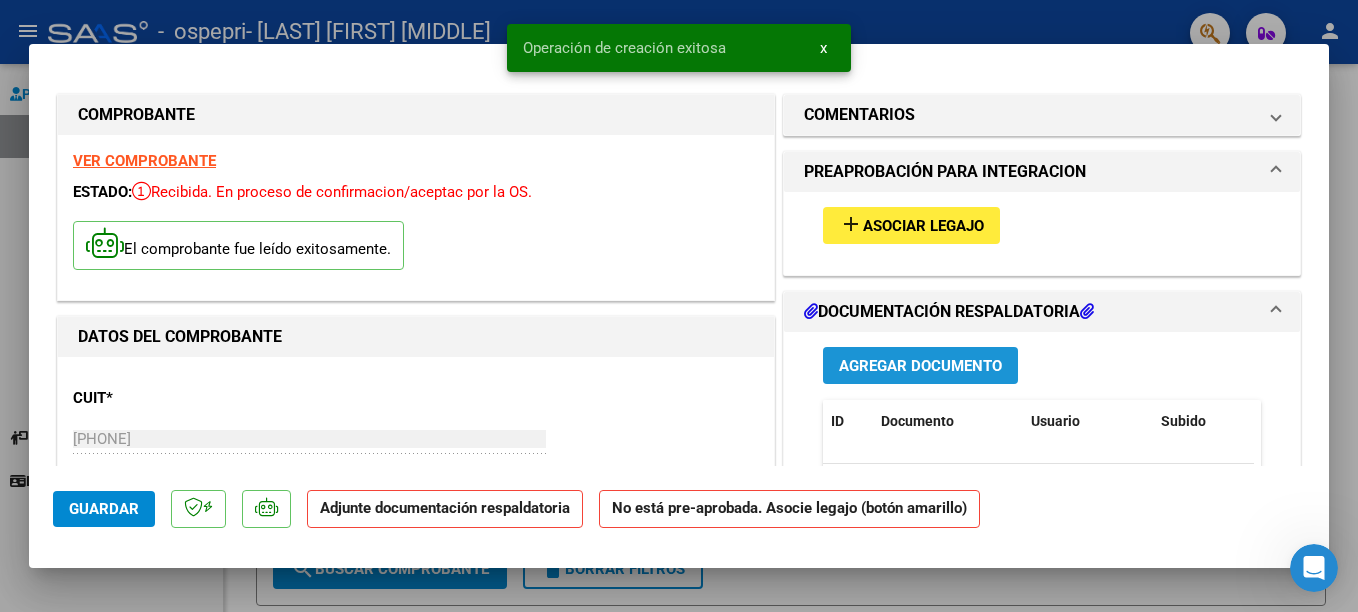 click on "Agregar Documento" at bounding box center [920, 365] 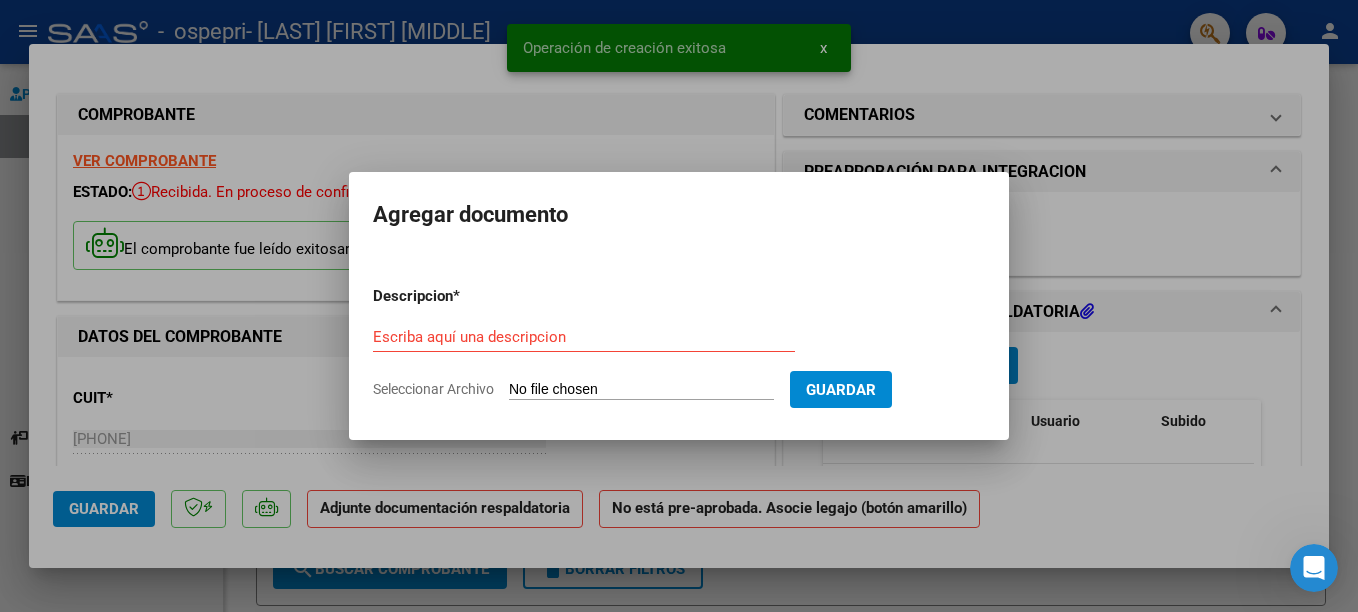 click on "Seleccionar Archivo" at bounding box center (641, 390) 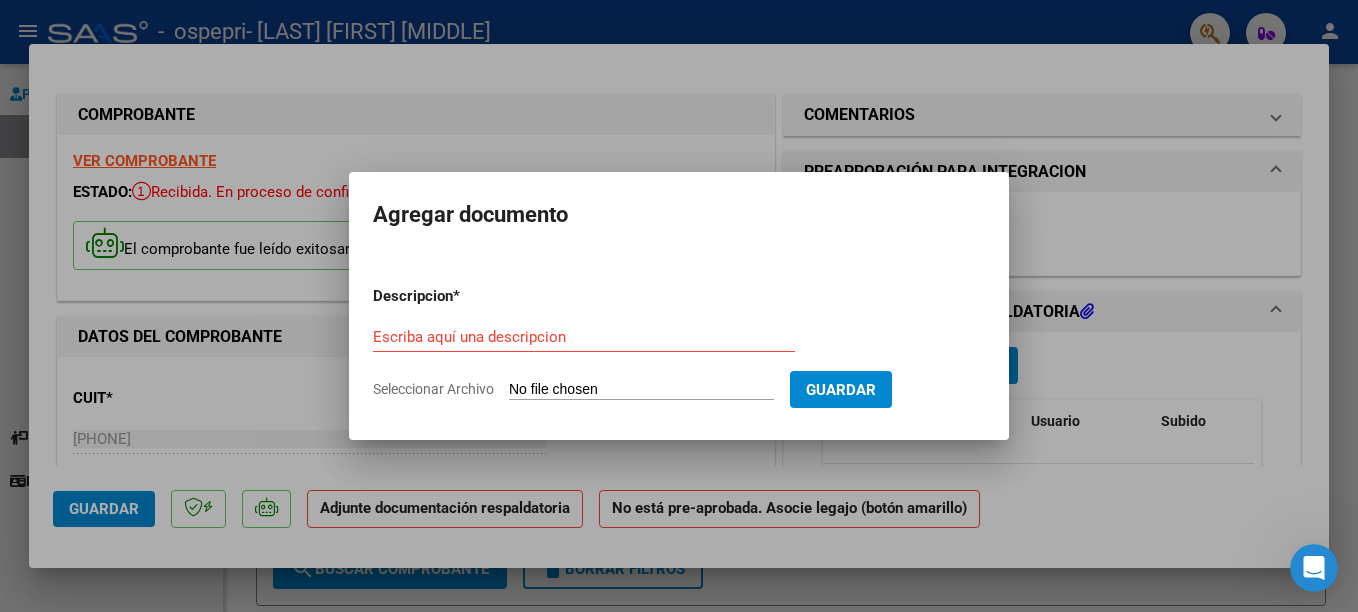 type on "C:\fakepath\Asistencia OSPEPRI Julio [LAST] [FIRST].pdf" 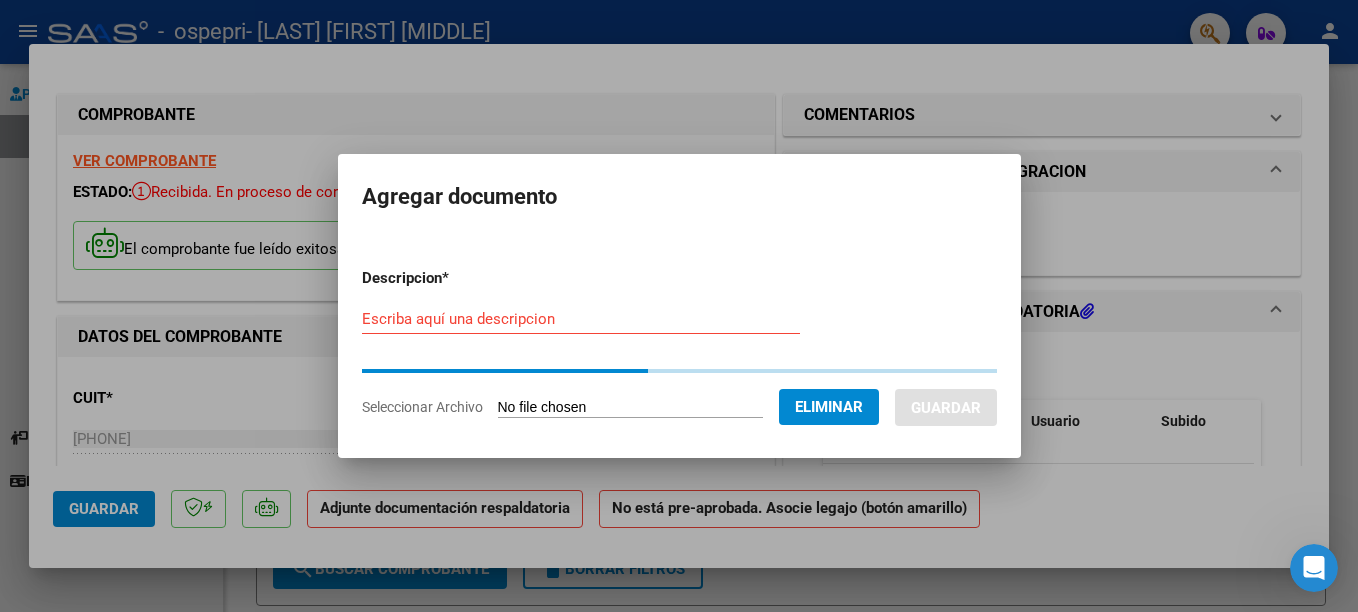 click on "Escriba aquí una descripcion" at bounding box center (581, 319) 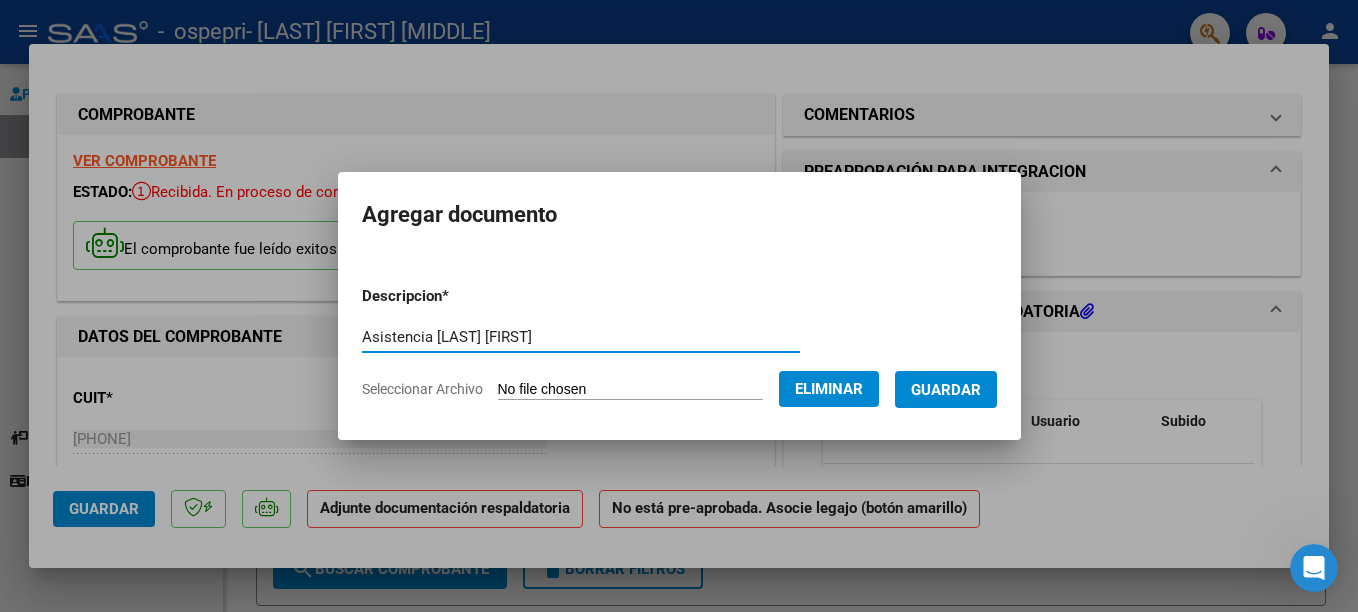 type on "Asistencia [LAST] [FIRST]" 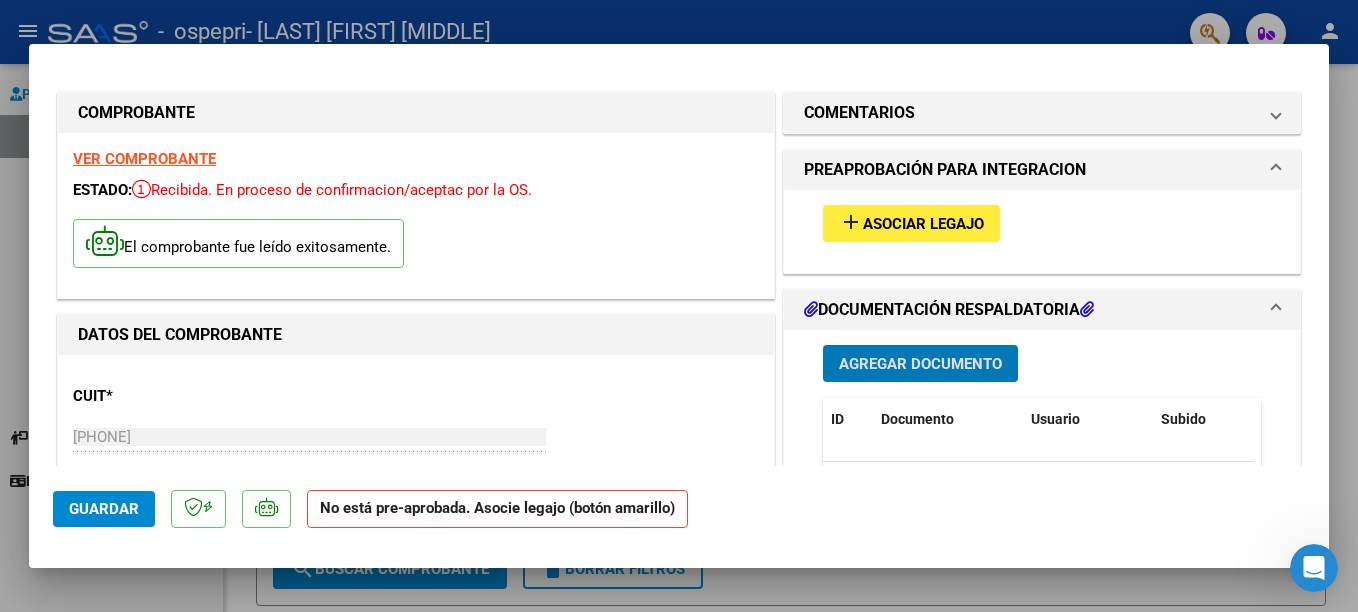 scroll, scrollTop: 0, scrollLeft: 0, axis: both 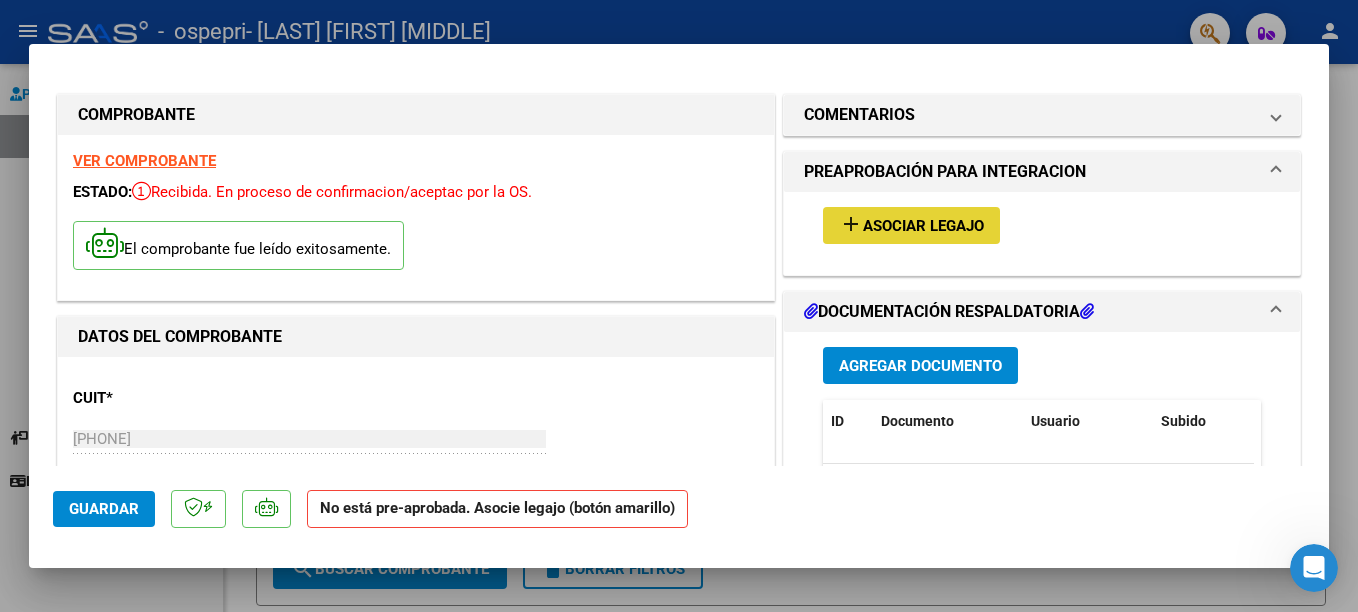 click on "Asociar Legajo" at bounding box center [923, 226] 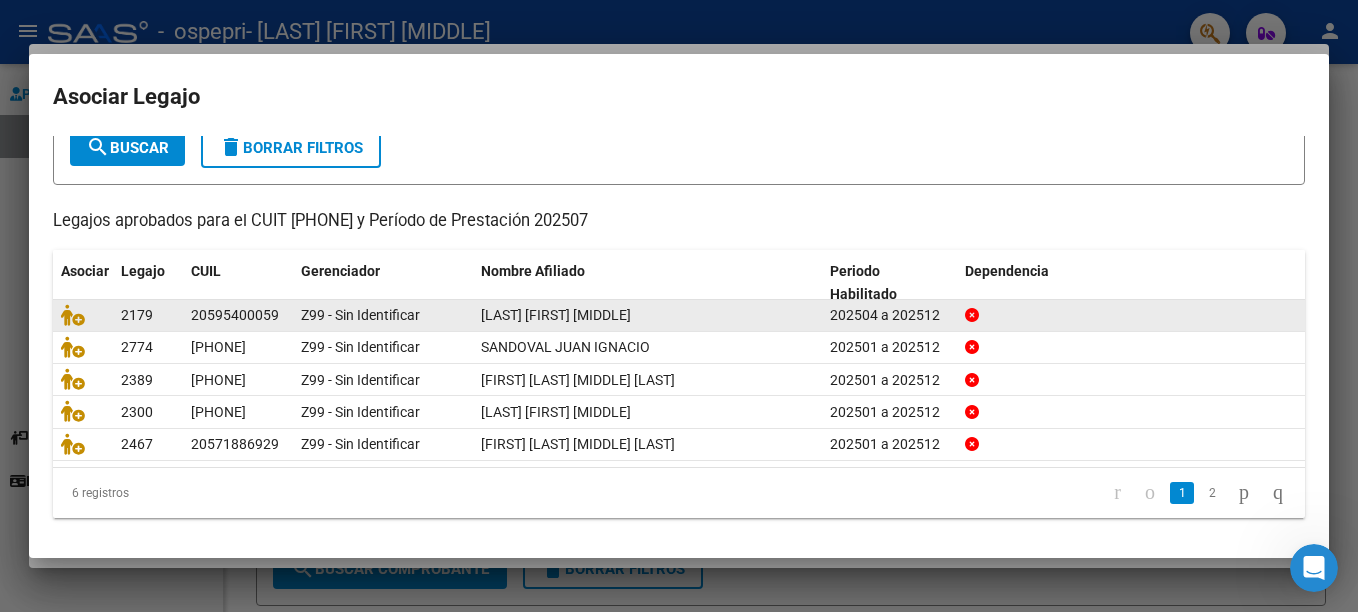 scroll, scrollTop: 128, scrollLeft: 0, axis: vertical 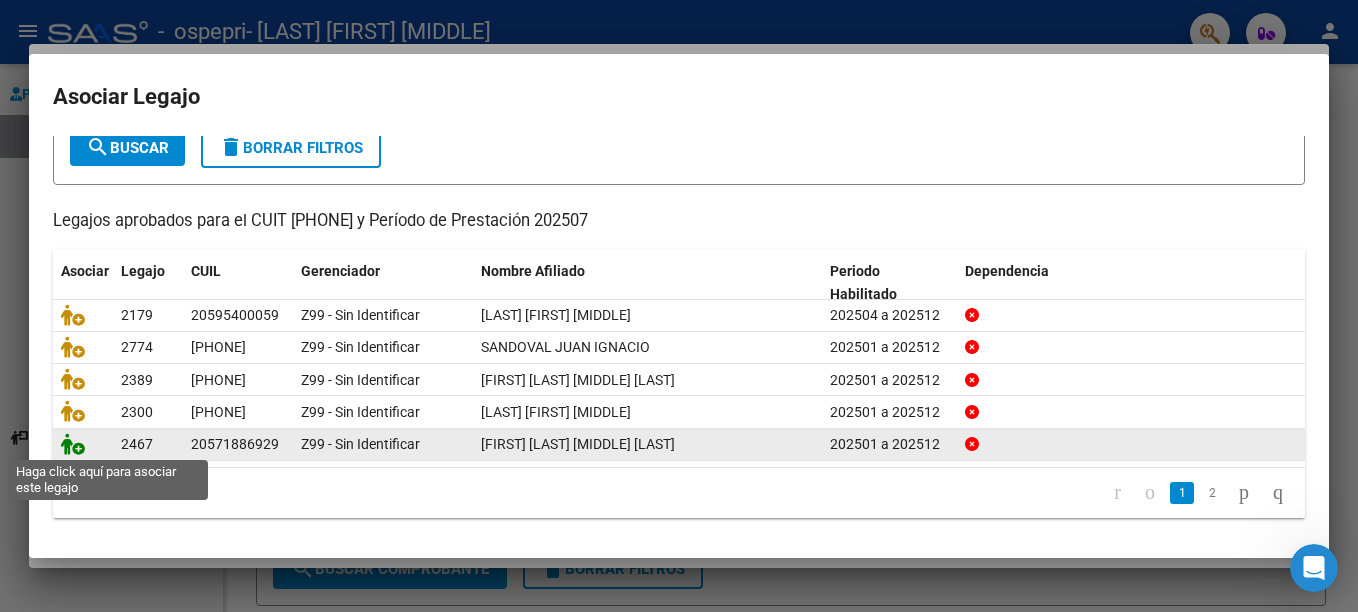 click 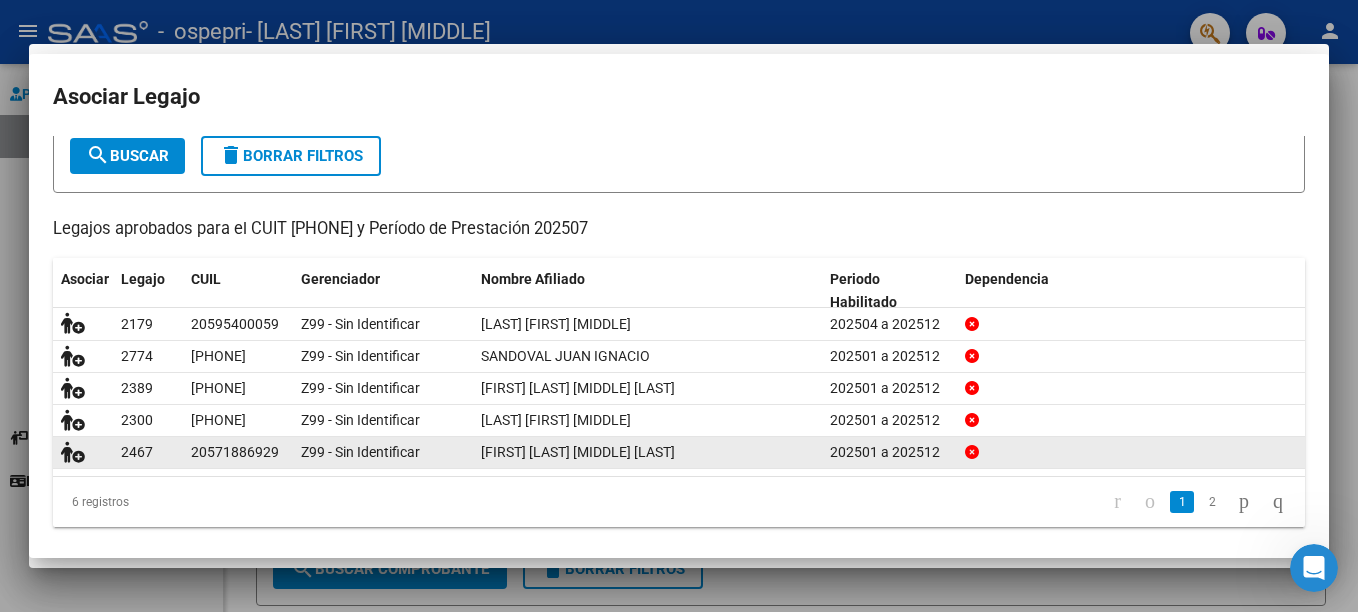 scroll, scrollTop: 0, scrollLeft: 0, axis: both 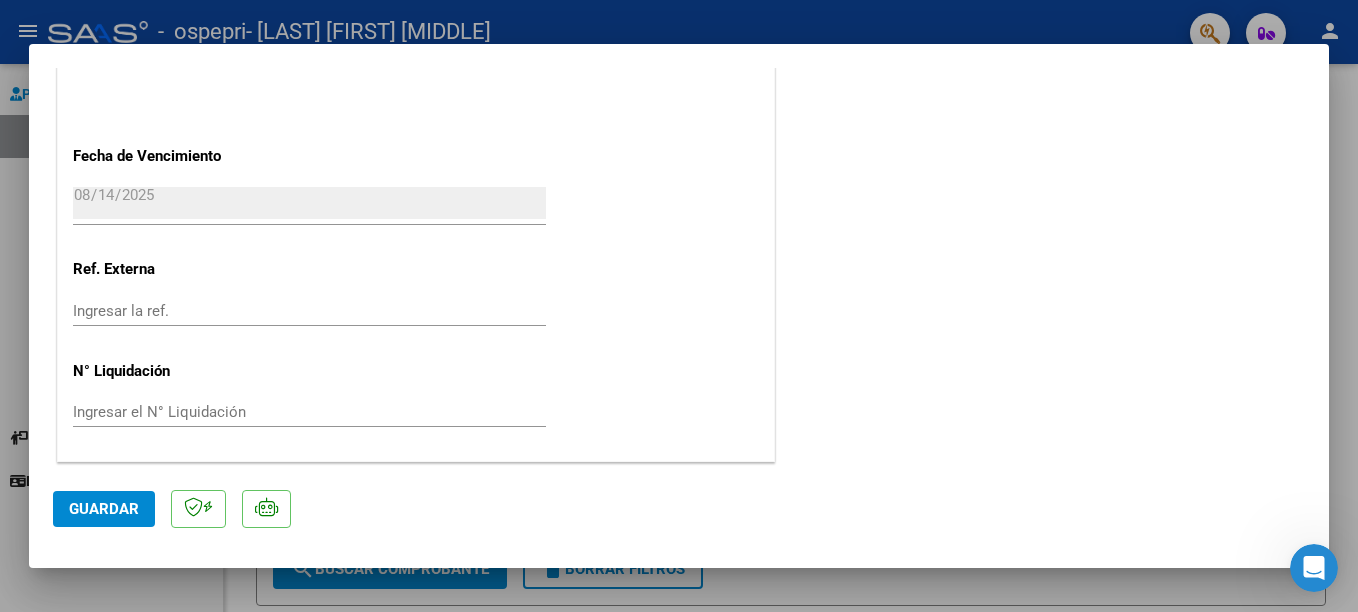 click on "Guardar" 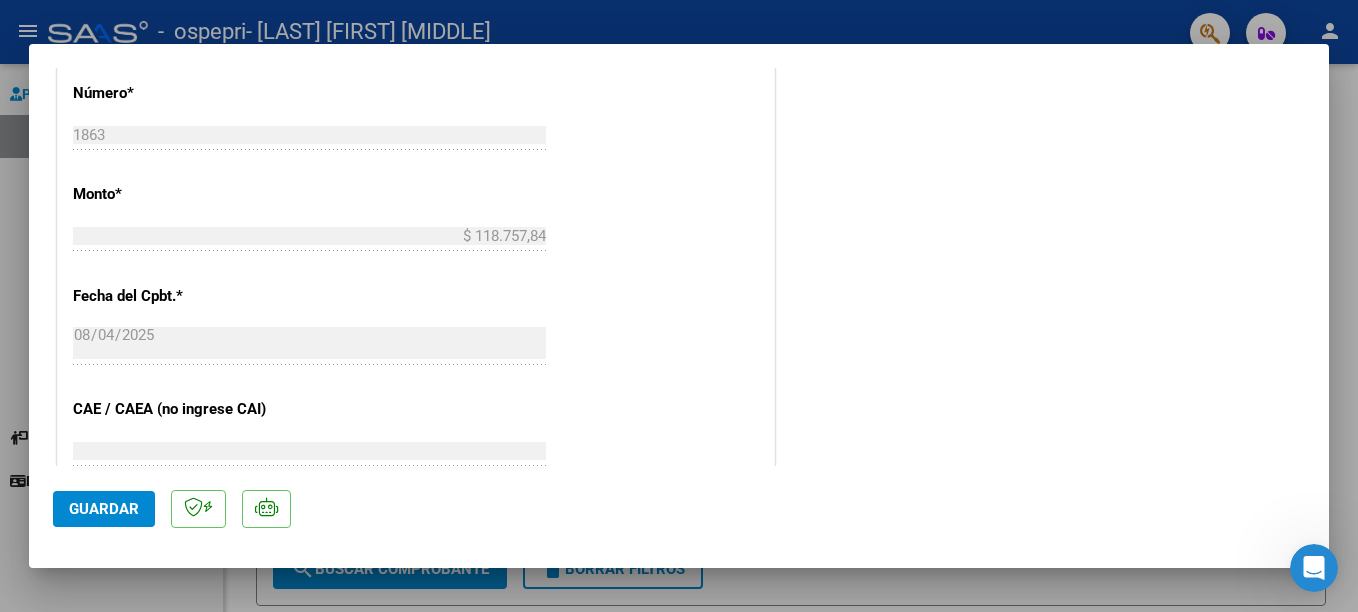 click on "Guardar" 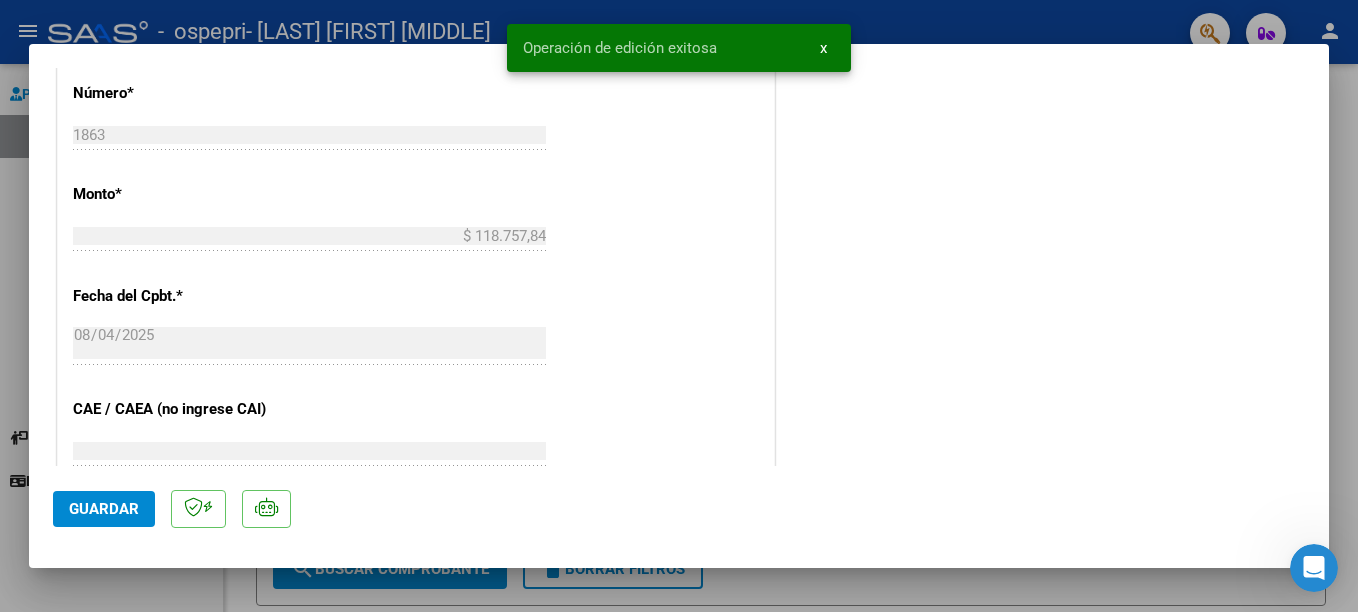 click at bounding box center [679, 306] 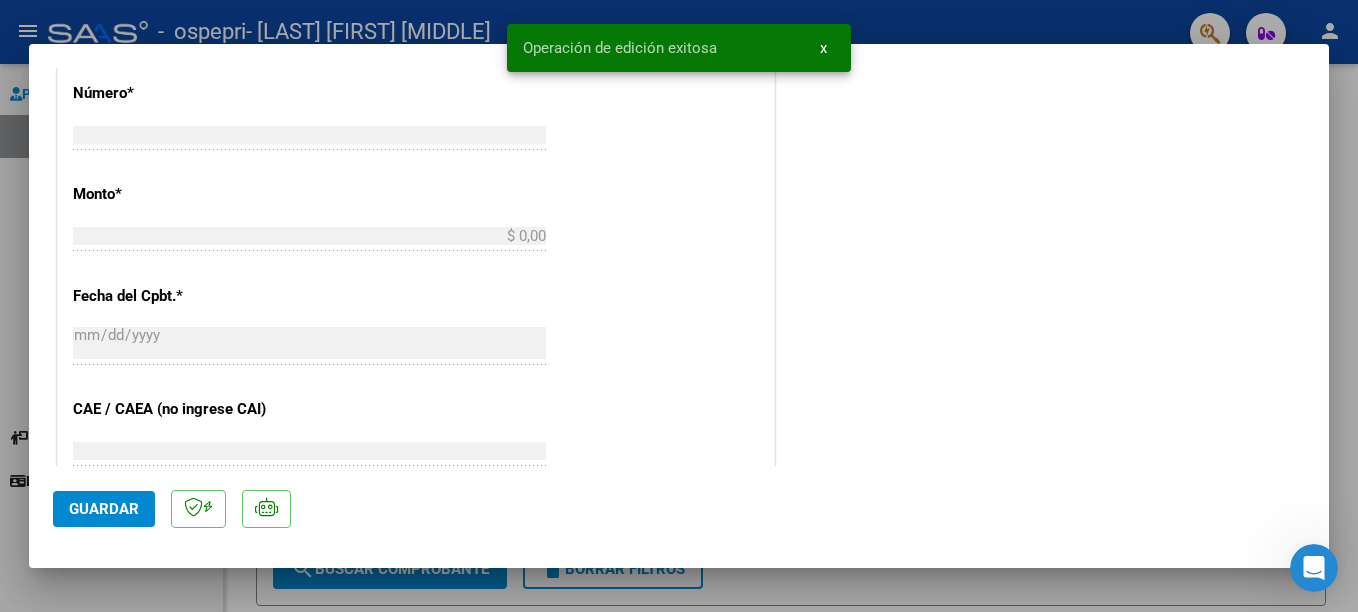 scroll, scrollTop: 1061, scrollLeft: 0, axis: vertical 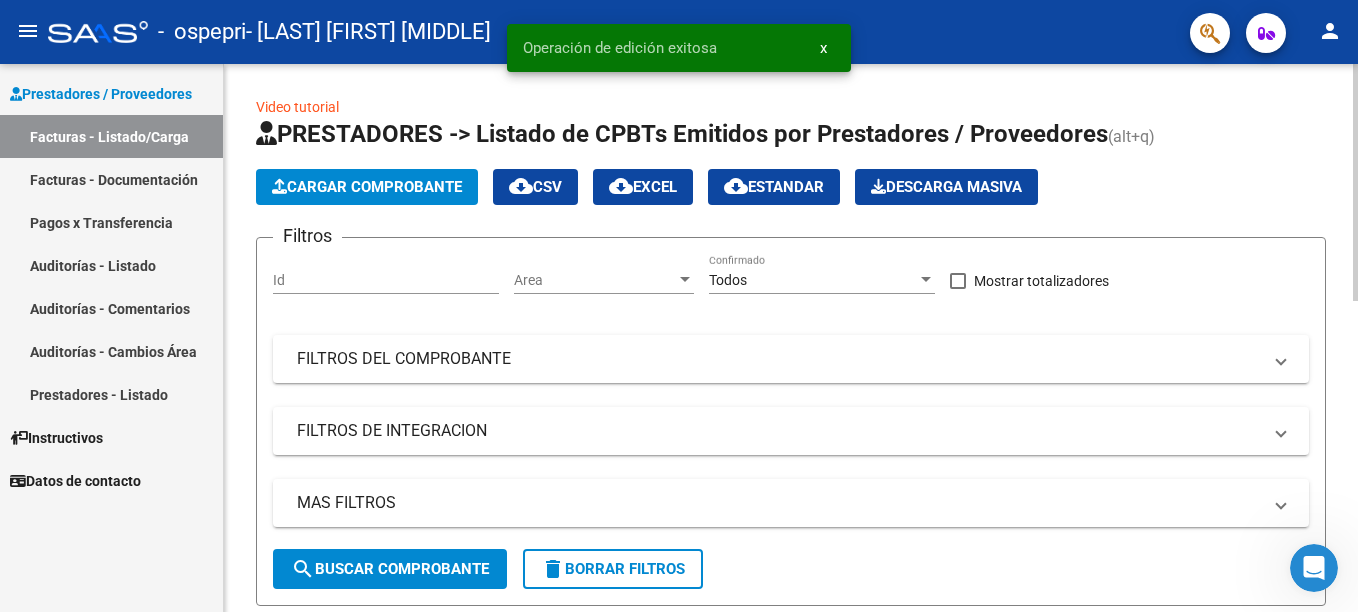 click on "Cargar Comprobante" 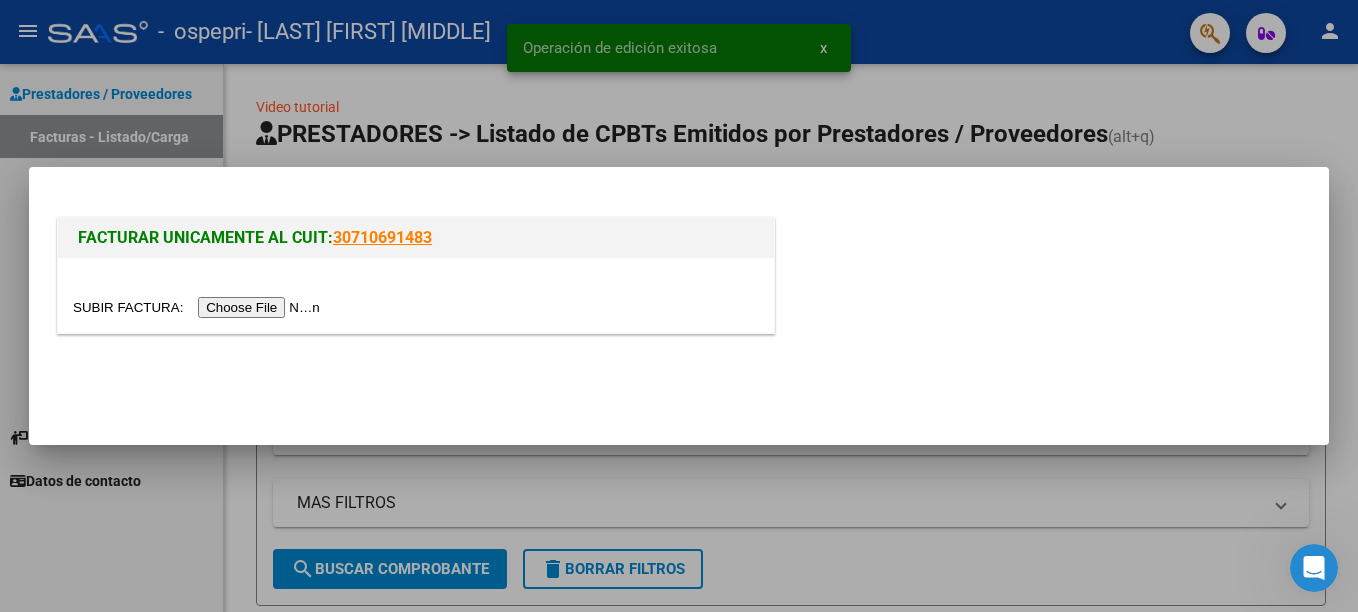click at bounding box center (199, 307) 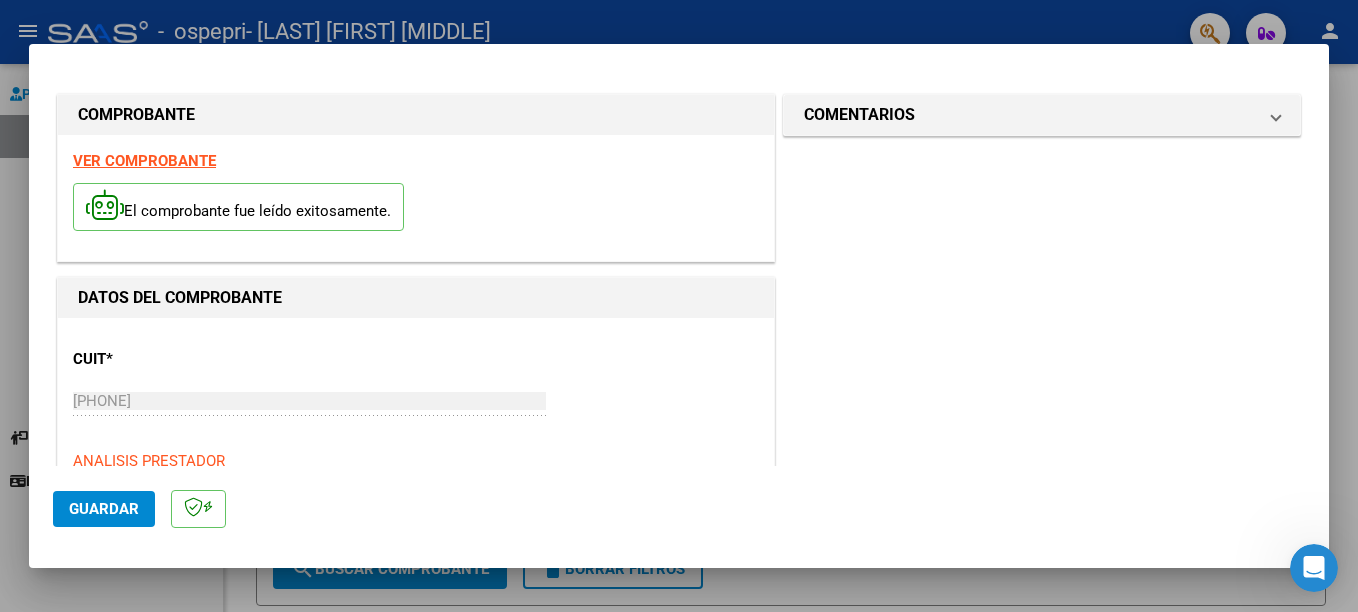 scroll, scrollTop: 600, scrollLeft: 0, axis: vertical 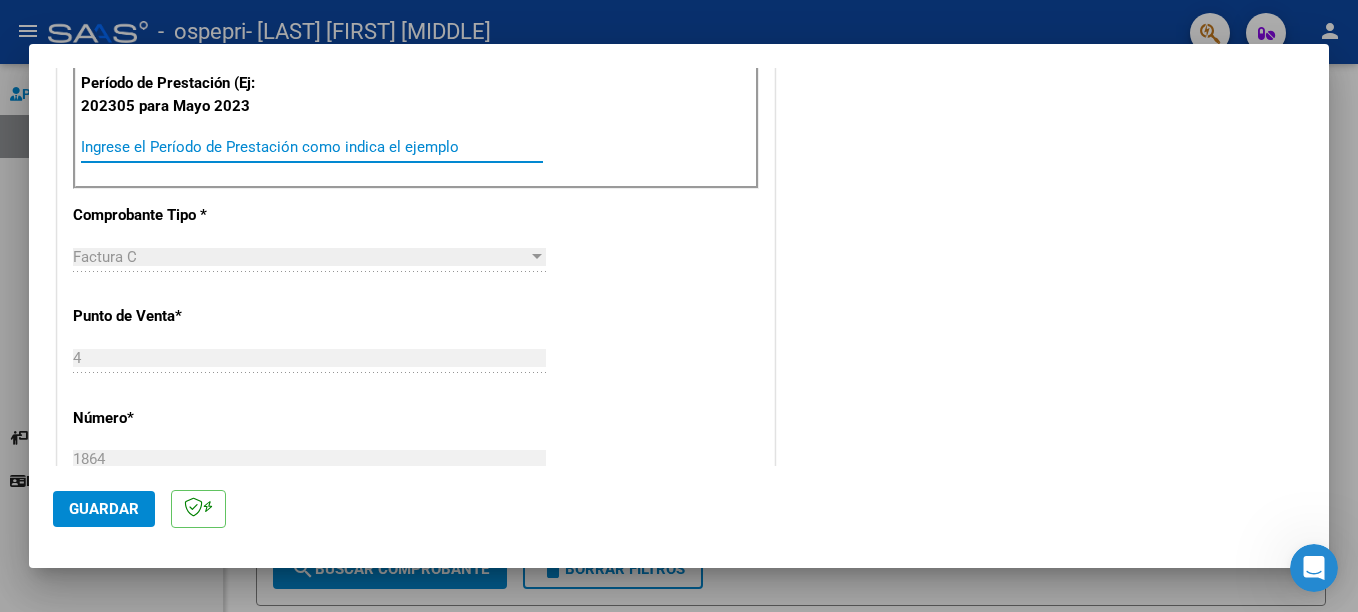 click on "Ingrese el Período de Prestación como indica el ejemplo" at bounding box center (312, 147) 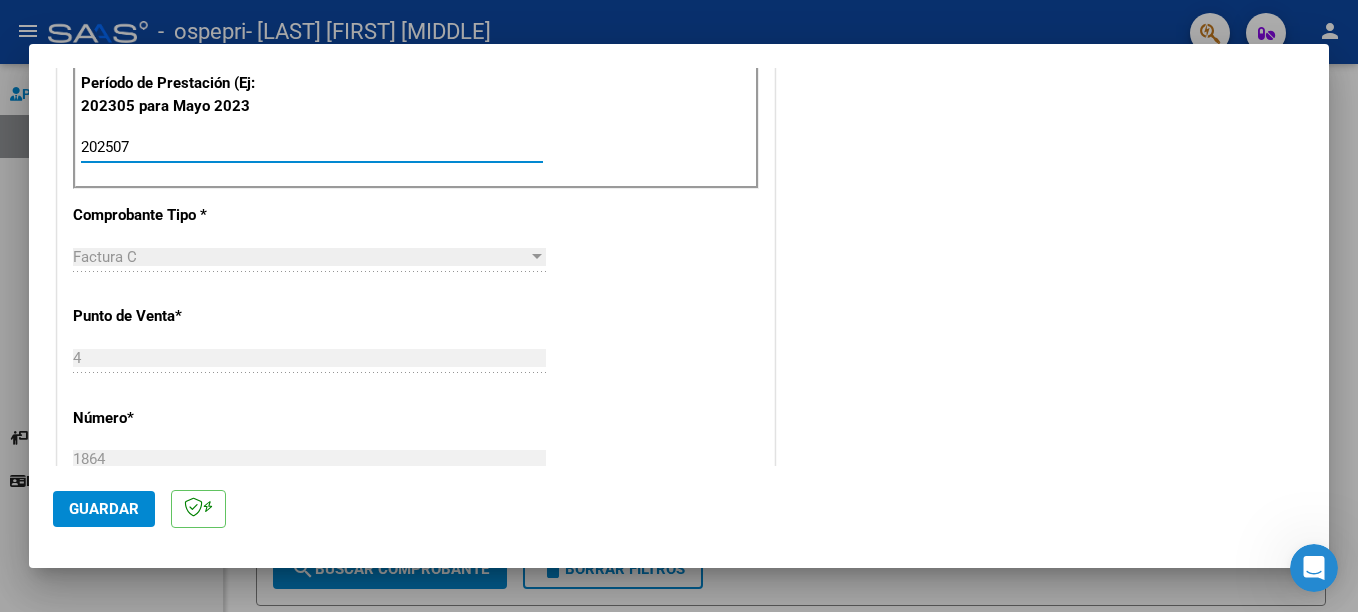 type on "202507" 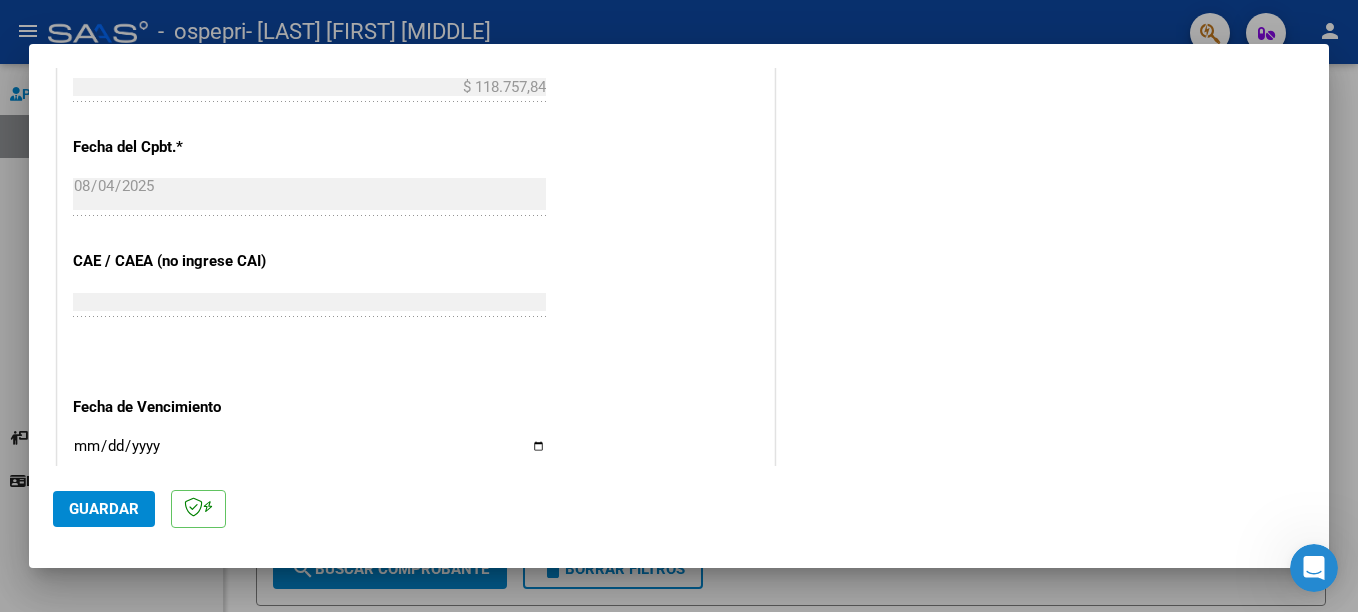 scroll, scrollTop: 1200, scrollLeft: 0, axis: vertical 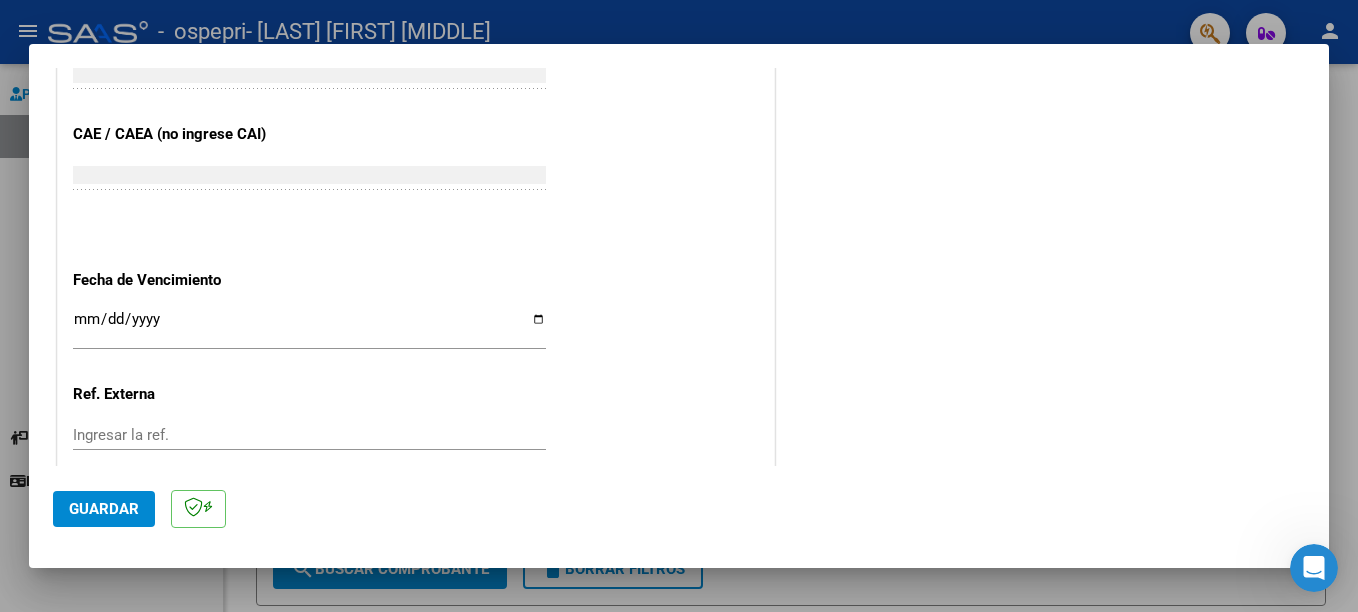 click on "CUIT * [PHONE] Ingresar CUIT ANALISIS PRESTADOR Area destinado * Integración Seleccionar Area Luego de guardar debe preaprobar la factura asociandola a un legajo de integración y subir la documentación respaldatoria (planilla de asistencia o ddjj para período de aislamiento) Período de Prestación (Ej: 202305 para Mayo 2023 202507 Ingrese el Período de Prestación como indica el ejemplo Comprobante Tipo * Factura C Seleccionar Tipo Punto de Venta * 4 Ingresar el Nro. Número * 1864 Ingresar el Nro. Monto * $ 118.757,84 Ingresar el monto Fecha del Cpbt. * 2025-08-04 Ingresar la fecha CAE / CAEA (no ingrese CAI) 75316920878862 Ingresar el CAE o CAEA (no ingrese CAI) Fecha de Vencimiento Ingresar la fecha Ref. Externa Ingresar la ref. N° Liquidación Ingresar el N° Liquidación" at bounding box center (416, -149) 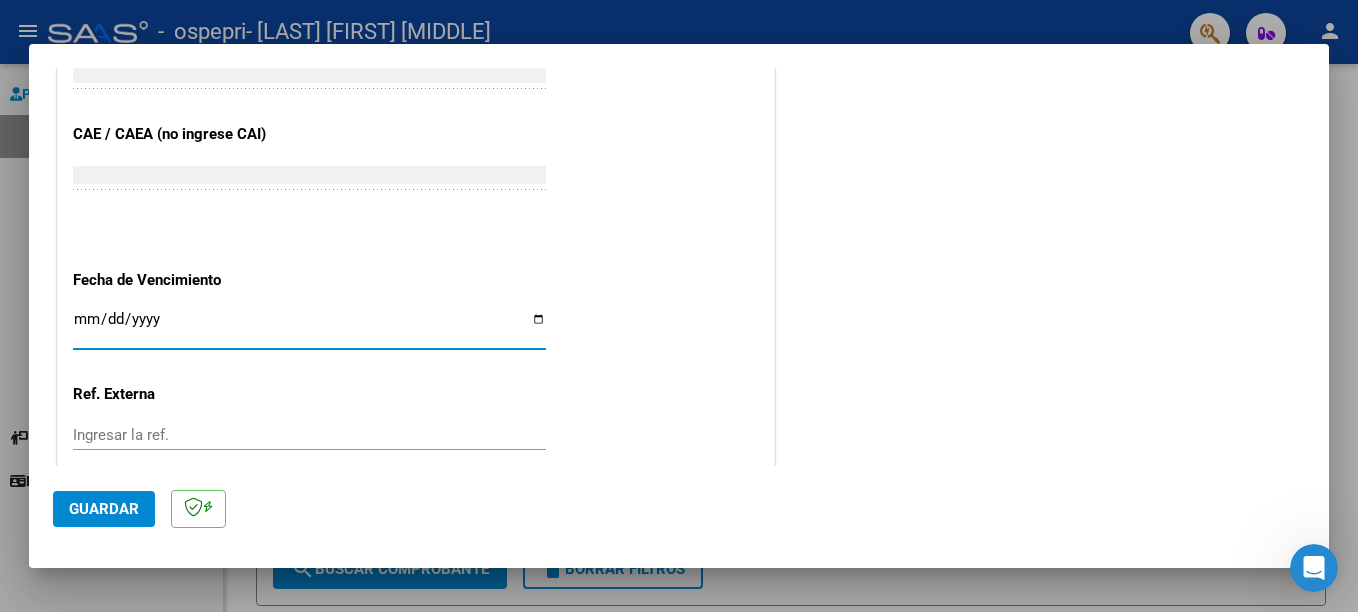 click on "Ingresar la fecha" at bounding box center (309, 327) 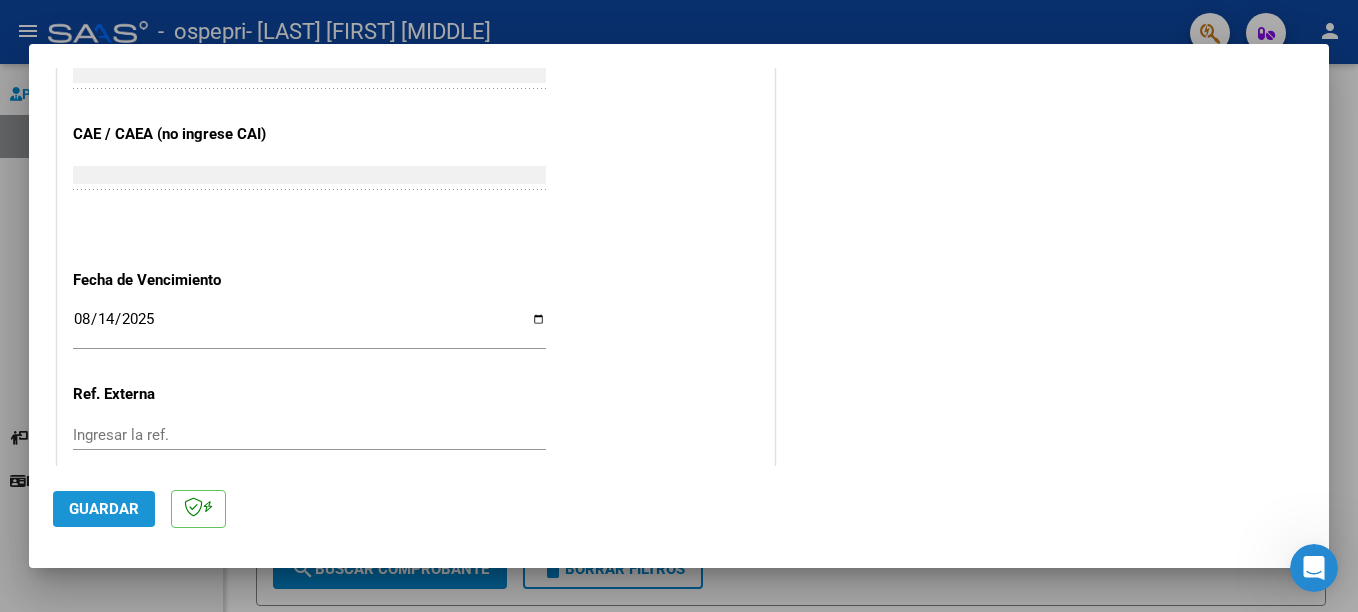 click on "Guardar" 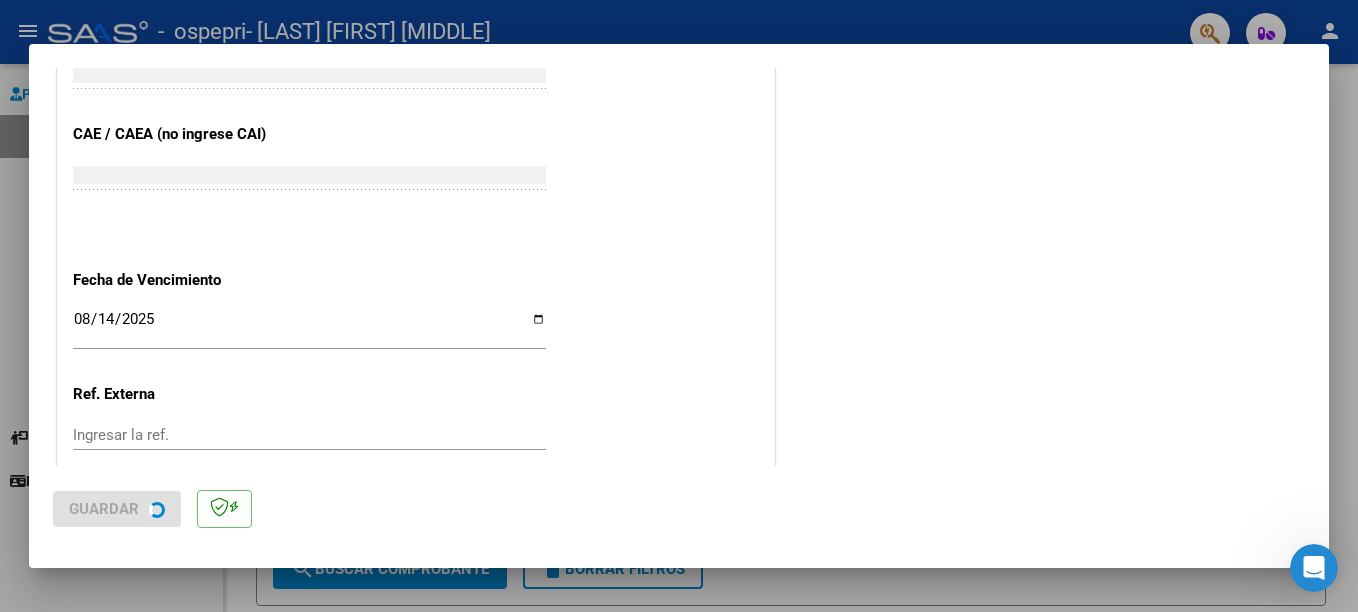 scroll, scrollTop: 0, scrollLeft: 0, axis: both 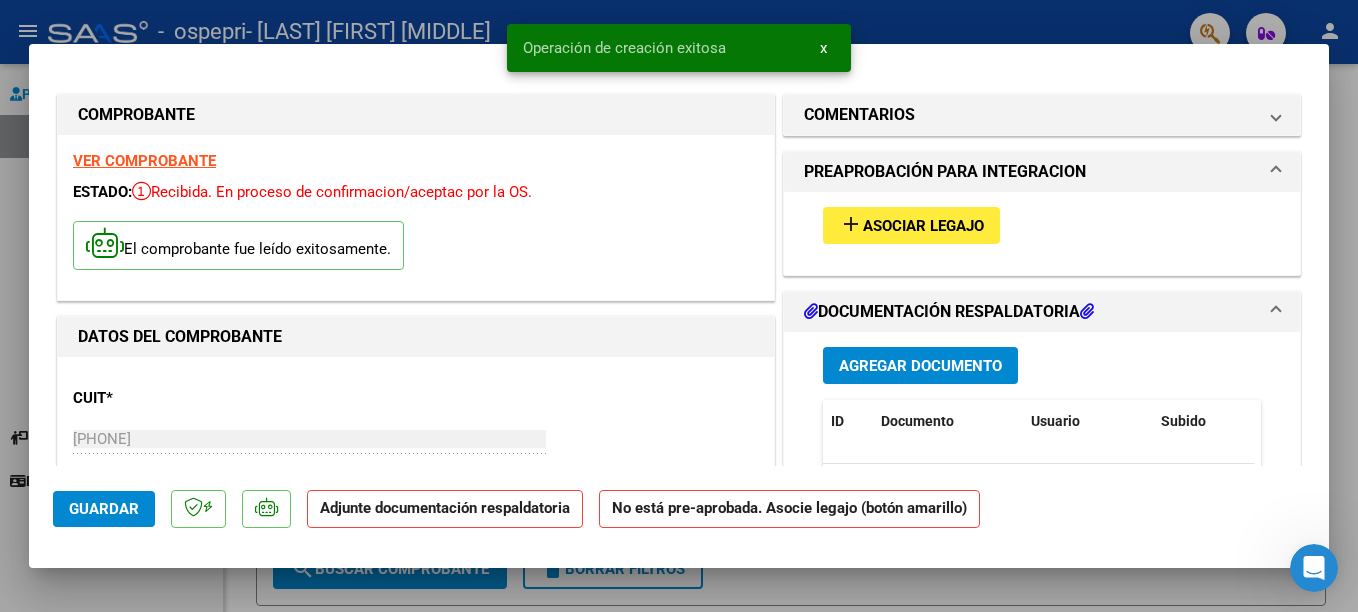 click on "Agregar Documento" at bounding box center [920, 366] 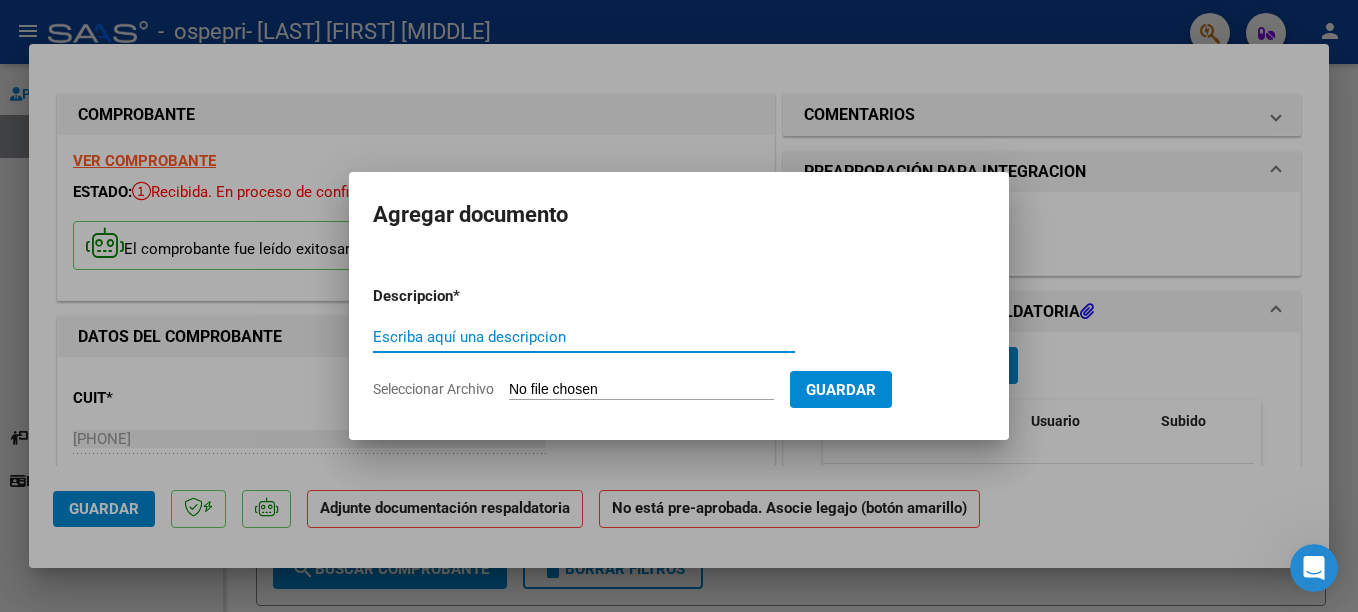 click on "Seleccionar Archivo" at bounding box center (641, 390) 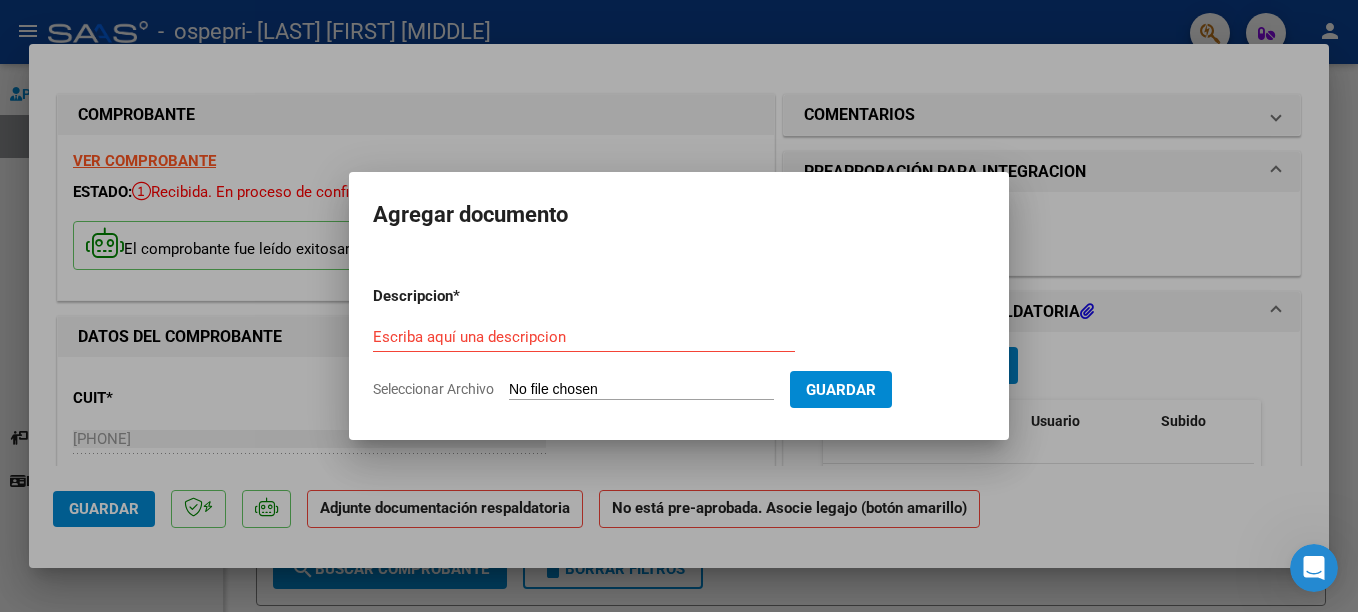 type on "C:\fakepath\Asistencia OSPEPRI [LAST] [FIRST] julio.pdf" 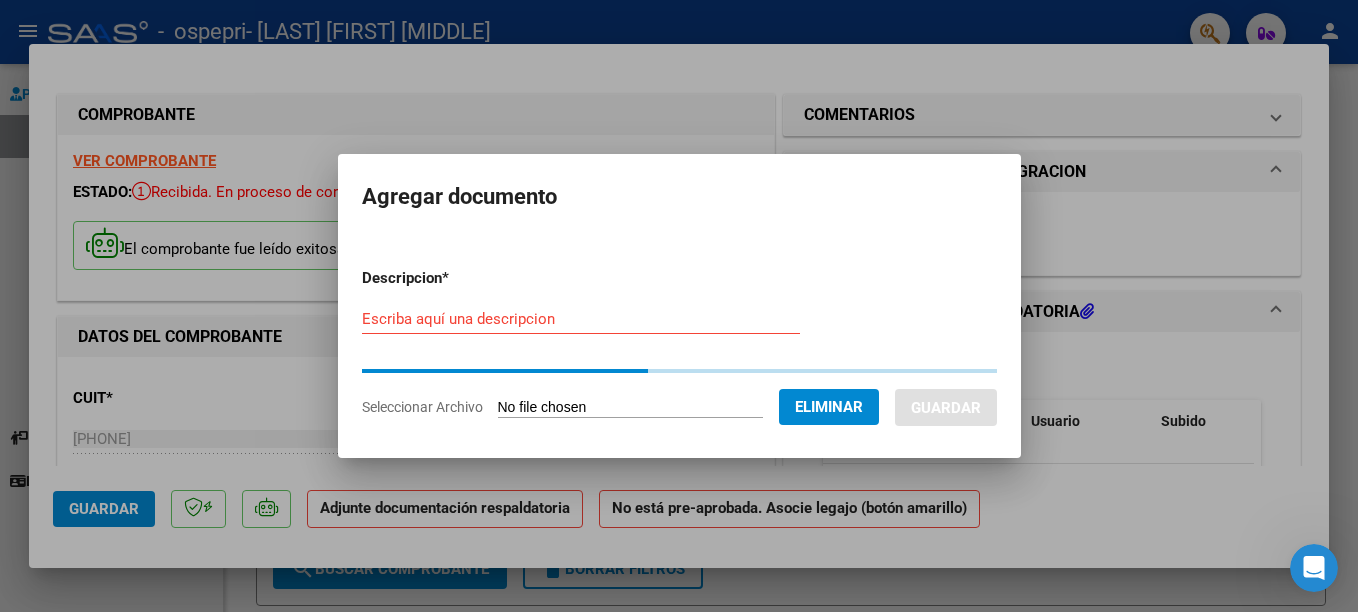 click on "Escriba aquí una descripcion" at bounding box center [581, 319] 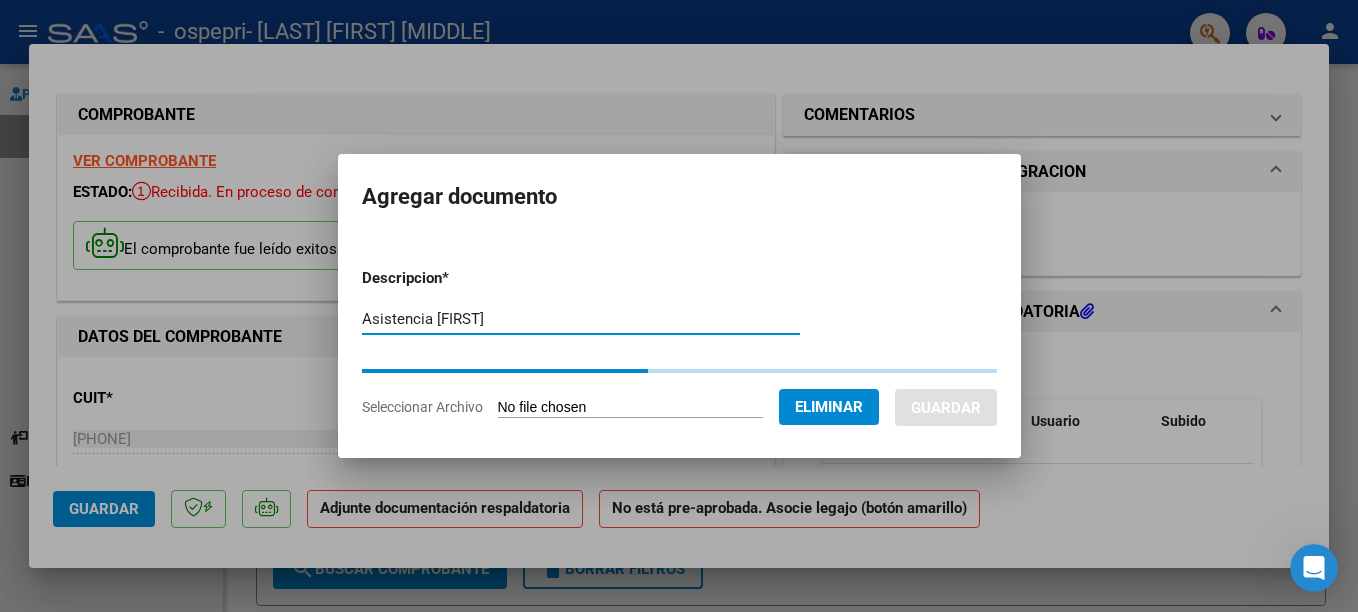 click on "Asistencia [FIRST]" at bounding box center [581, 319] 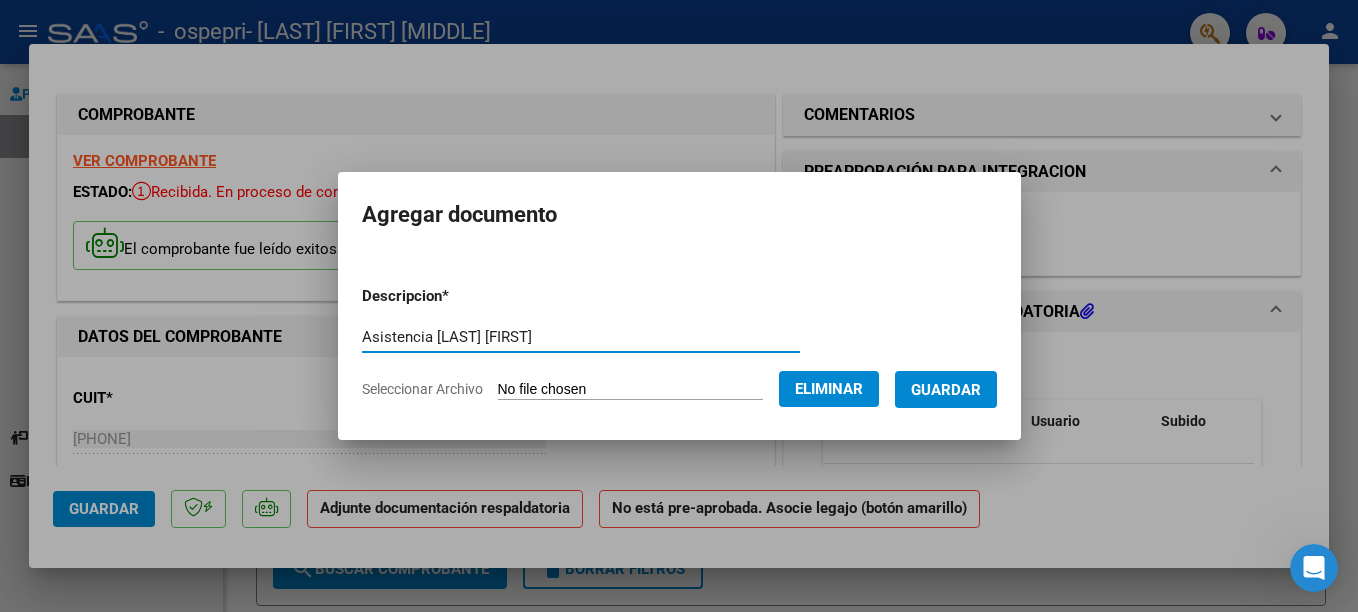 type on "Asistencia [LAST] [FIRST]" 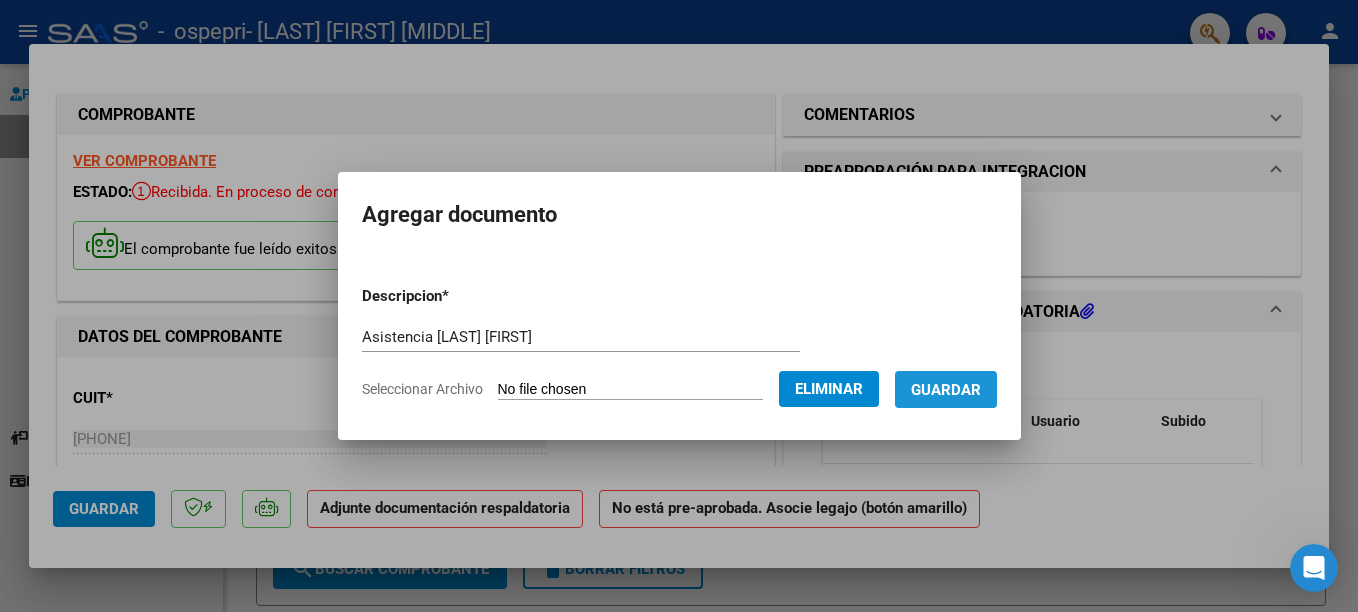 click on "Guardar" at bounding box center (946, 390) 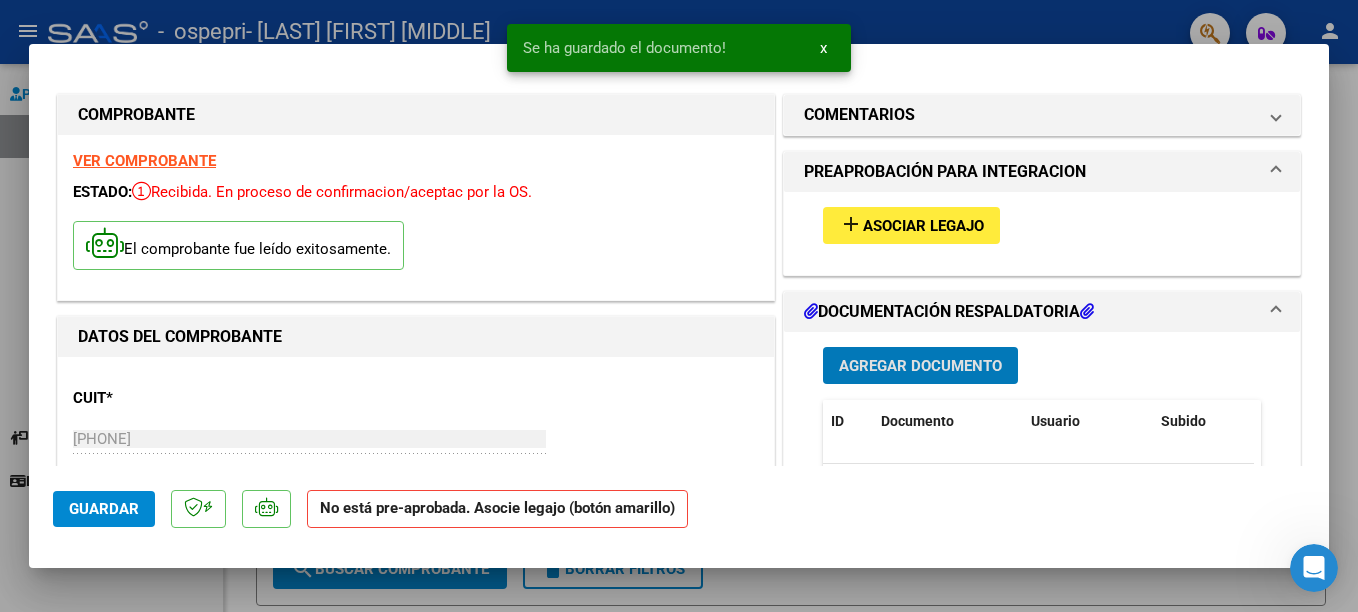 click on "Asociar Legajo" at bounding box center (923, 226) 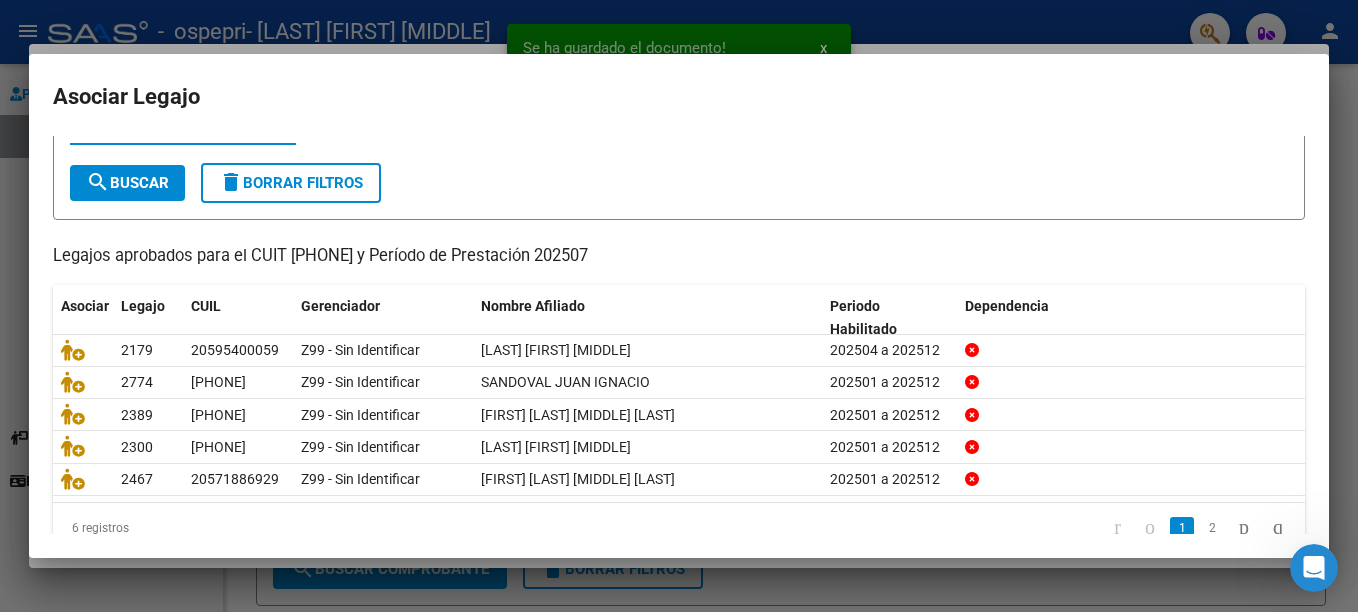 scroll, scrollTop: 128, scrollLeft: 0, axis: vertical 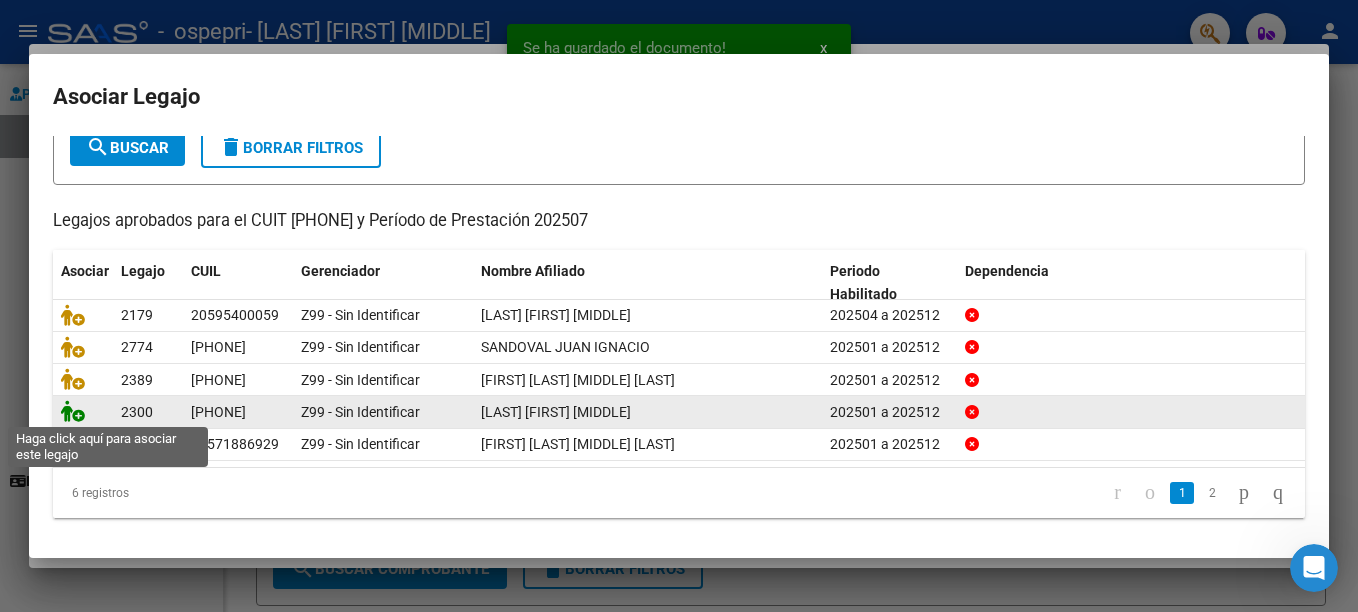 click 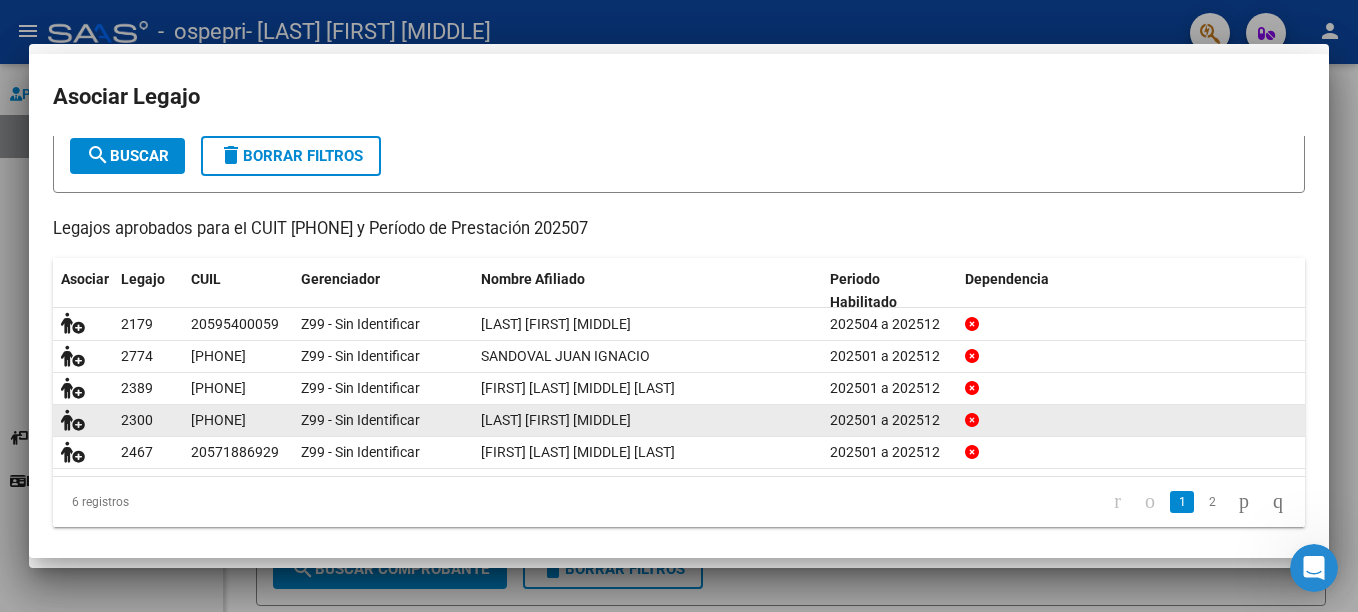 scroll, scrollTop: 0, scrollLeft: 0, axis: both 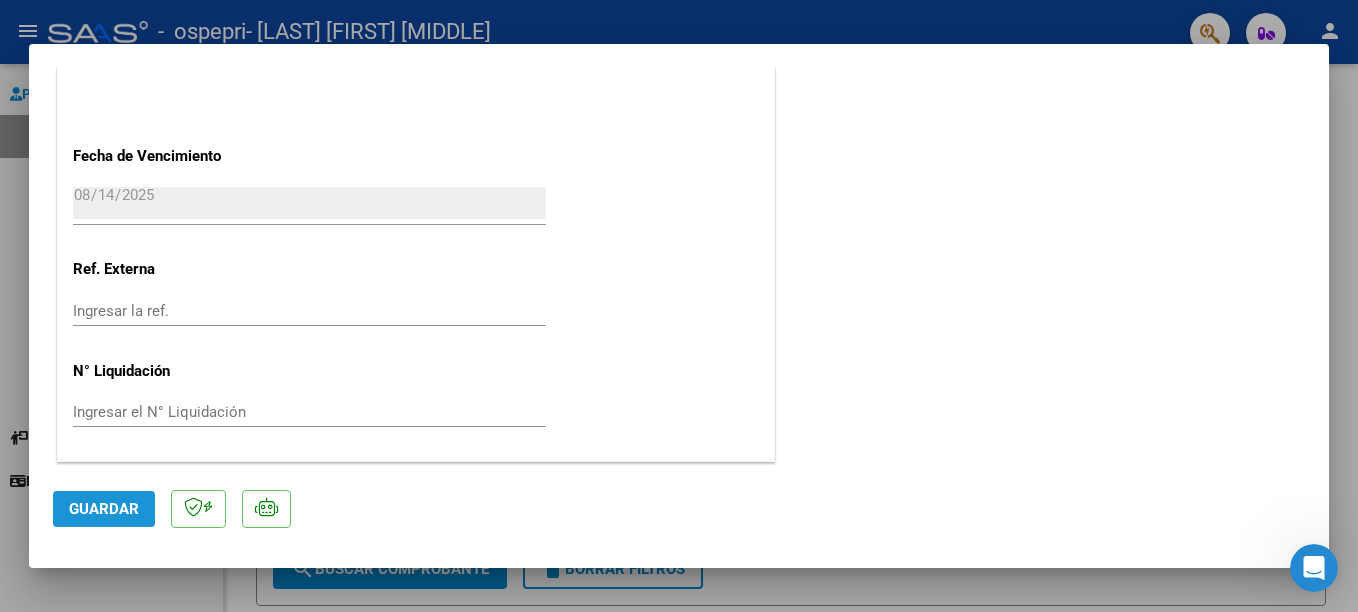 click on "Guardar" 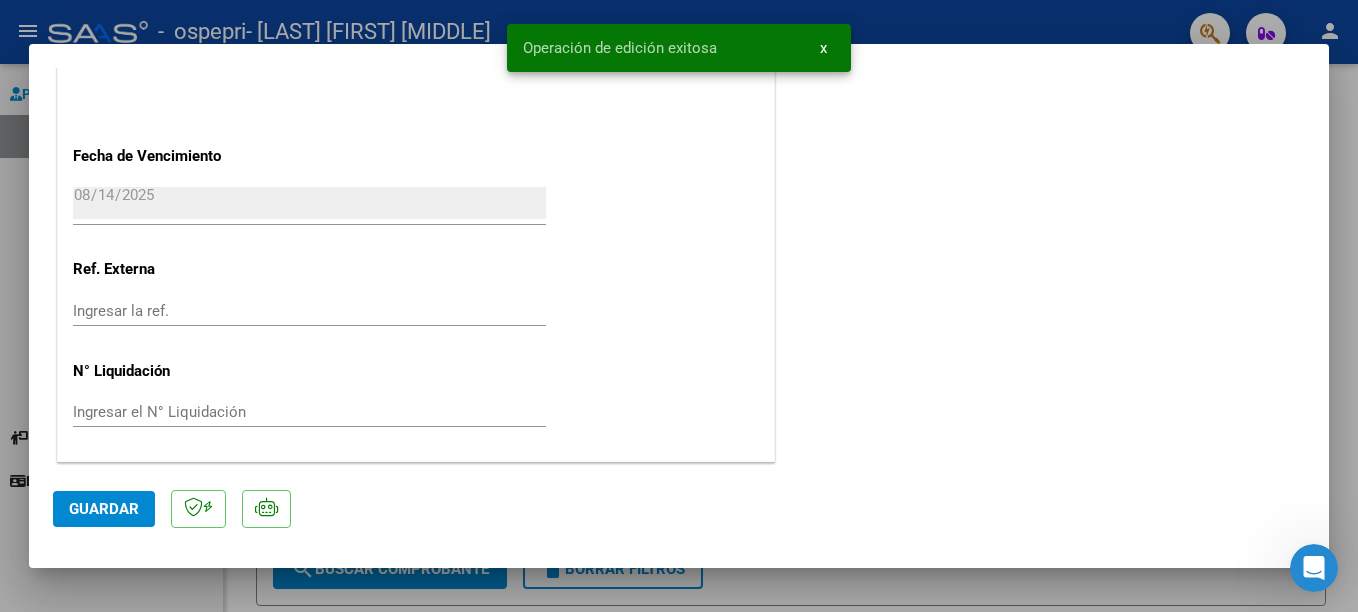 click at bounding box center [679, 306] 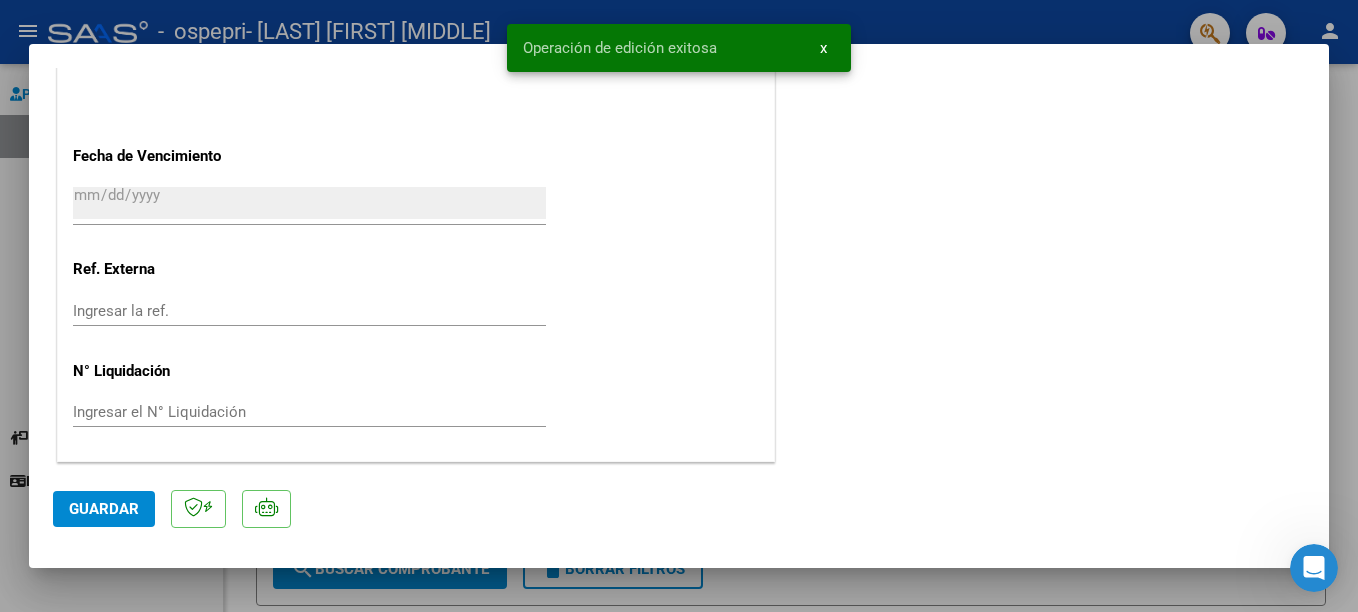 scroll, scrollTop: 0, scrollLeft: 0, axis: both 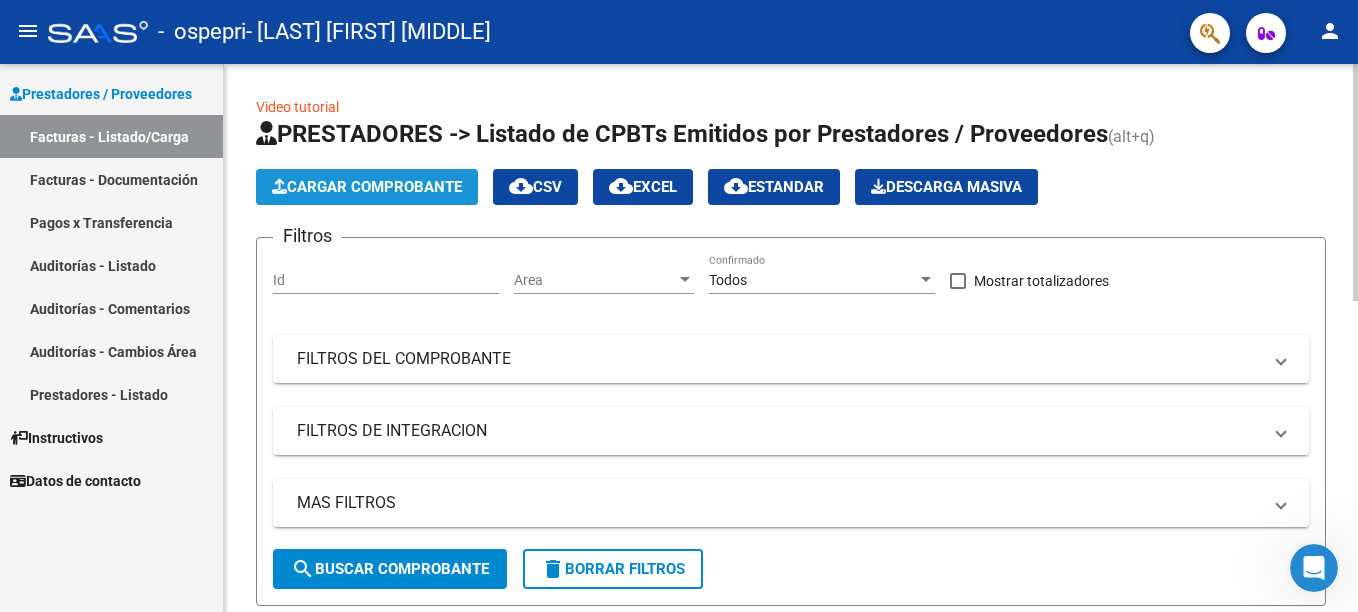 click on "Cargar Comprobante" 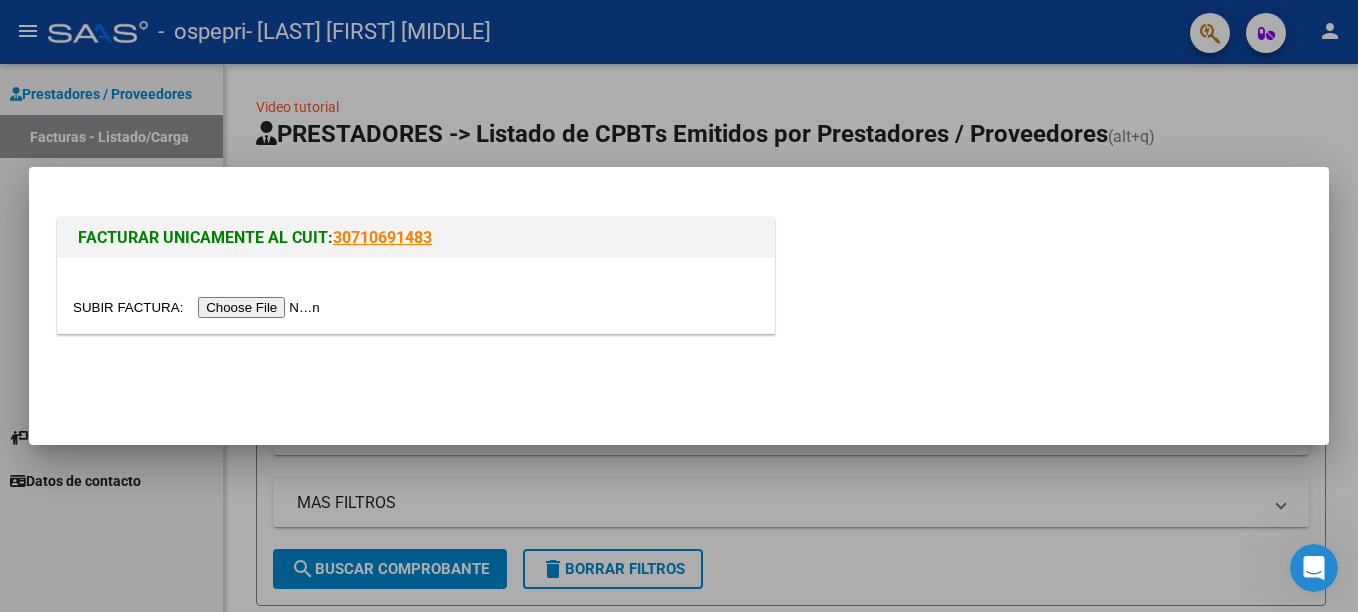 click at bounding box center (199, 307) 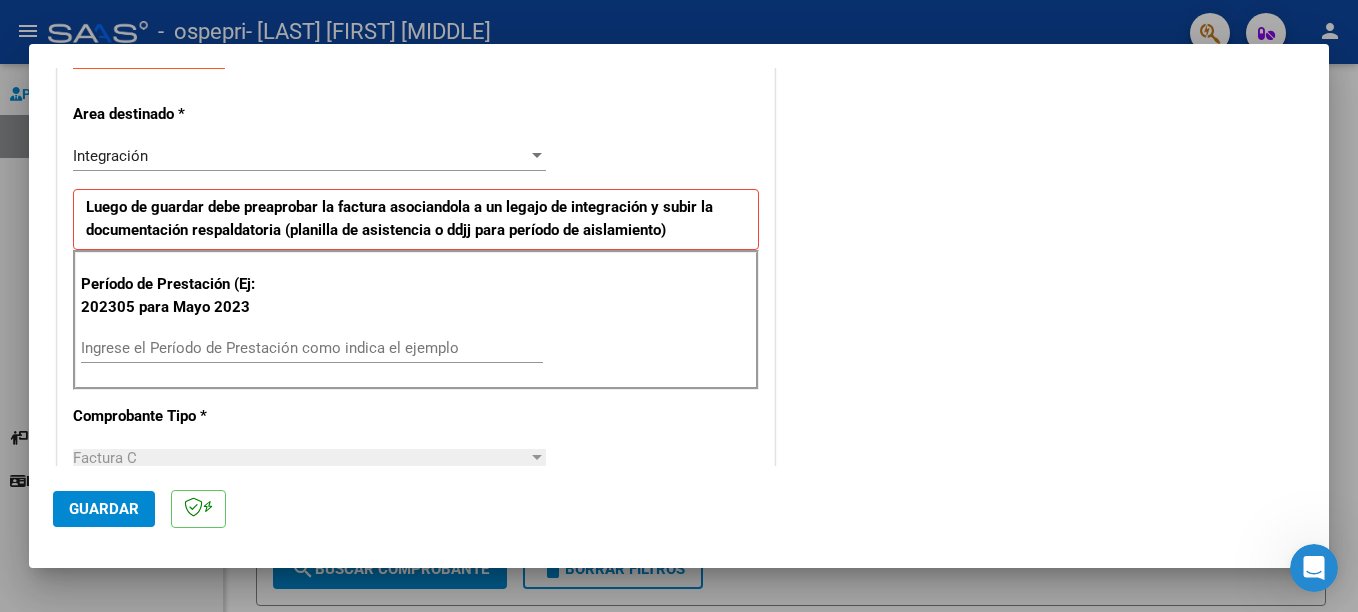 scroll, scrollTop: 400, scrollLeft: 0, axis: vertical 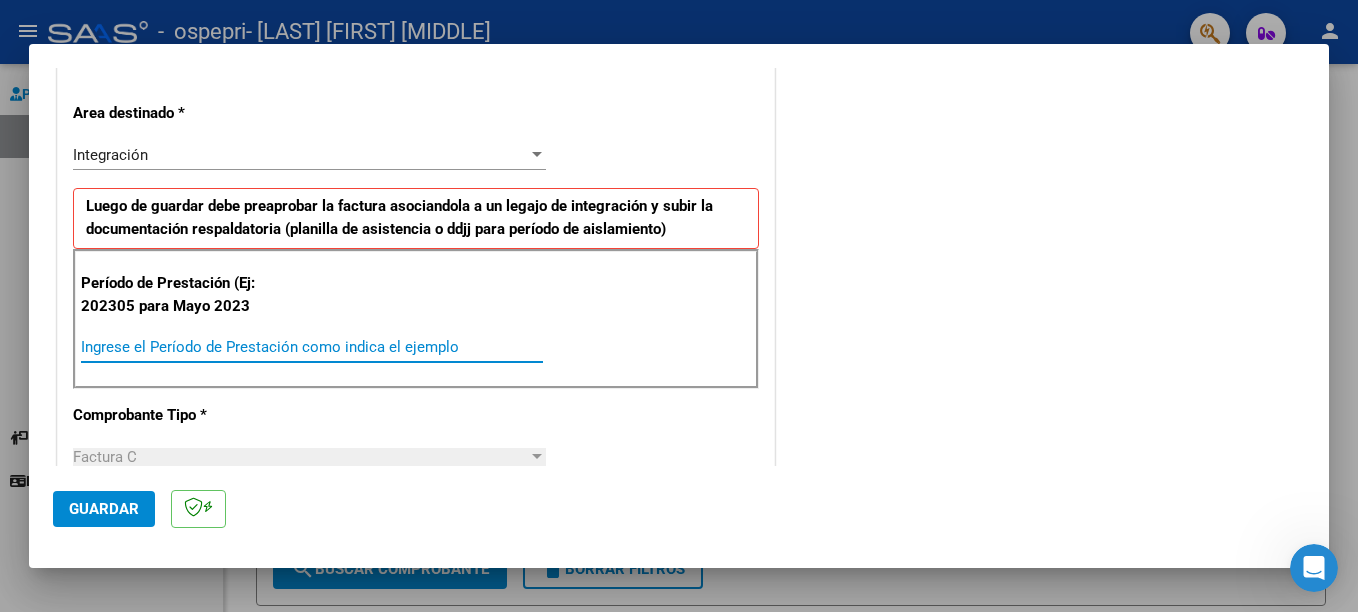 click on "Ingrese el Período de Prestación como indica el ejemplo" at bounding box center [312, 347] 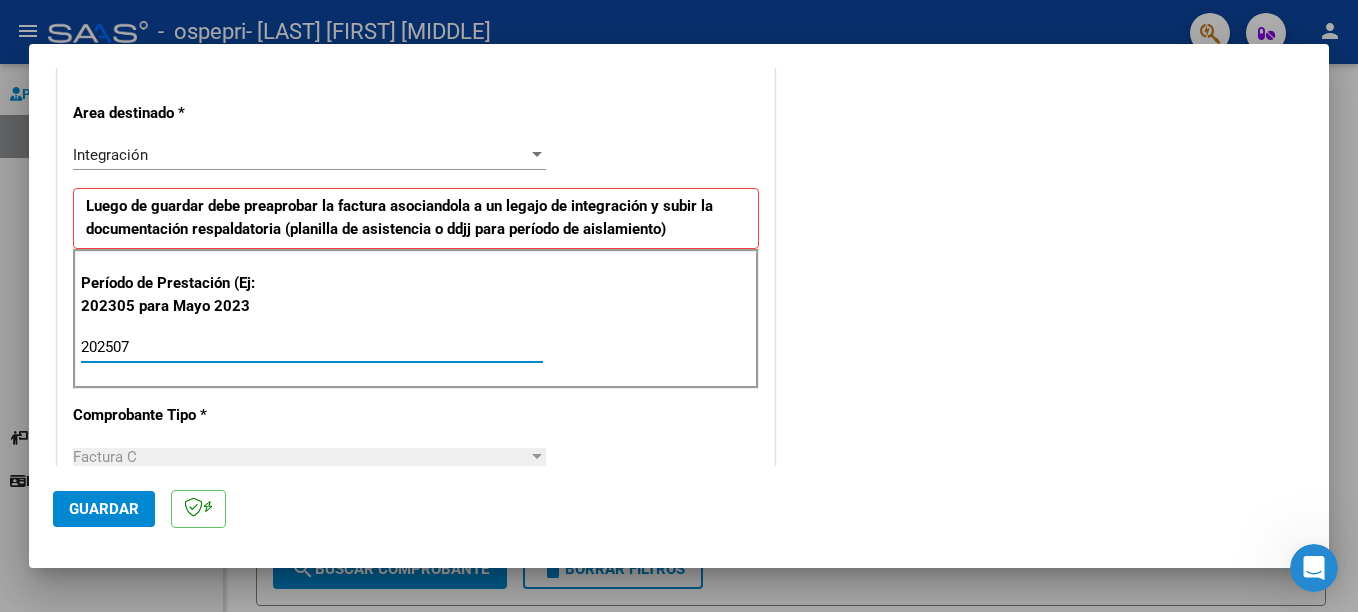 type on "202507" 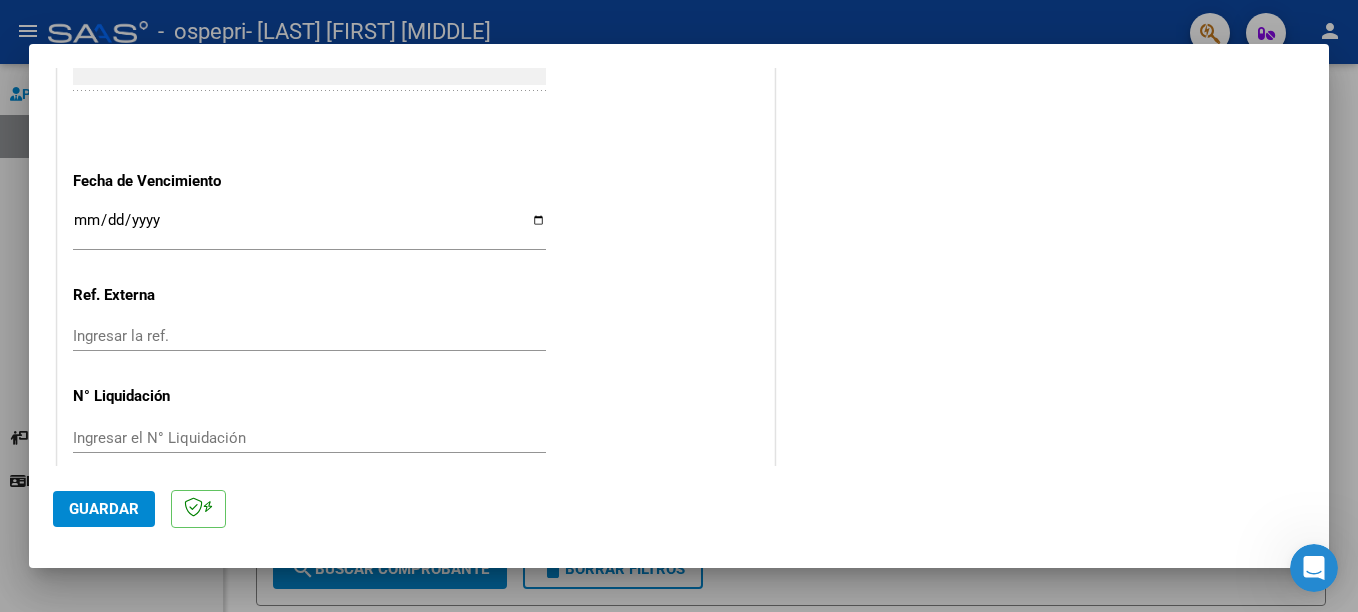 scroll, scrollTop: 1300, scrollLeft: 0, axis: vertical 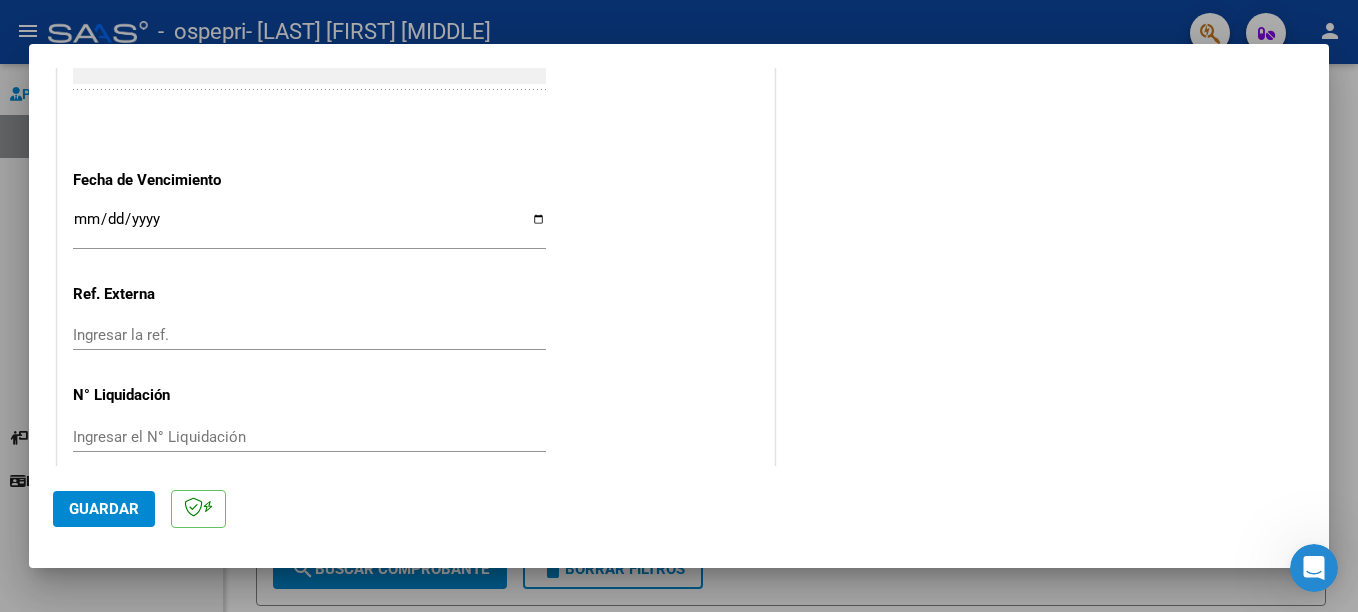 click on "Ingresar la fecha" at bounding box center [309, 227] 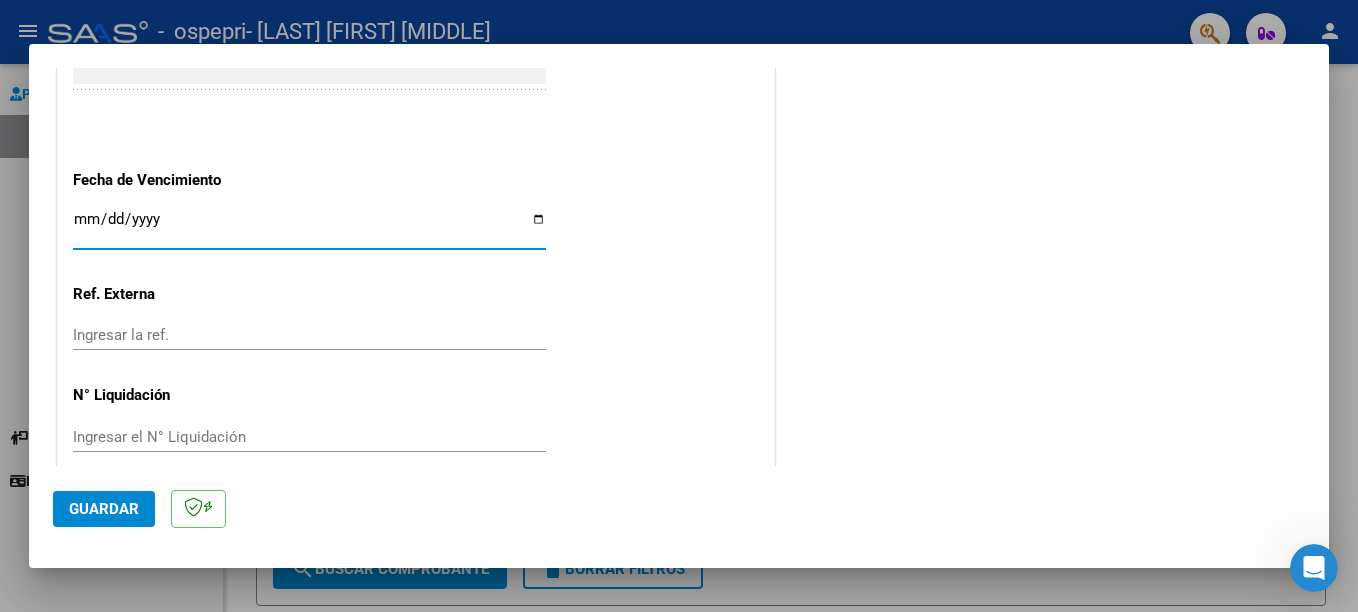 click on "Ingresar la fecha" at bounding box center (309, 227) 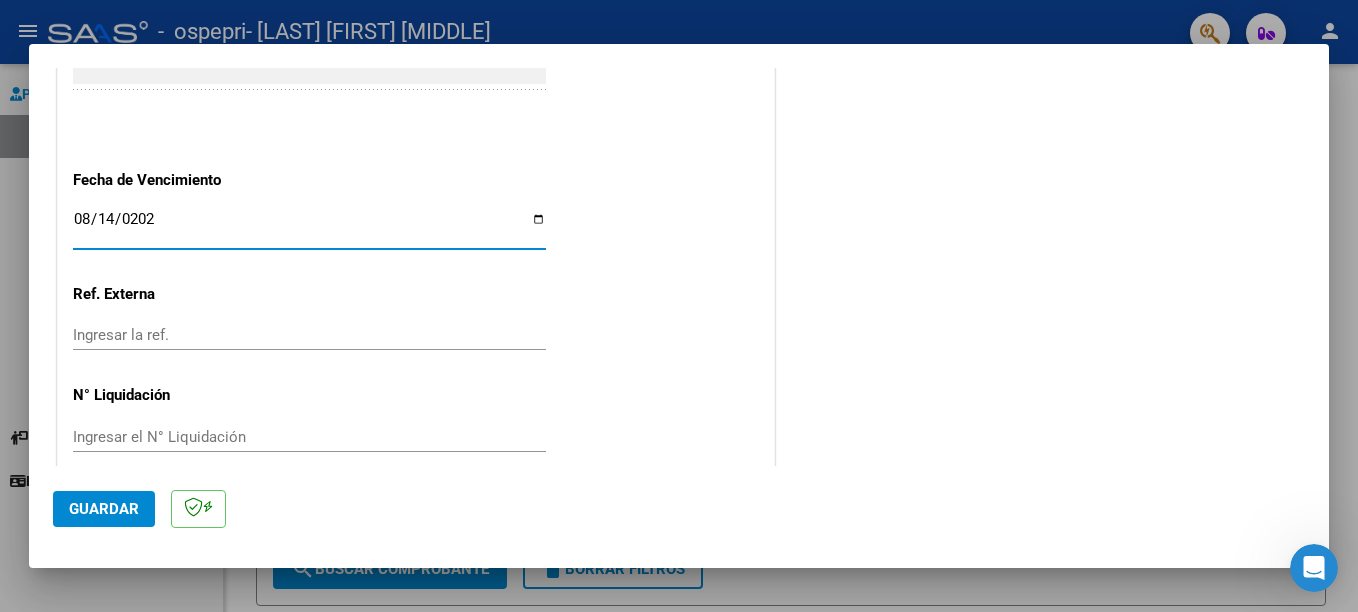 type on "2024-08-14" 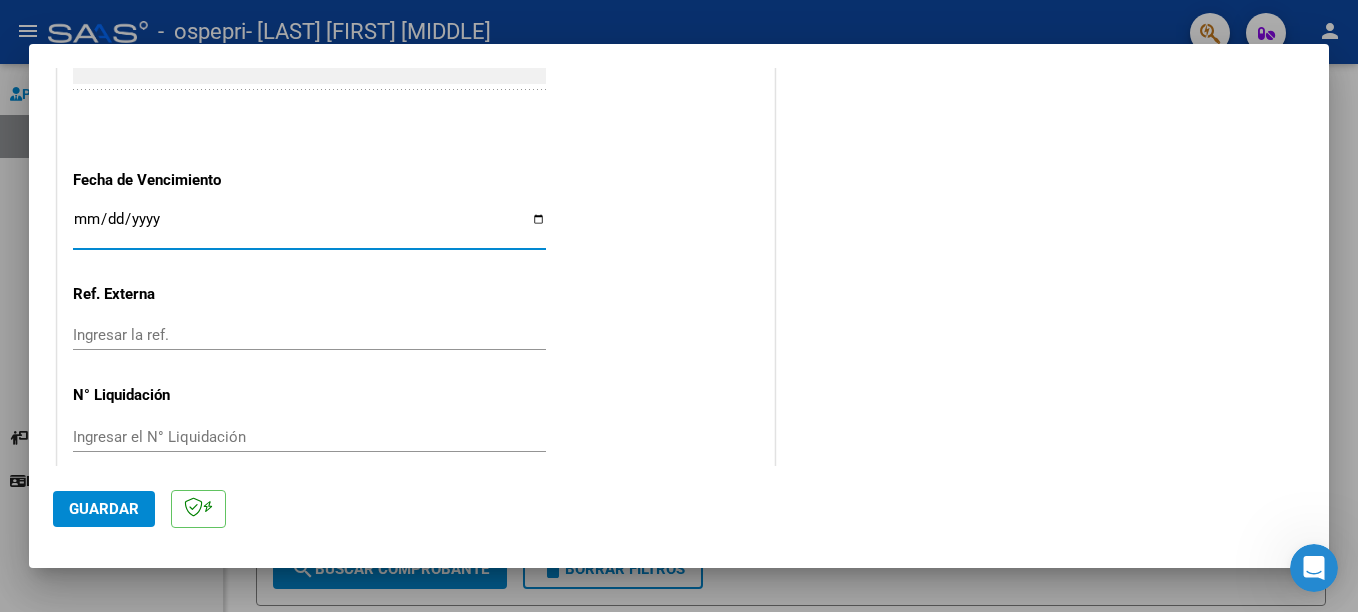 type on "[DATE]" 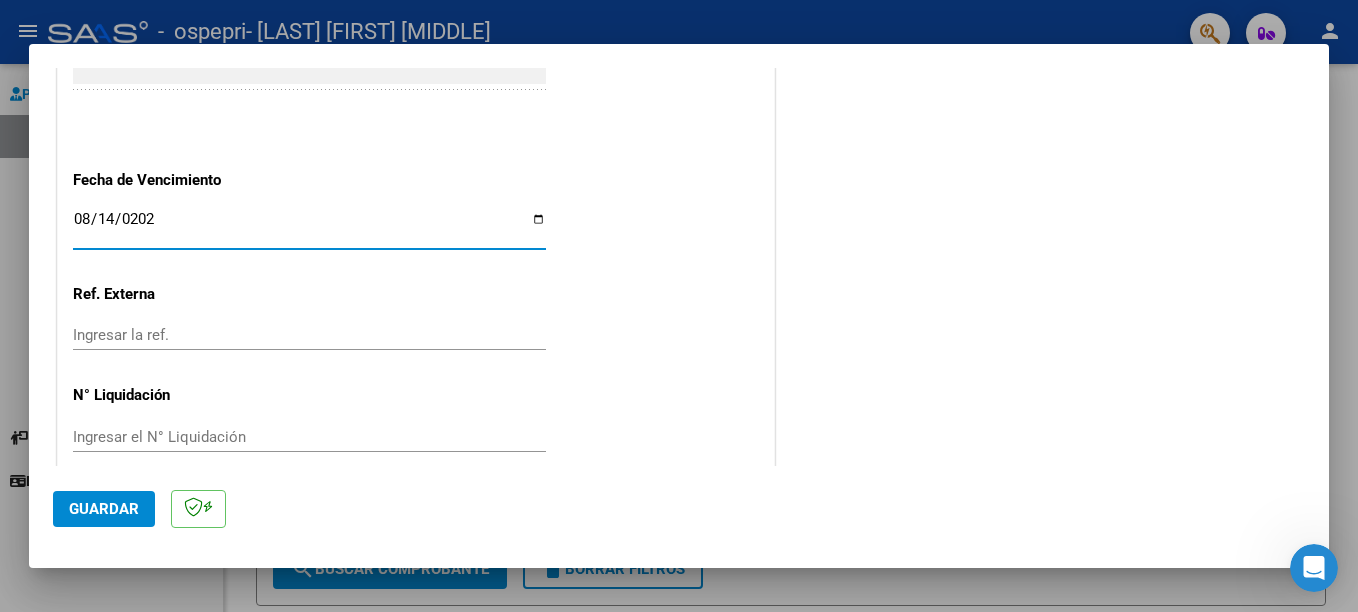 type on "2025-08-14" 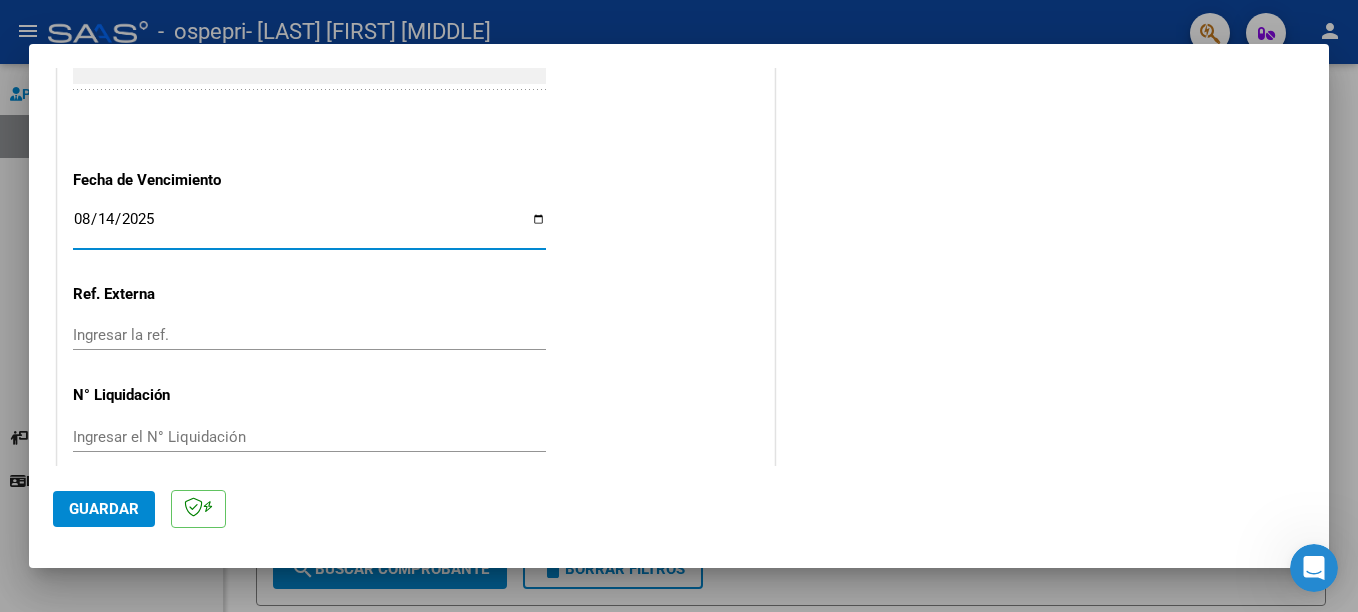 click on "Guardar" 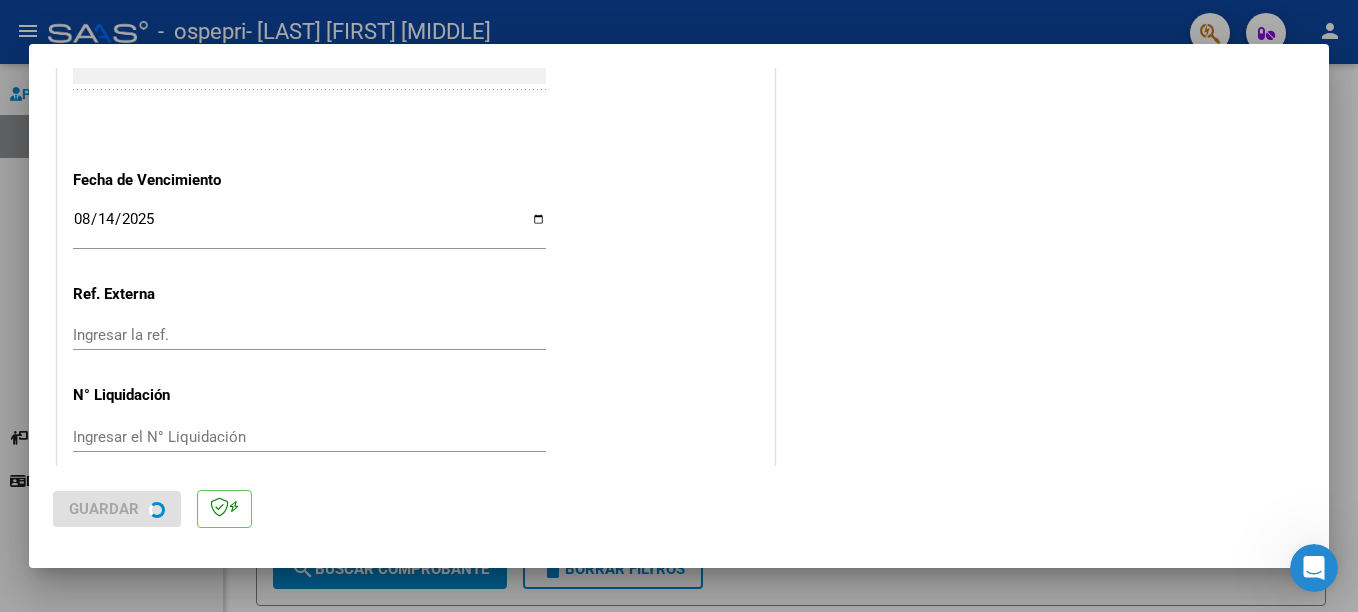 scroll, scrollTop: 0, scrollLeft: 0, axis: both 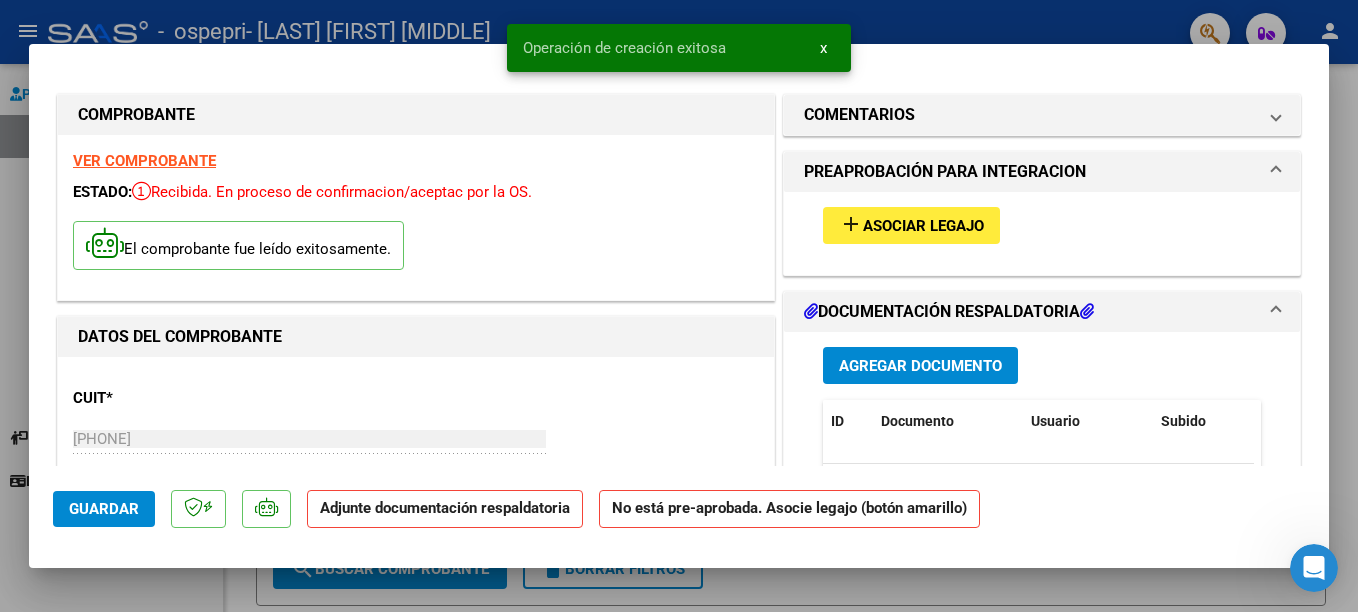 click on "Asociar Legajo" at bounding box center (923, 226) 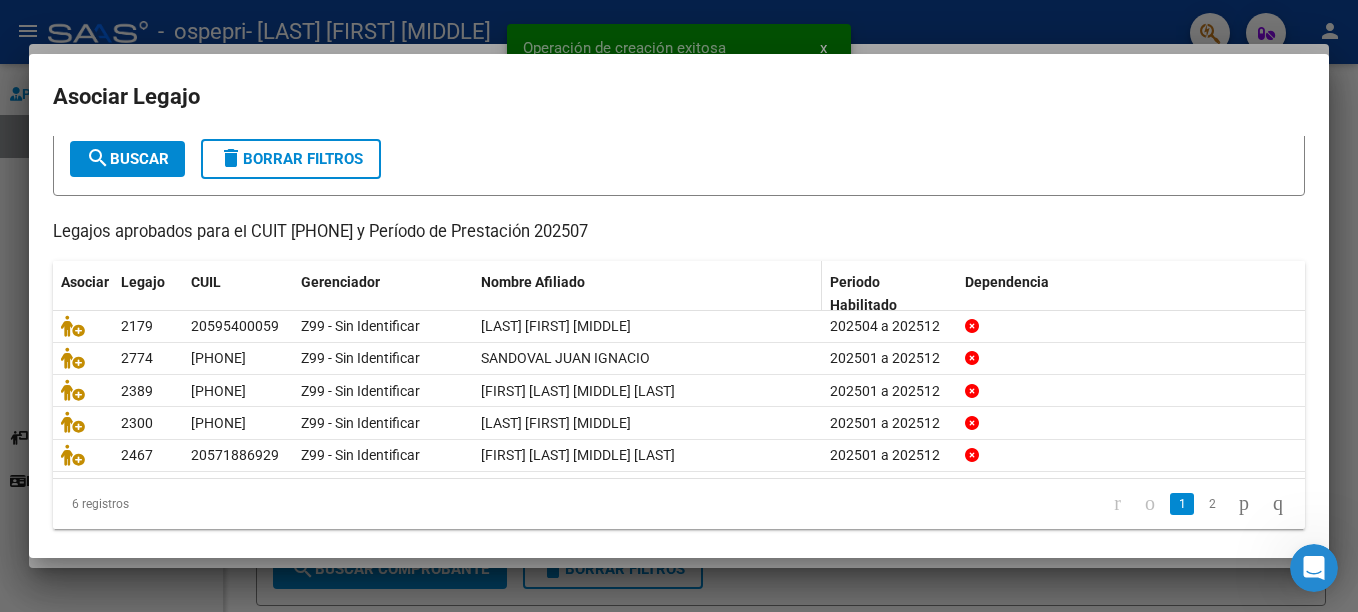 scroll, scrollTop: 128, scrollLeft: 0, axis: vertical 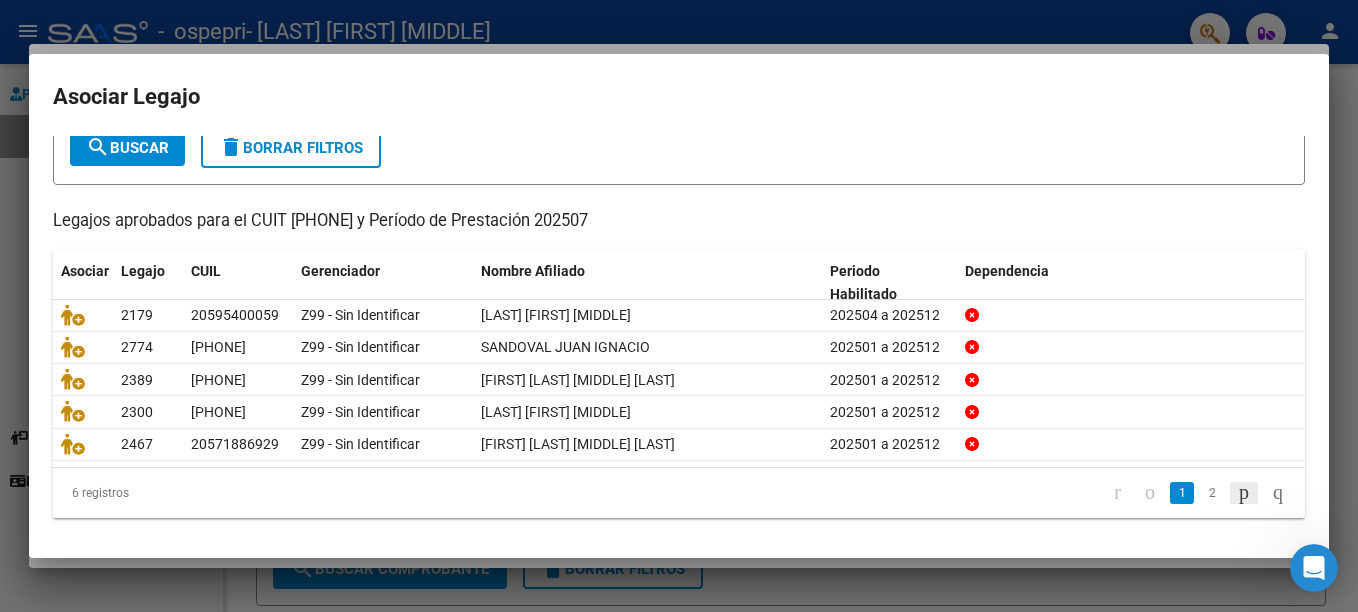 click 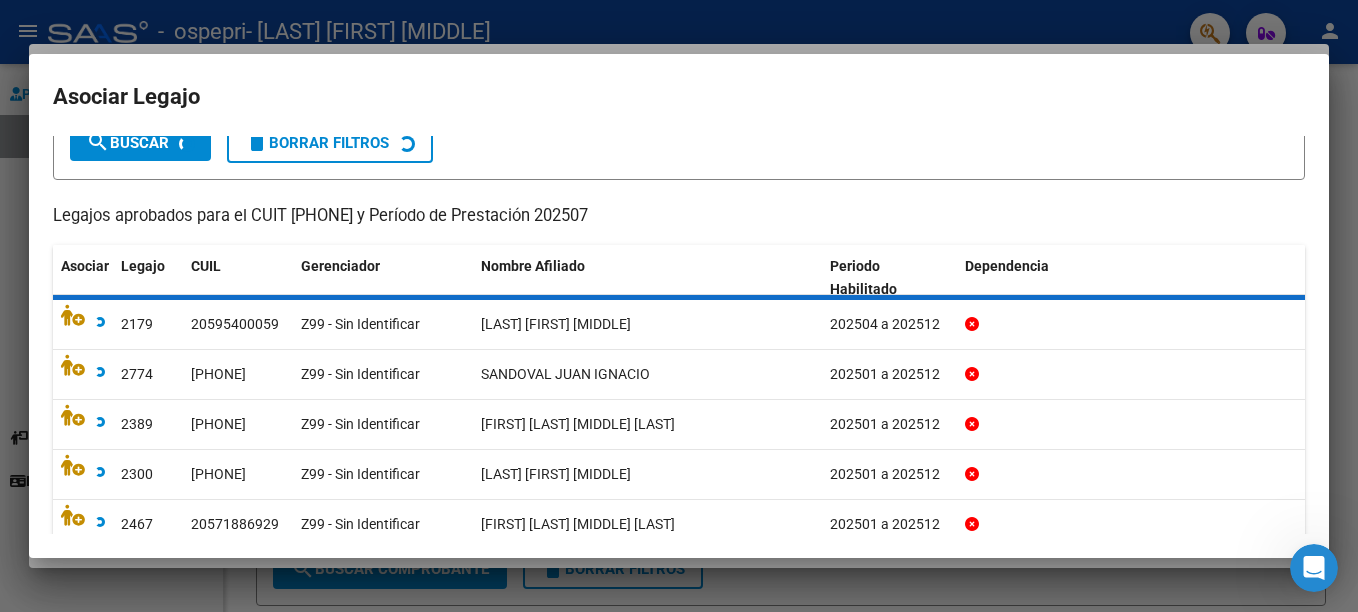 scroll, scrollTop: 0, scrollLeft: 0, axis: both 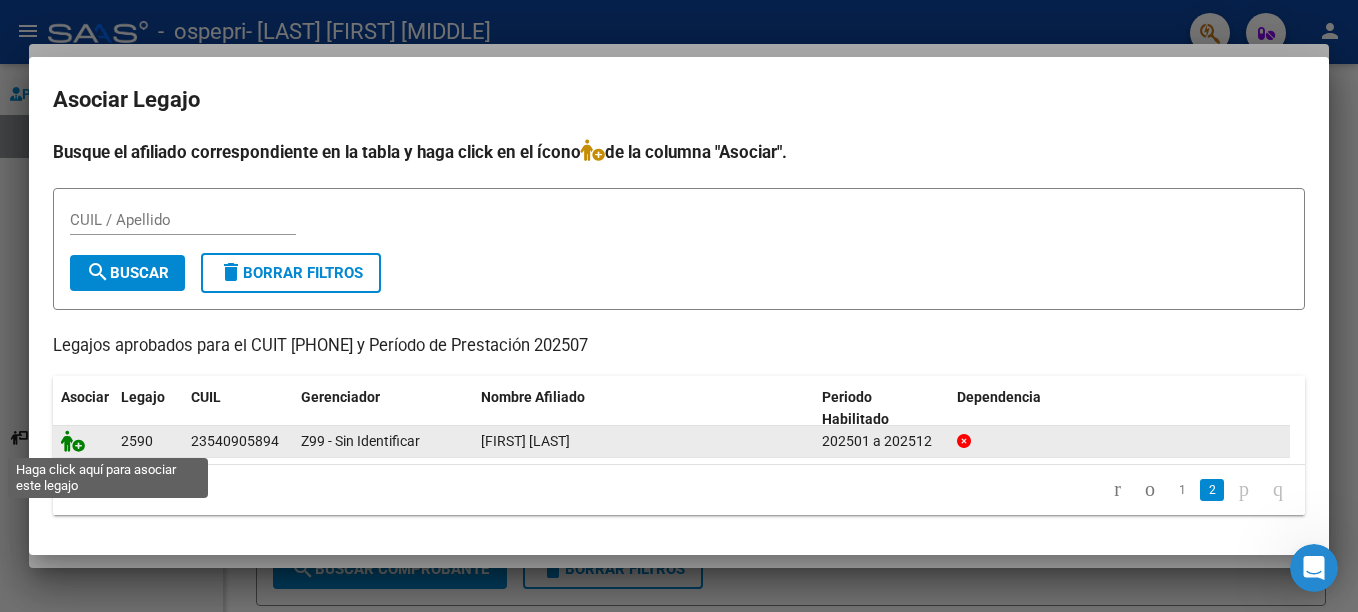 click 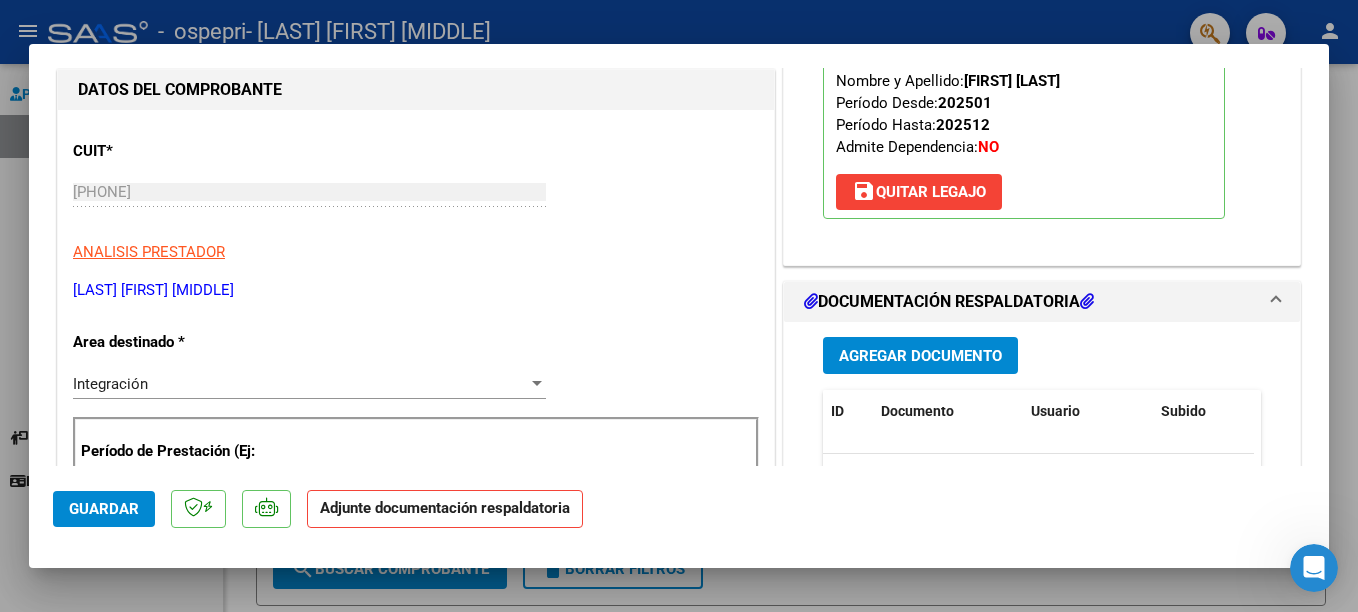 scroll, scrollTop: 300, scrollLeft: 0, axis: vertical 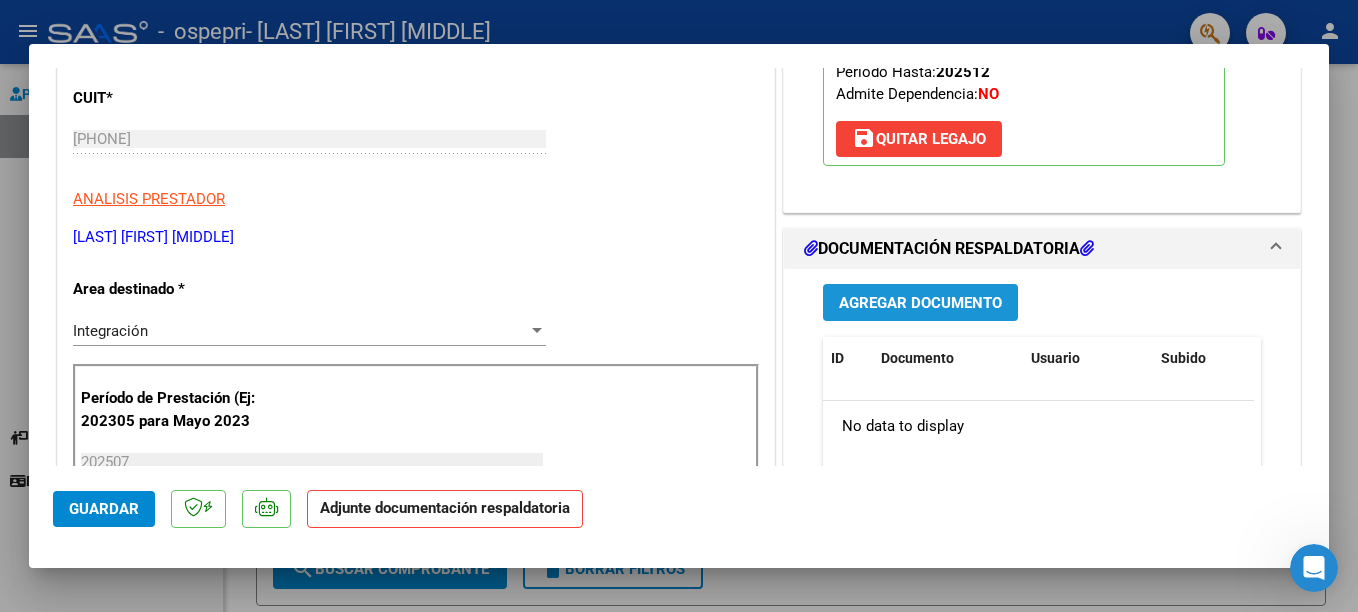 click on "Agregar Documento" at bounding box center [920, 303] 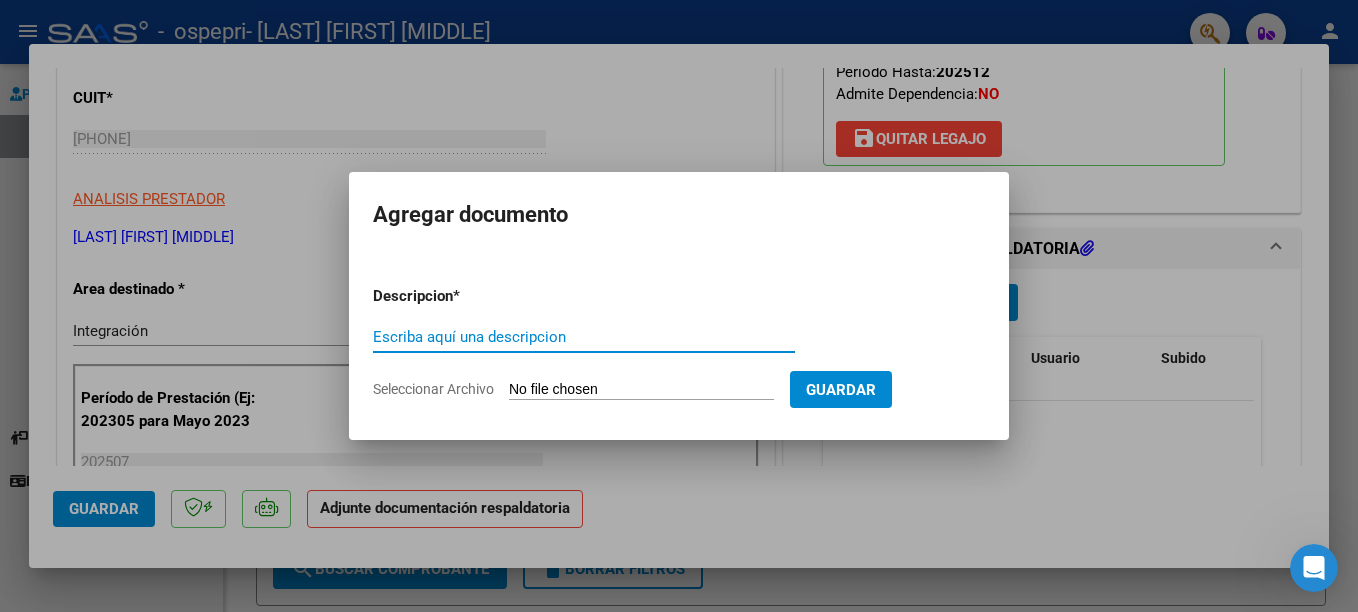 click on "Seleccionar Archivo" at bounding box center (641, 390) 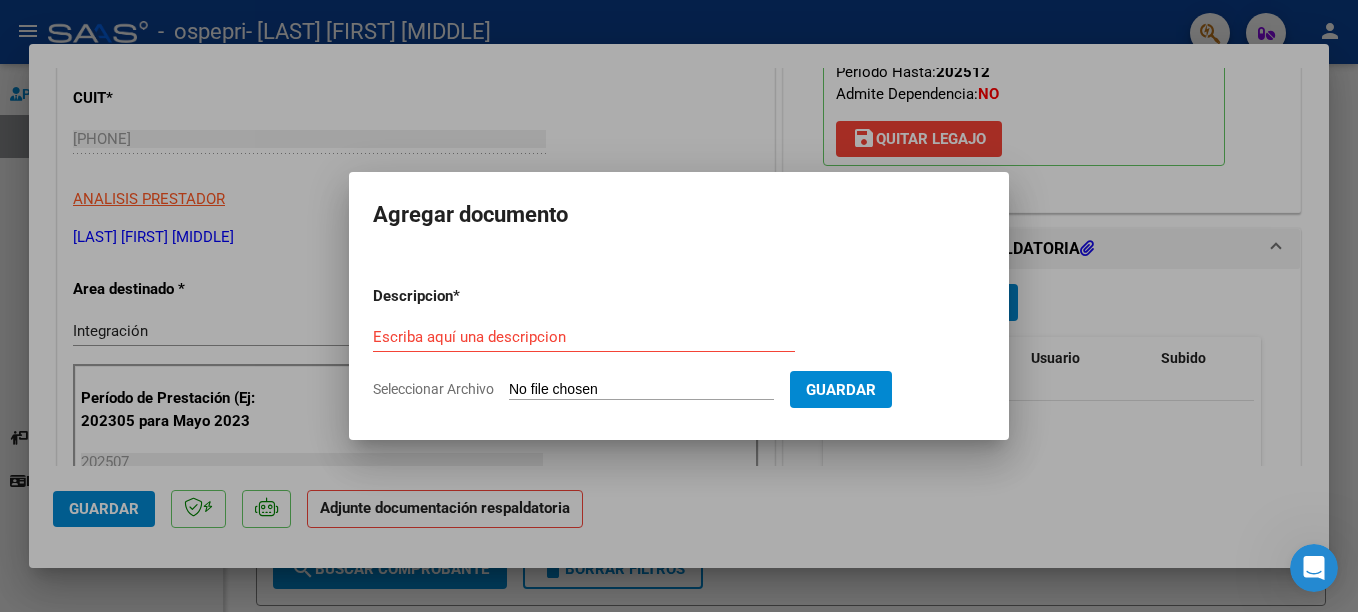 type on "C:\fakepath\Asistencia OSPEPRI Julio [LAST].pdf" 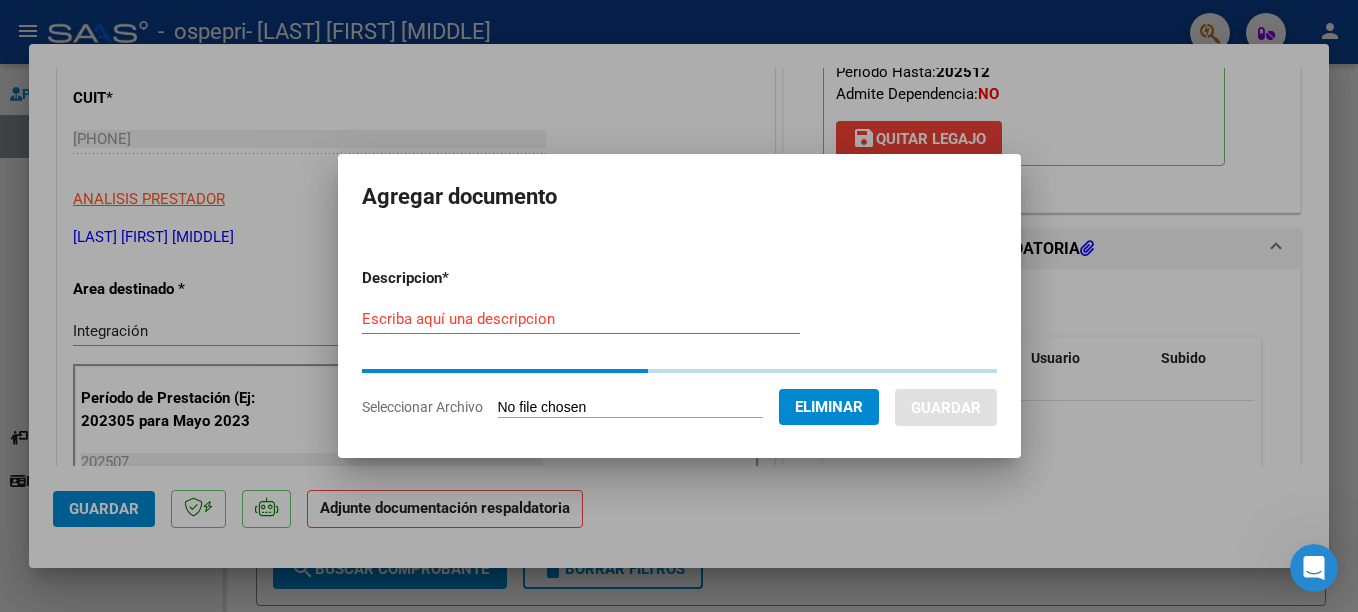 click on "Escriba aquí una descripcion" at bounding box center [581, 319] 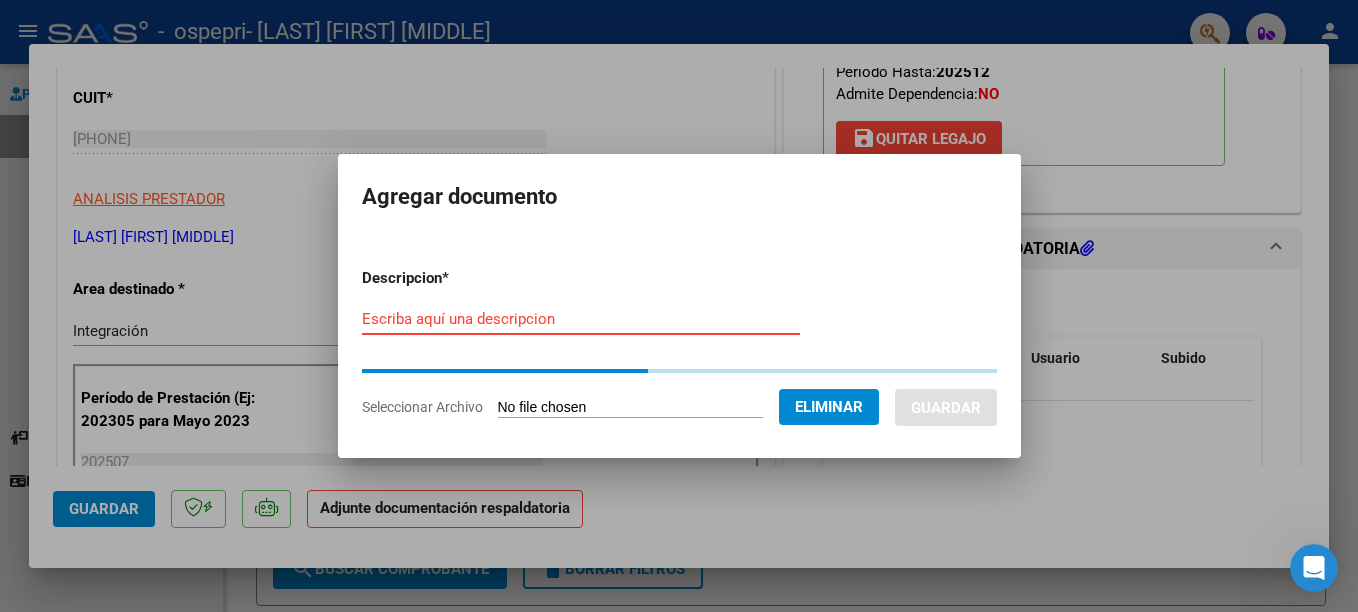 click on "Escriba aquí una descripcion" at bounding box center (581, 319) 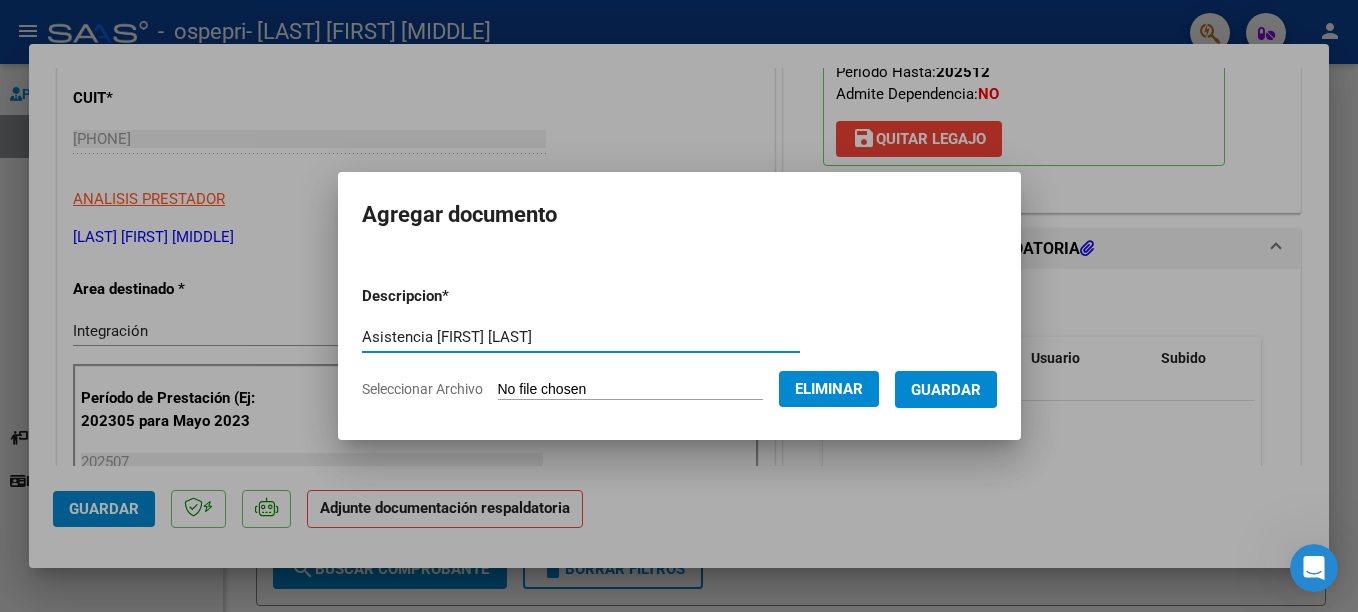 type on "Asistencia [FIRST] [LAST]" 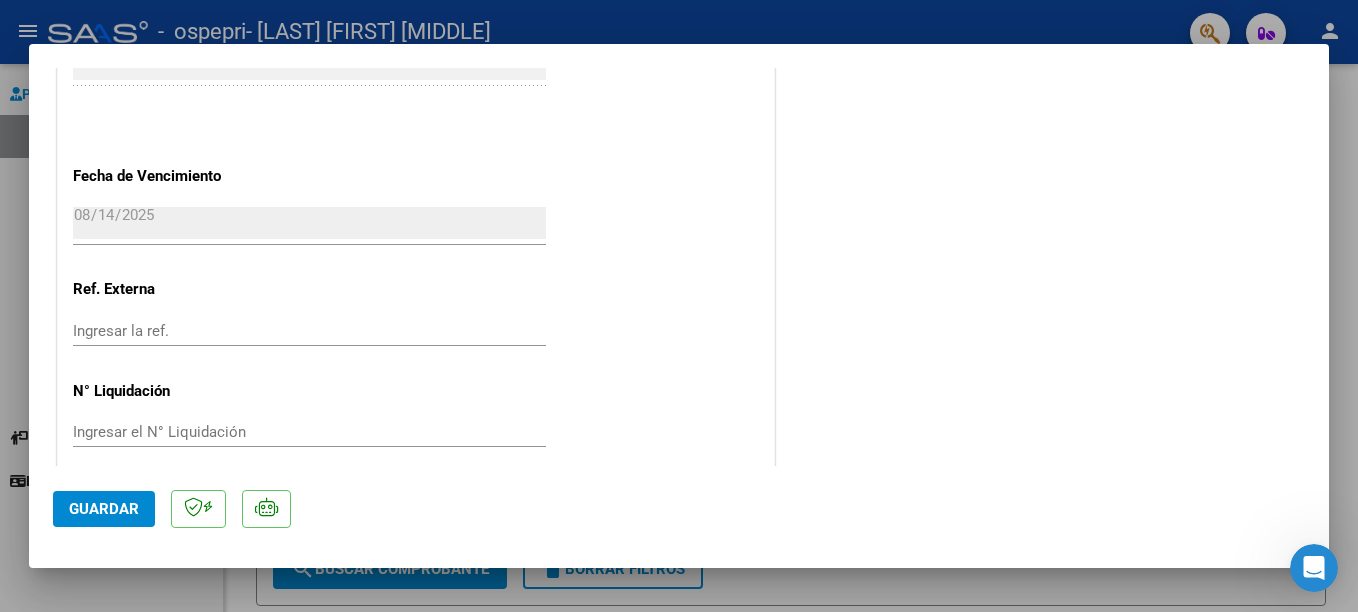 scroll, scrollTop: 1392, scrollLeft: 0, axis: vertical 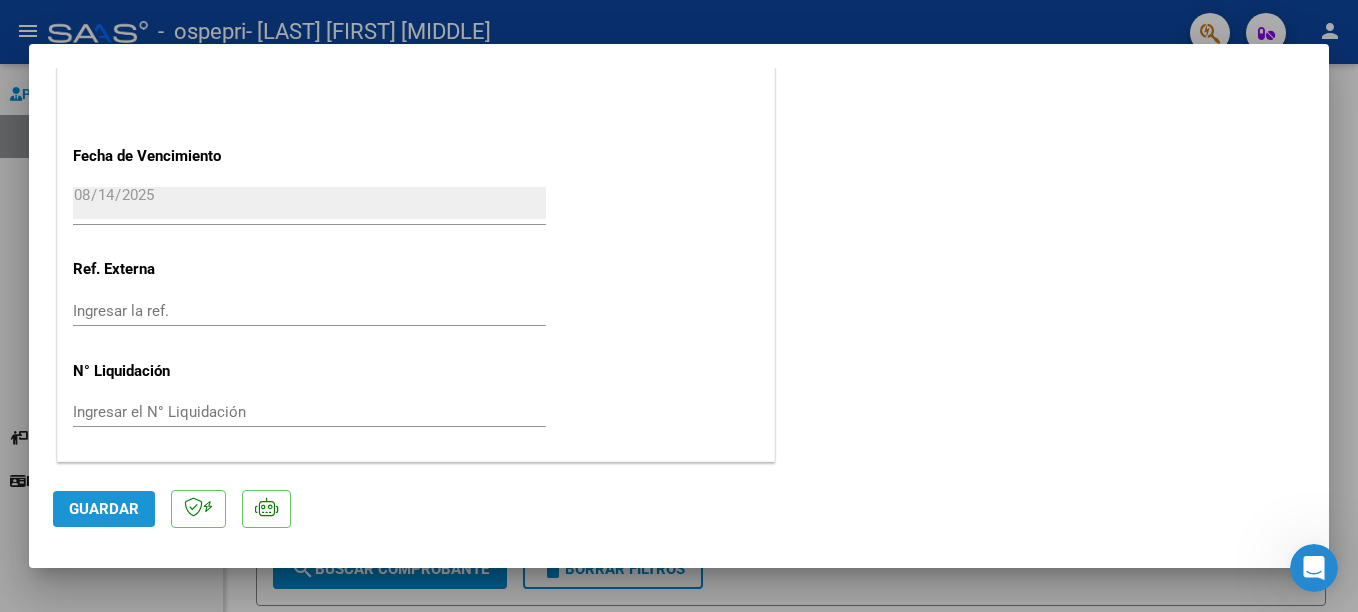 click on "Guardar" 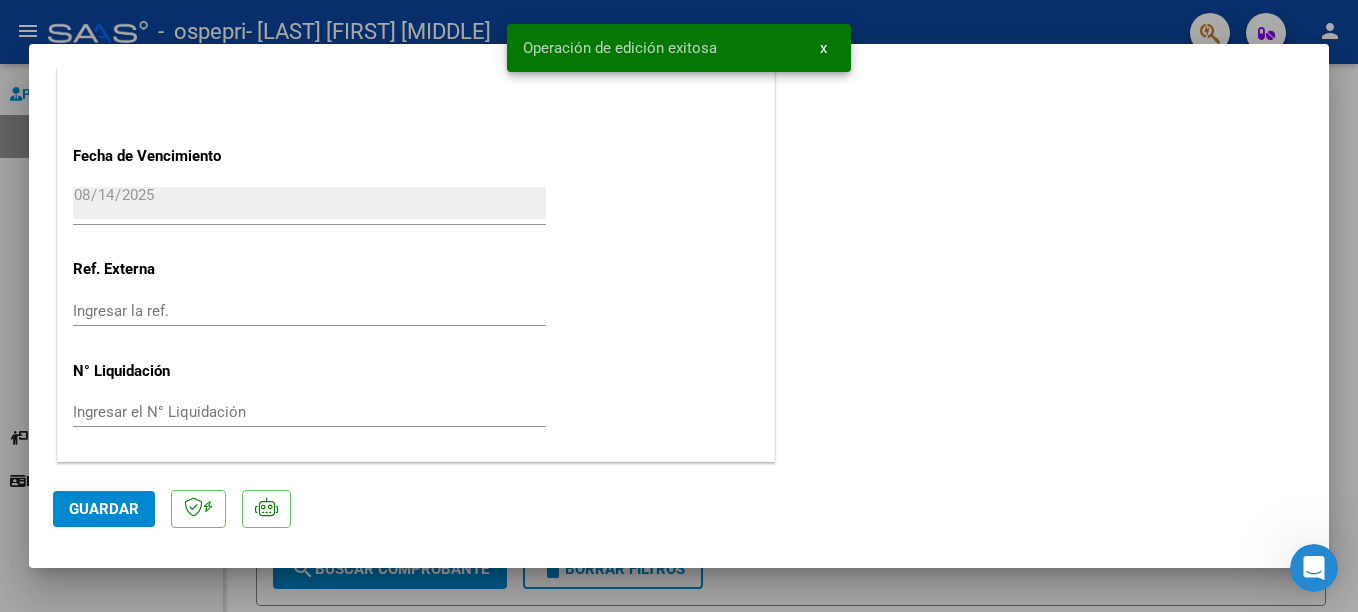 click at bounding box center (679, 306) 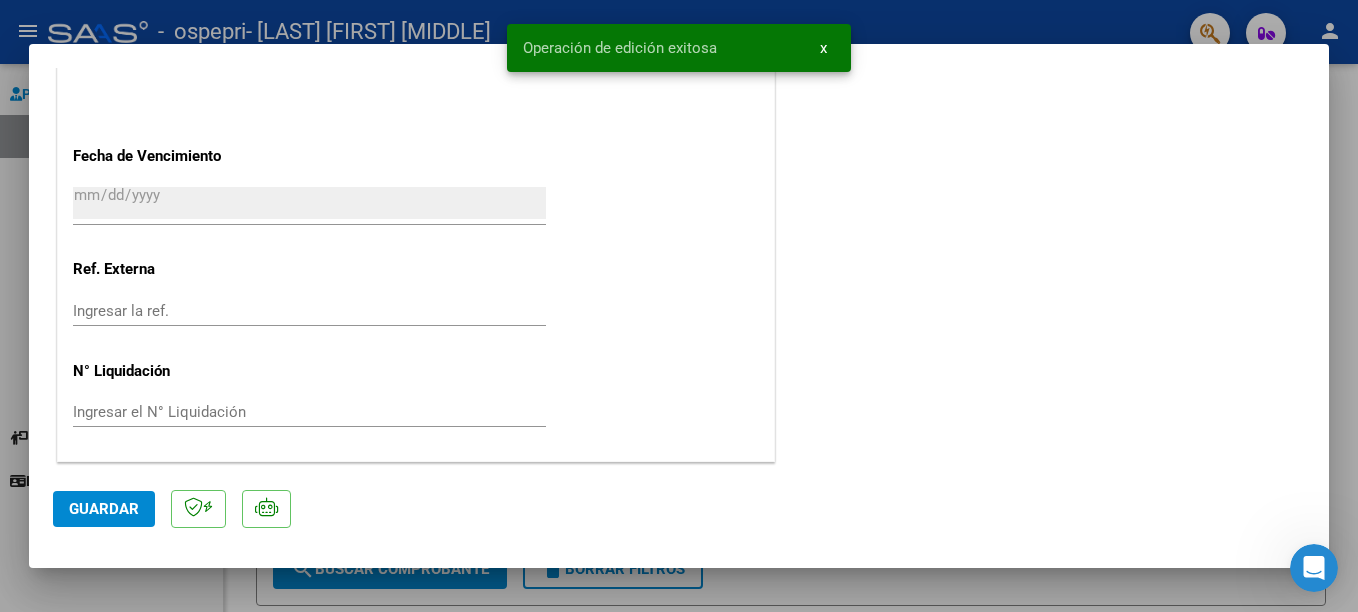 scroll, scrollTop: 1544, scrollLeft: 0, axis: vertical 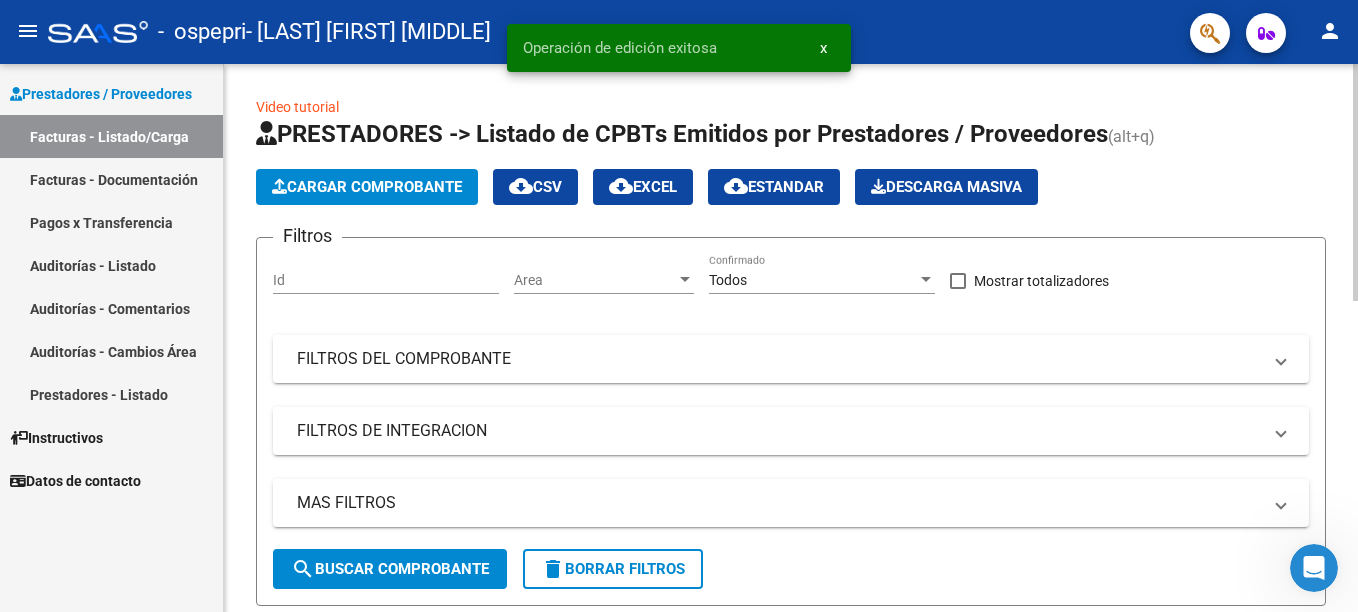click on "Cargar Comprobante" 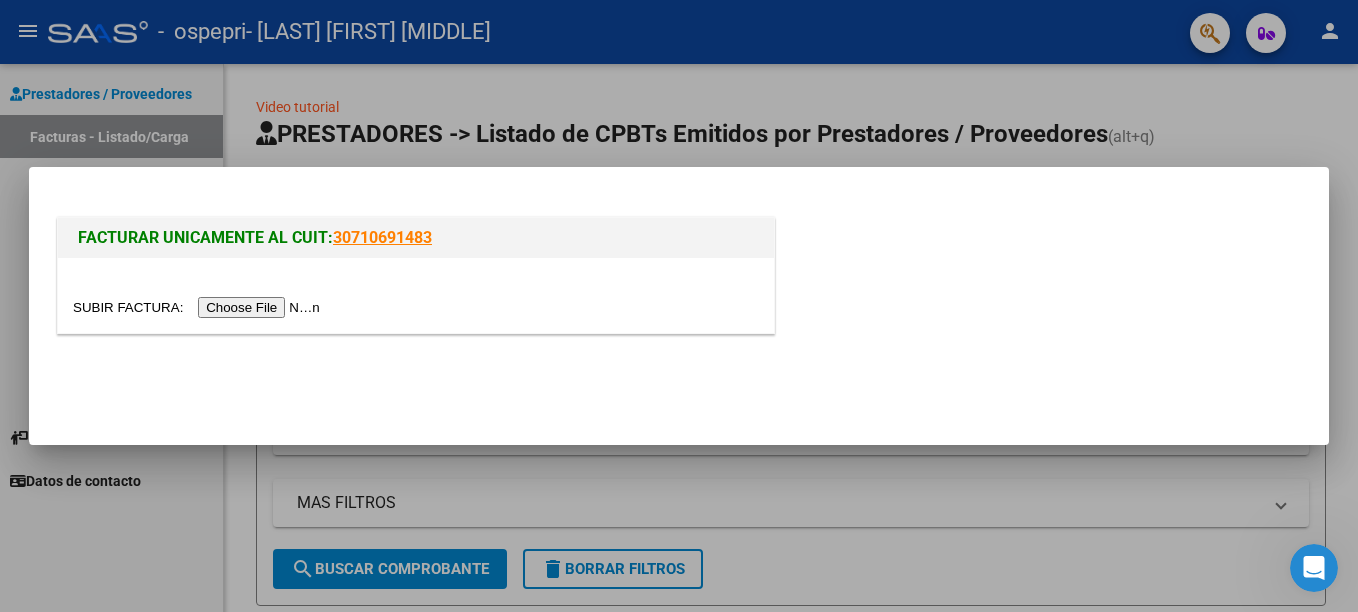 click at bounding box center (199, 307) 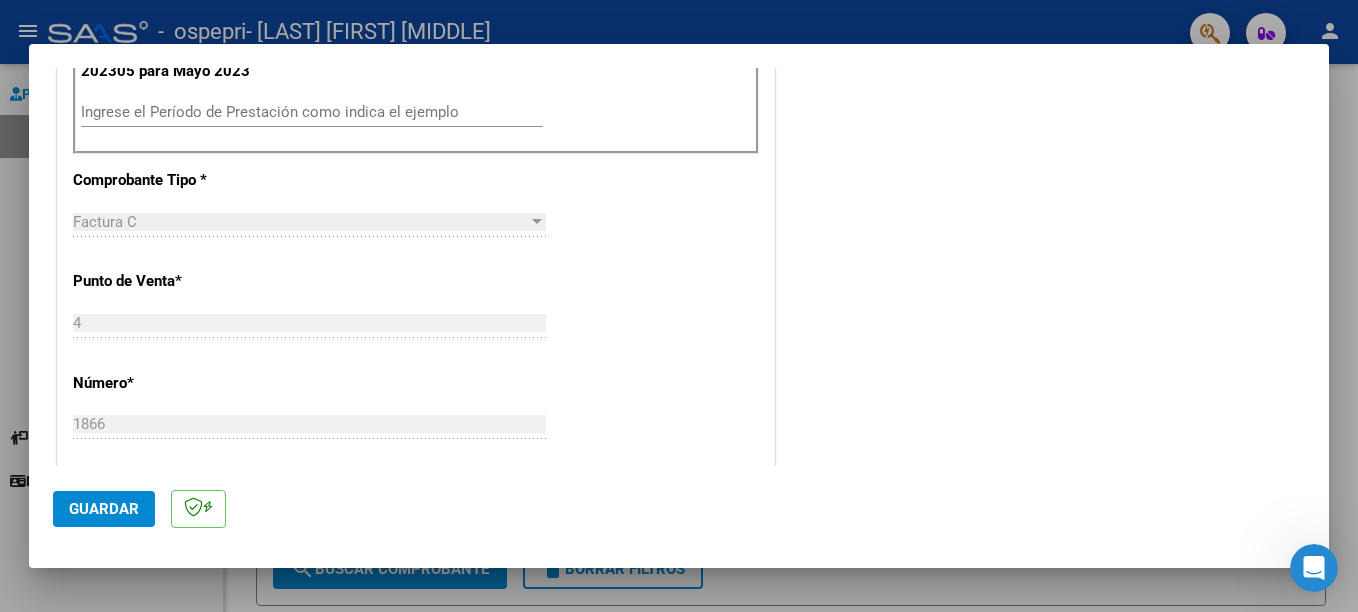 scroll, scrollTop: 600, scrollLeft: 0, axis: vertical 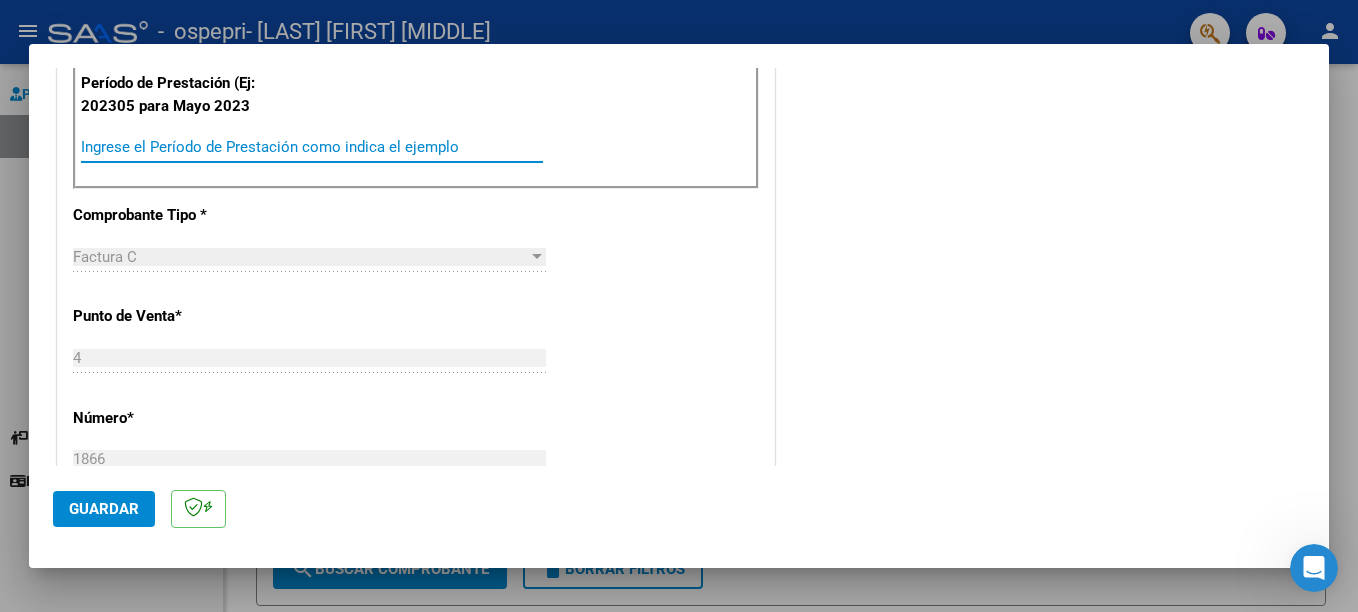 click on "Ingrese el Período de Prestación como indica el ejemplo" at bounding box center [312, 147] 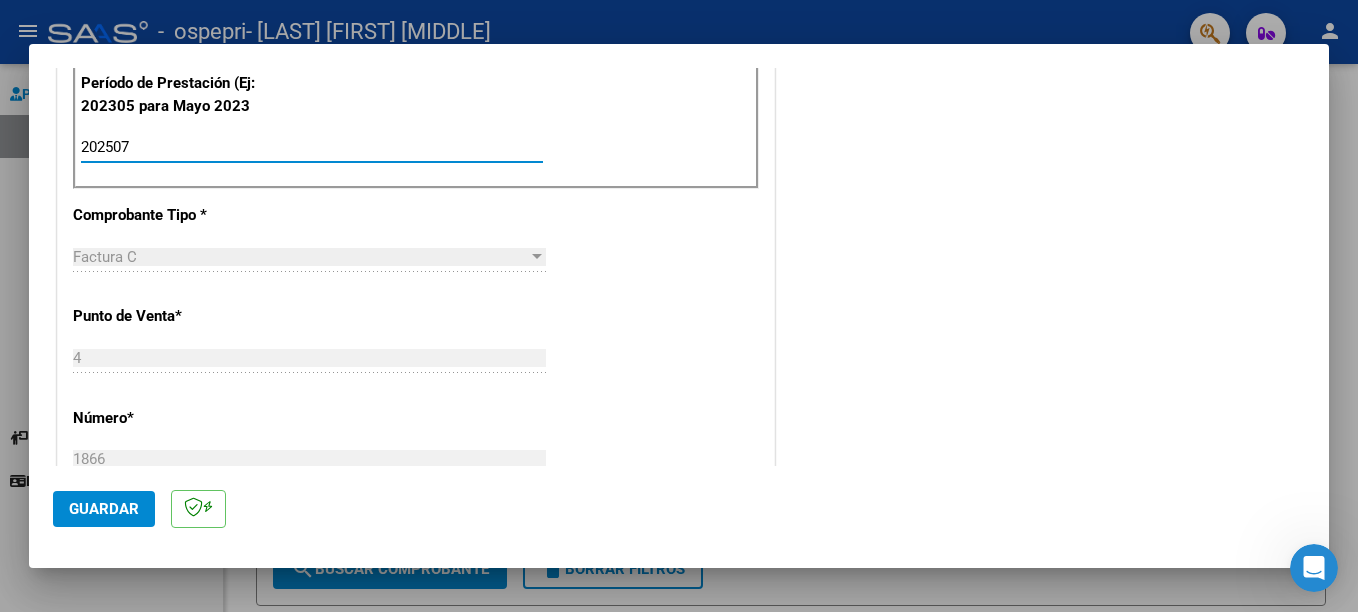 type on "202507" 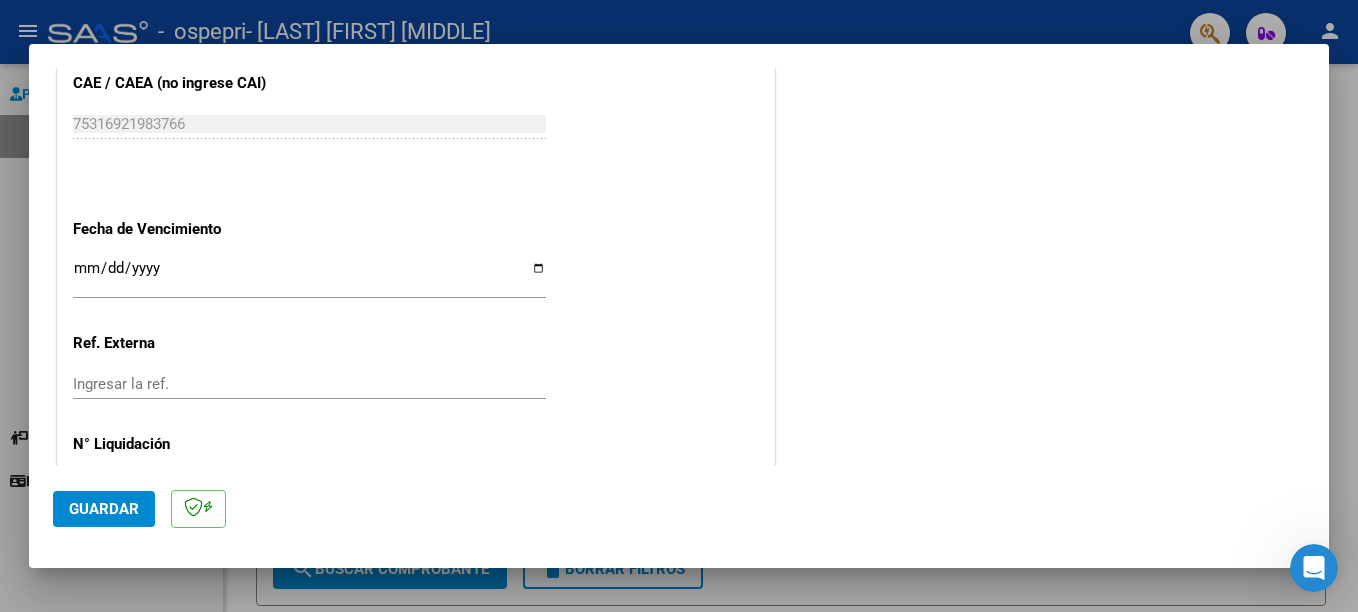 scroll, scrollTop: 1300, scrollLeft: 0, axis: vertical 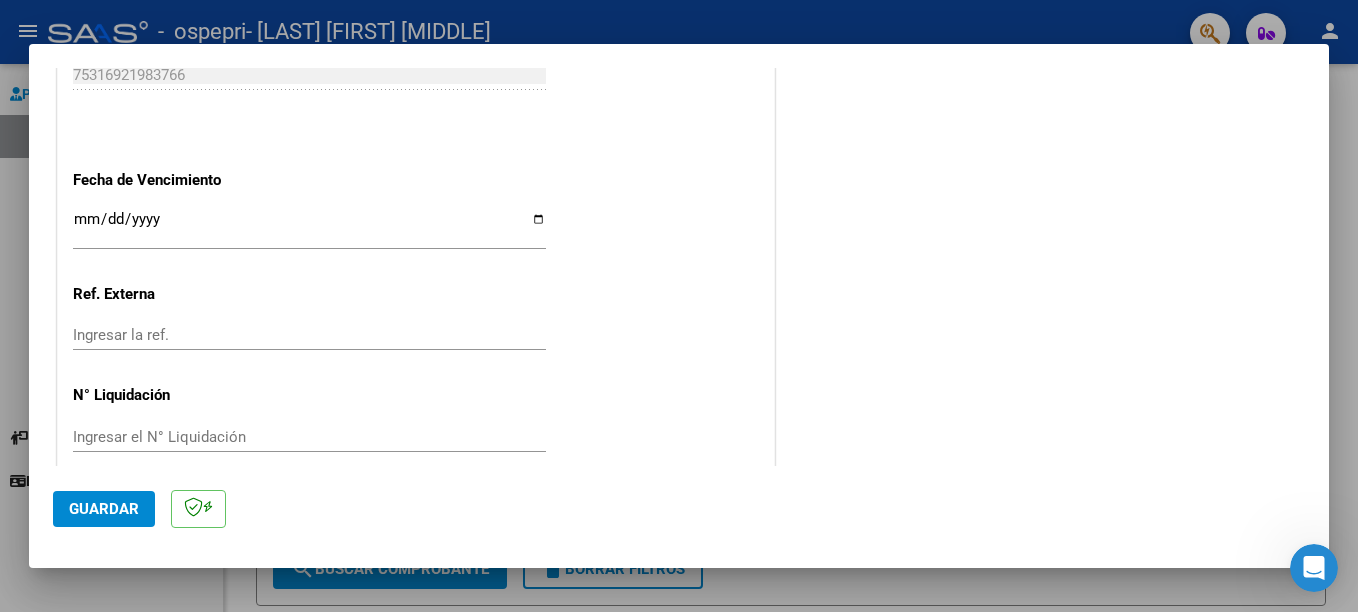 click on "Ingresar la fecha" at bounding box center (309, 227) 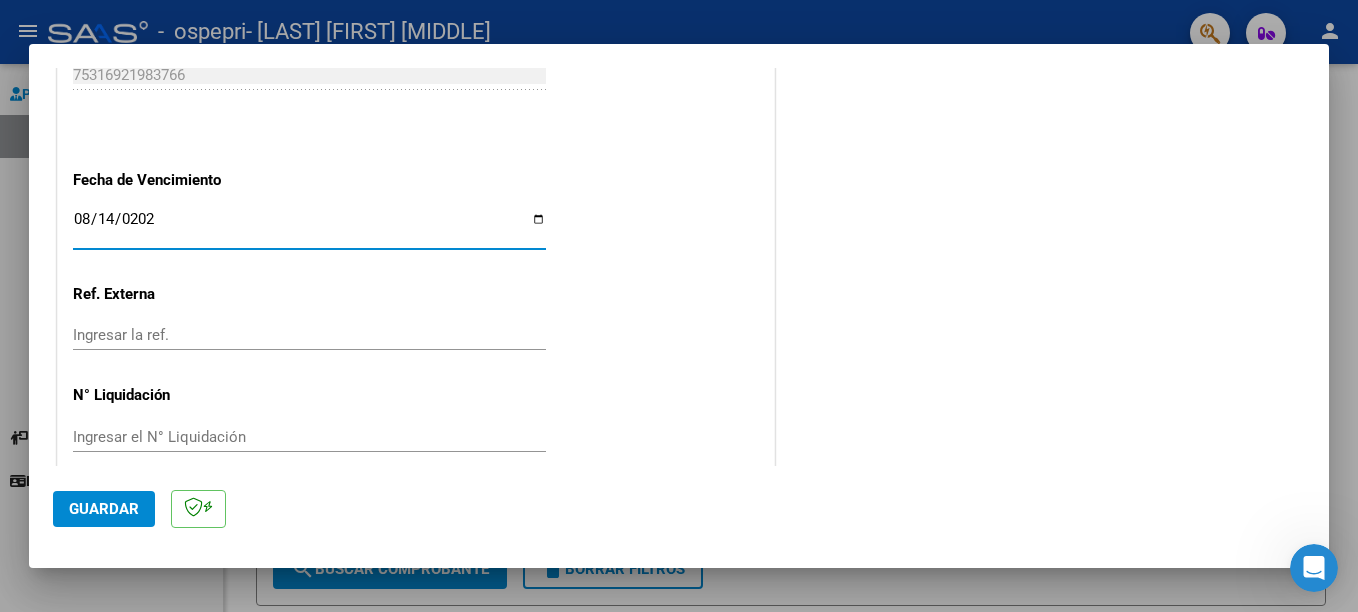 type on "2025-08-14" 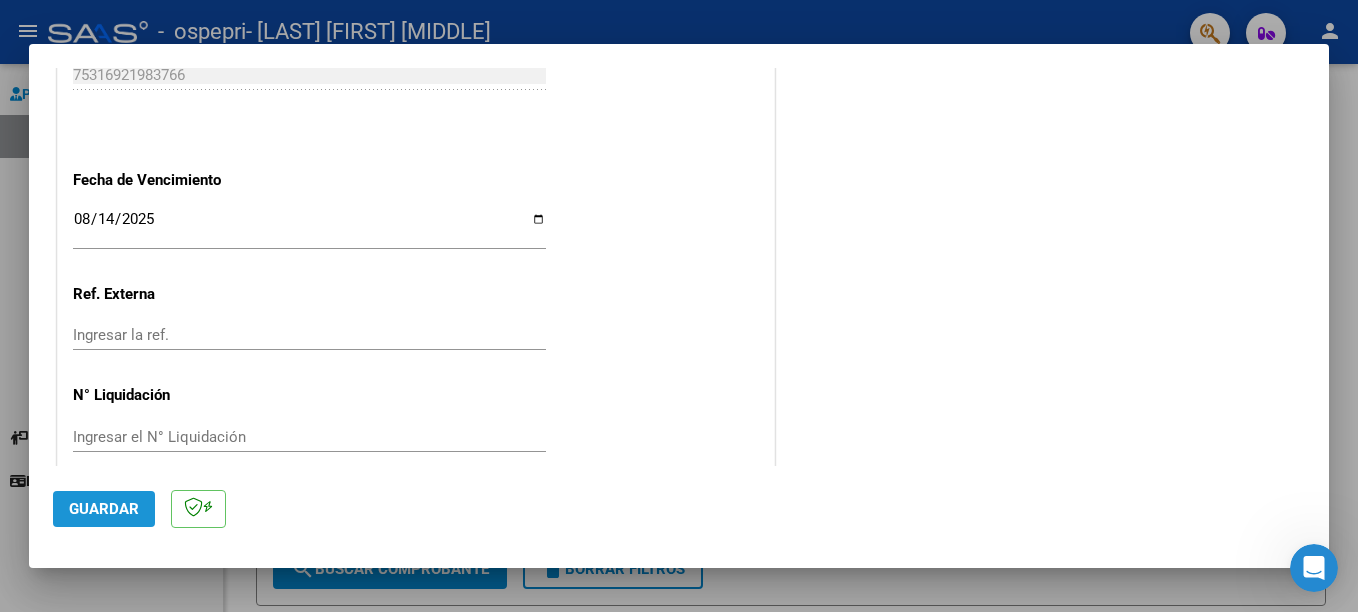 click on "Guardar" 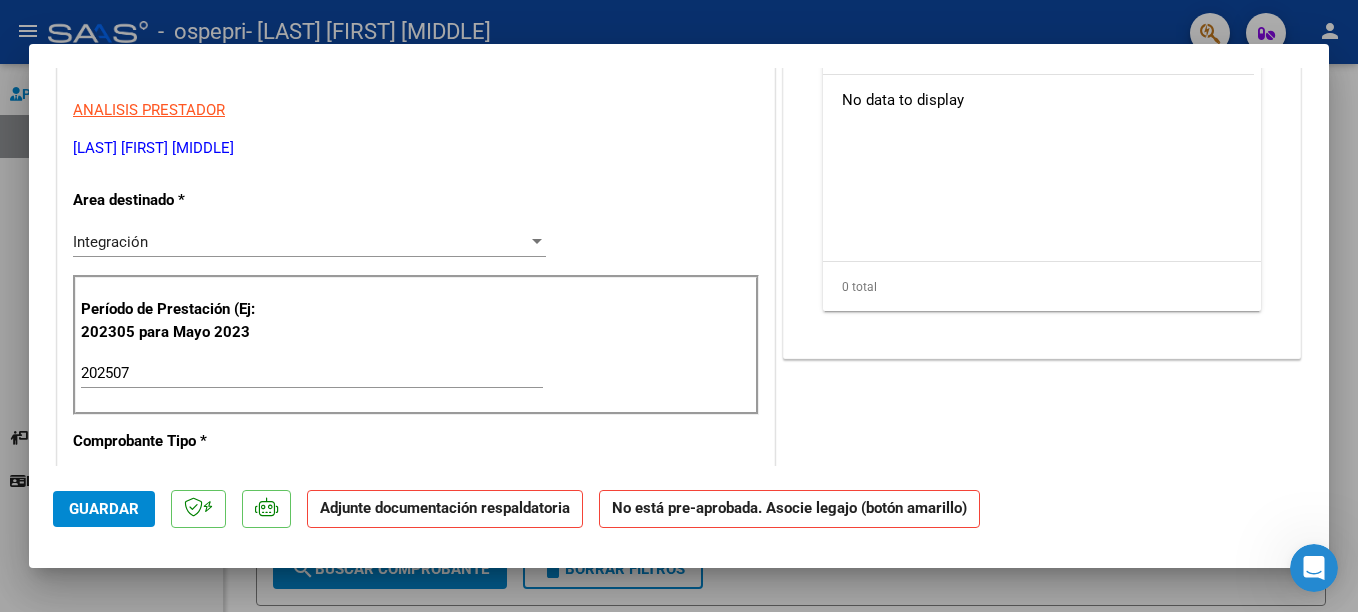 scroll, scrollTop: 100, scrollLeft: 0, axis: vertical 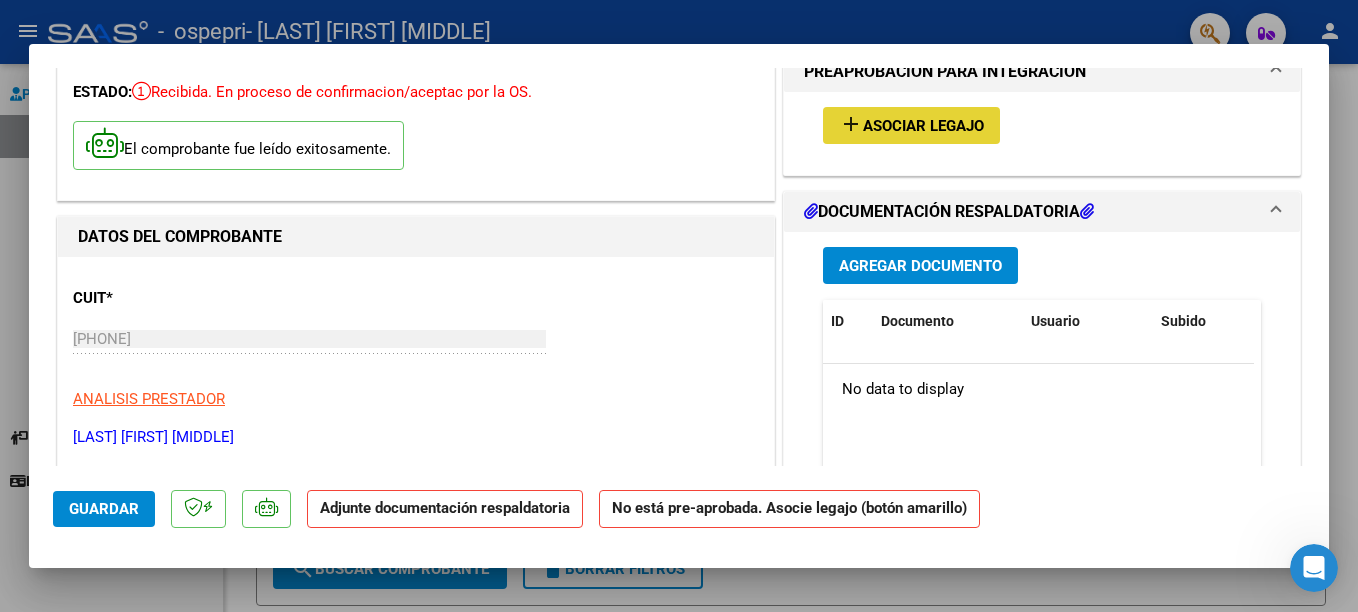 click on "Asociar Legajo" at bounding box center [923, 126] 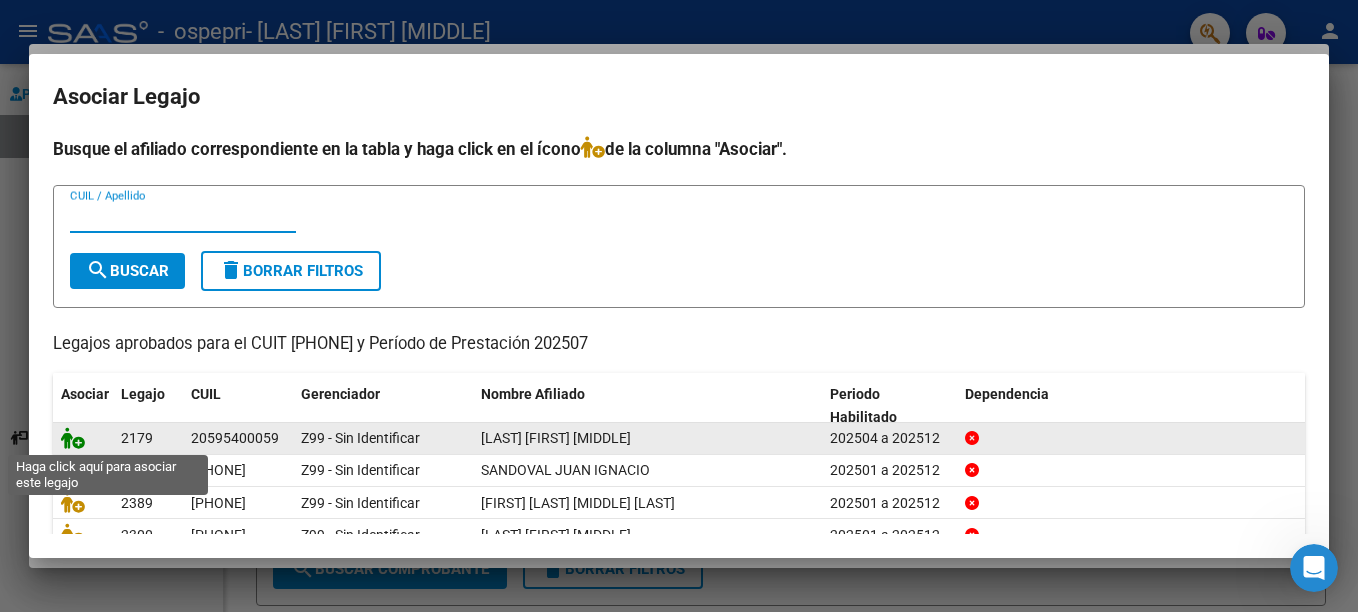 click 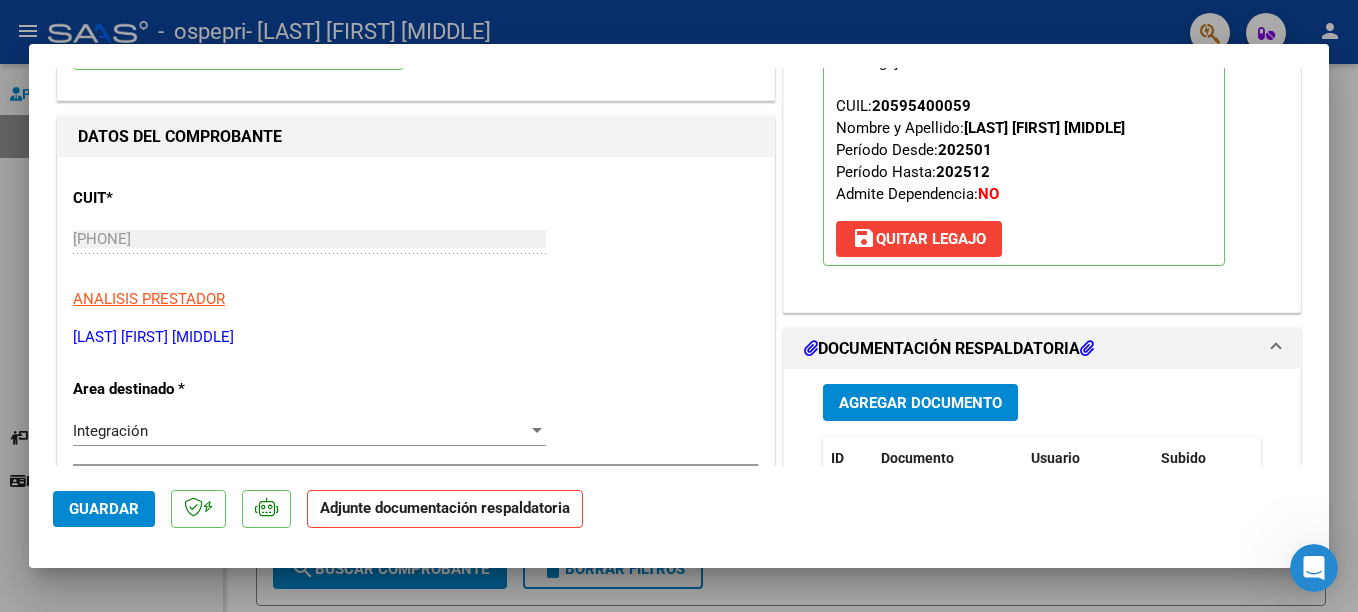 scroll, scrollTop: 300, scrollLeft: 0, axis: vertical 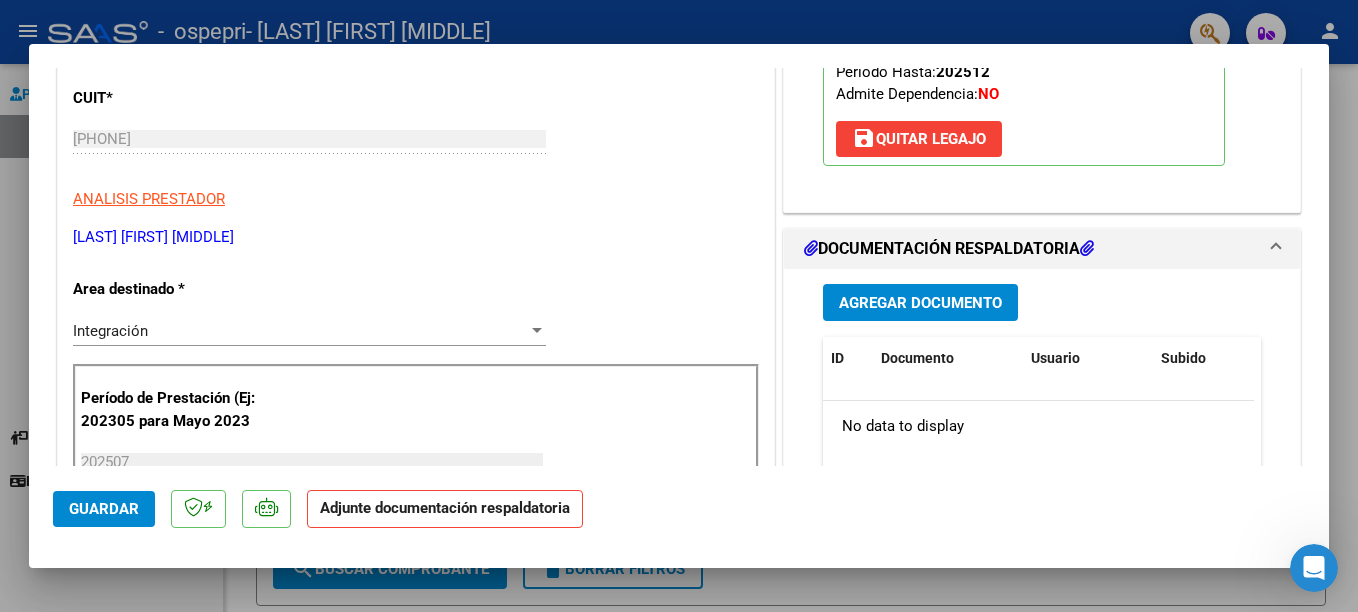click on "Agregar Documento" at bounding box center (920, 303) 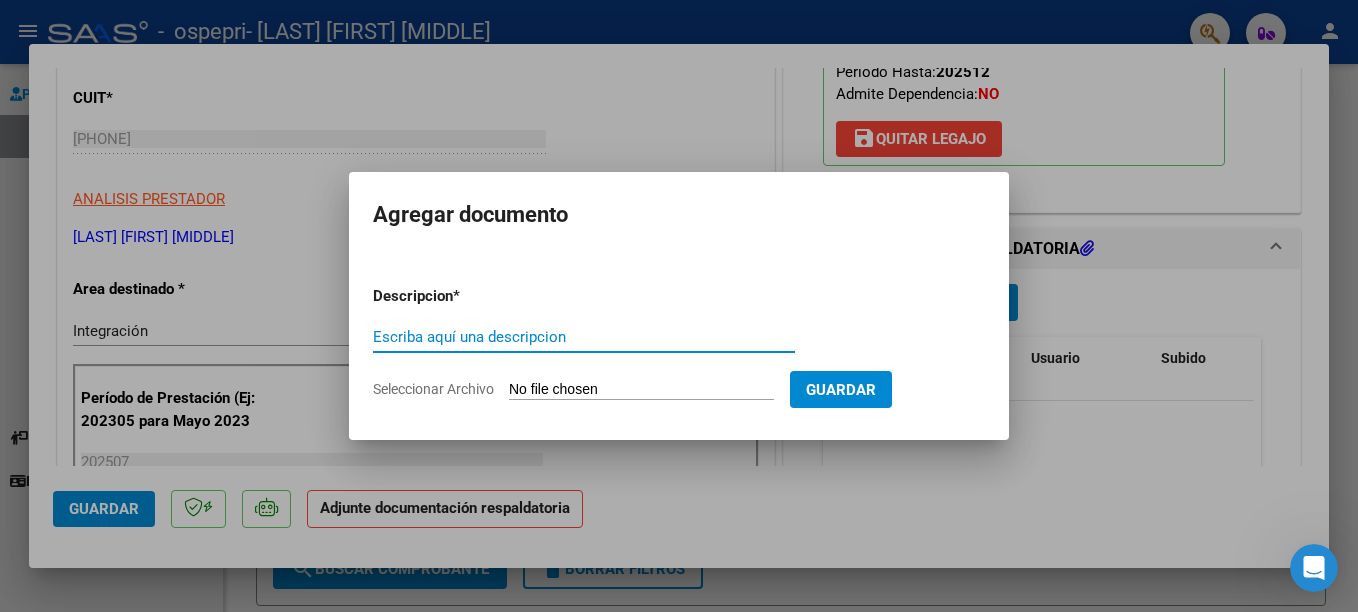 click on "Seleccionar Archivo" at bounding box center (641, 390) 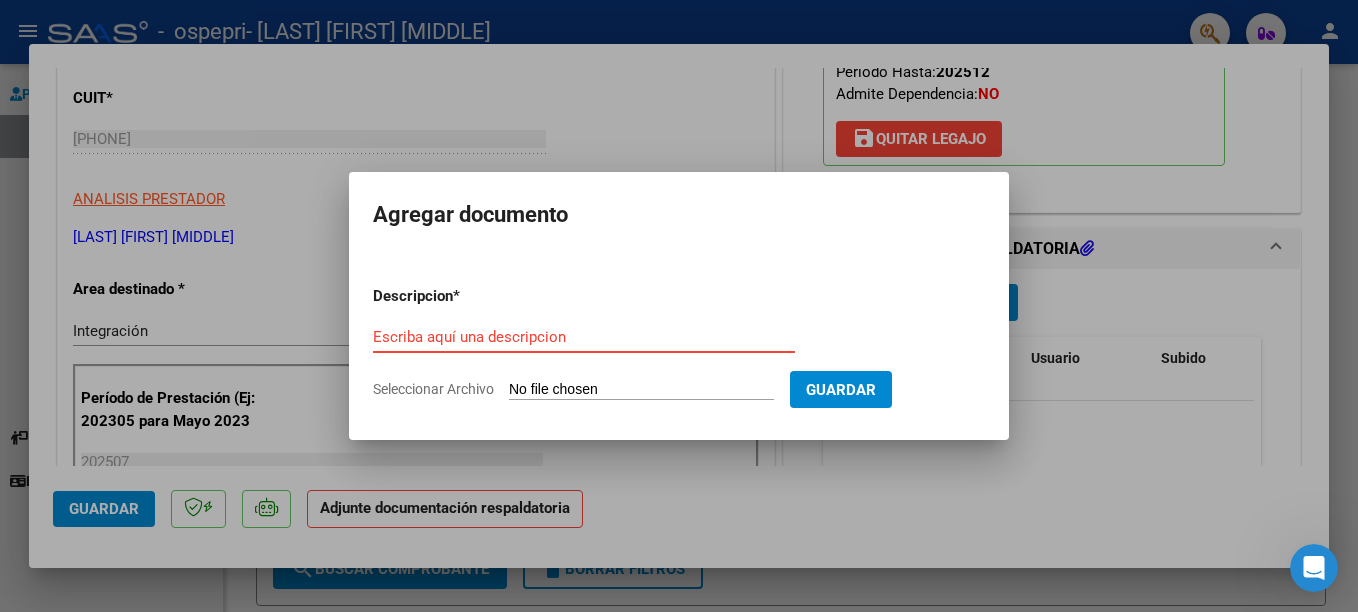 click on "Escriba aquí una descripcion" at bounding box center [584, 337] 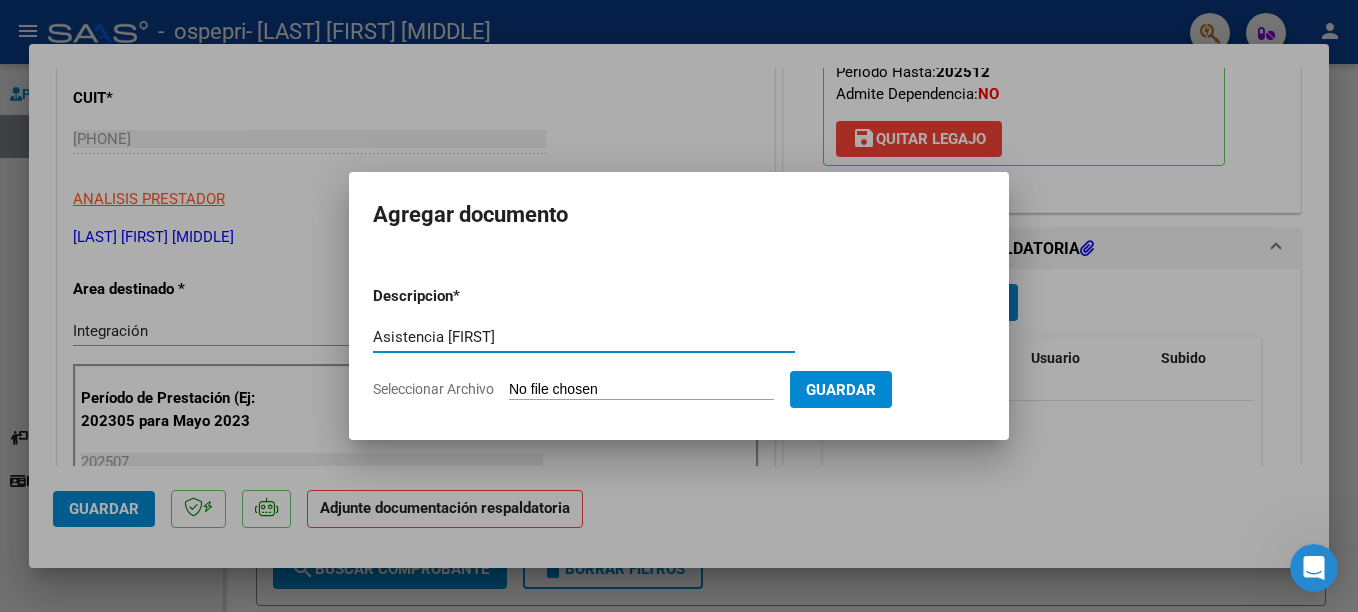 type on "Asistencia [FIRST]" 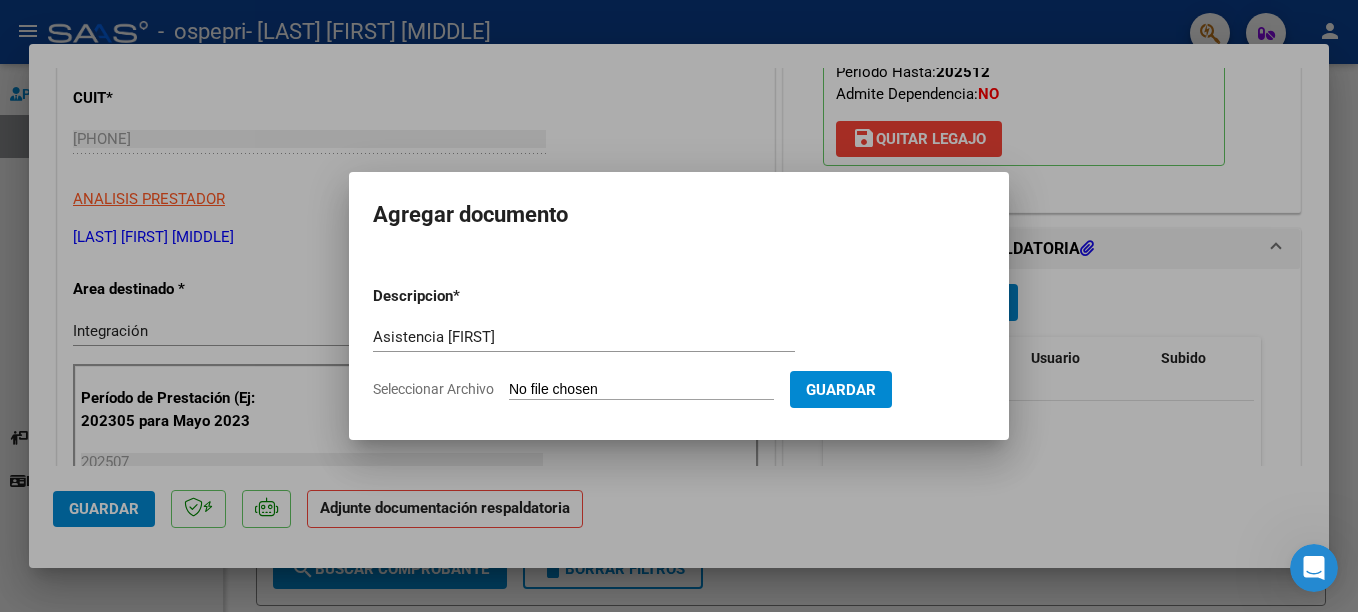 type on "C:\fakepath\Asistencia OSPEPRI Julio [FIRST].pdf" 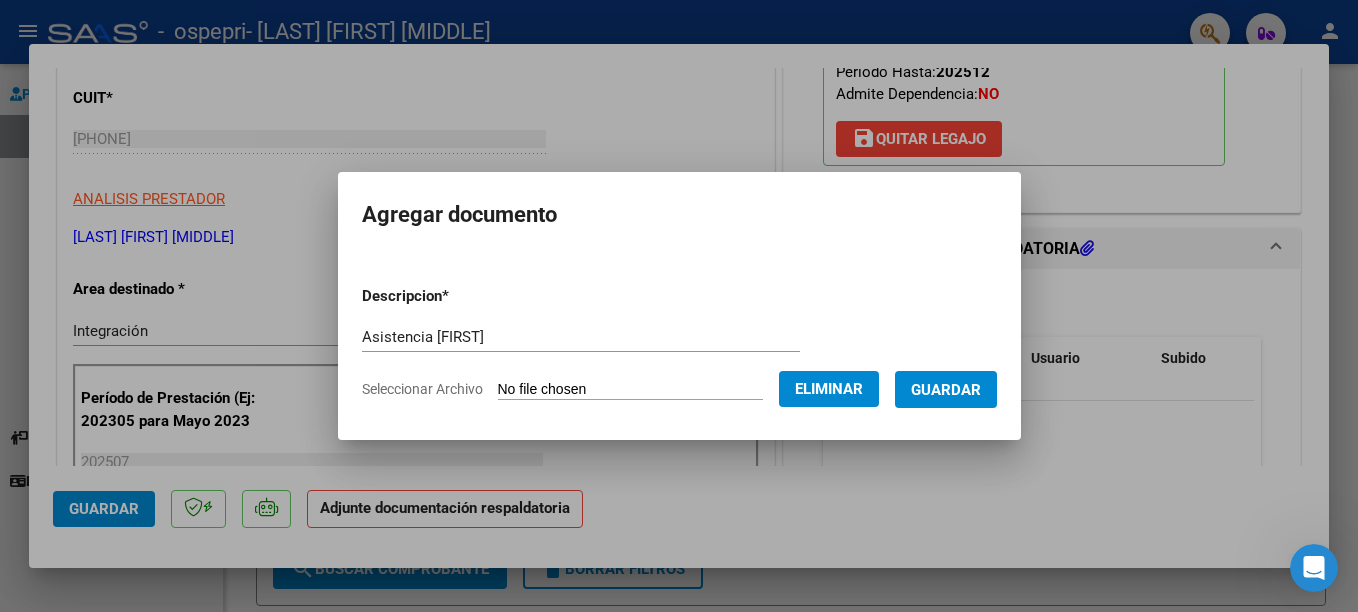 click on "Guardar" at bounding box center (946, 390) 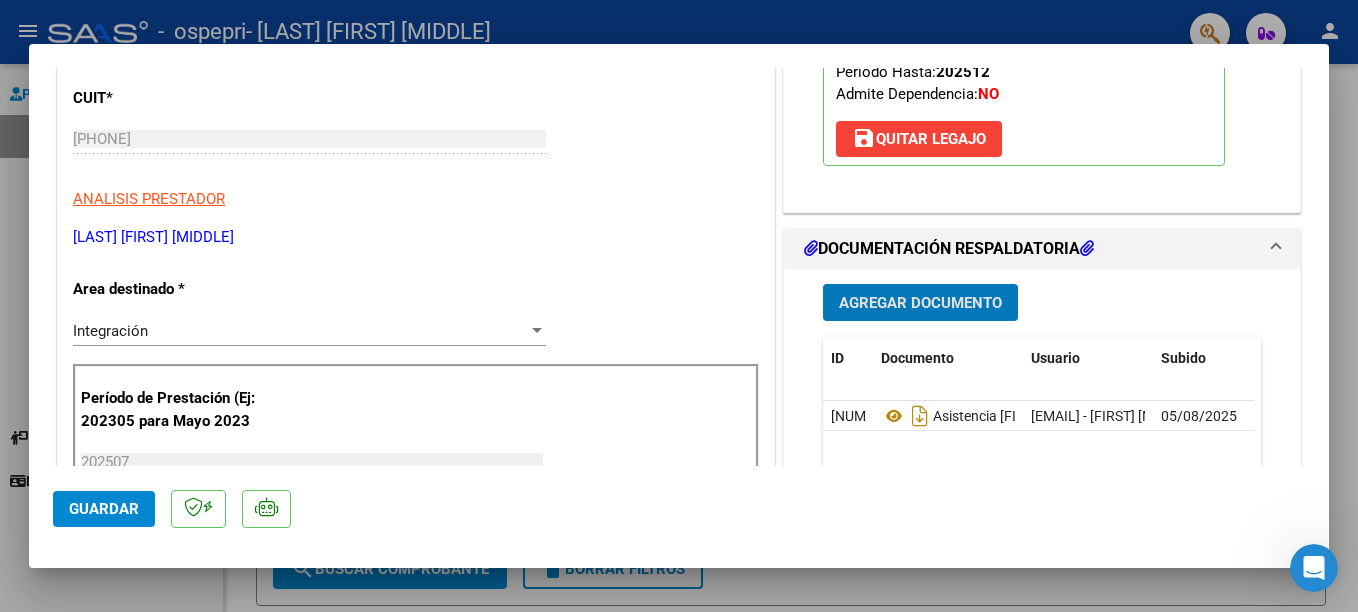 click at bounding box center [679, 306] 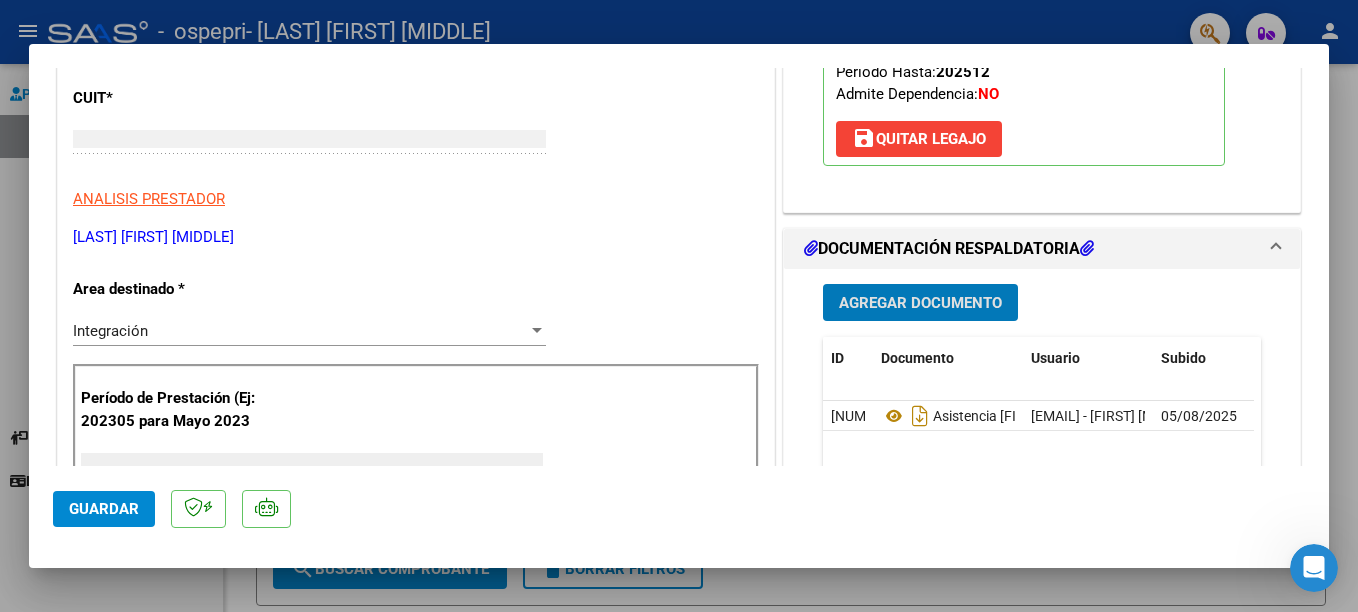 scroll, scrollTop: 239, scrollLeft: 0, axis: vertical 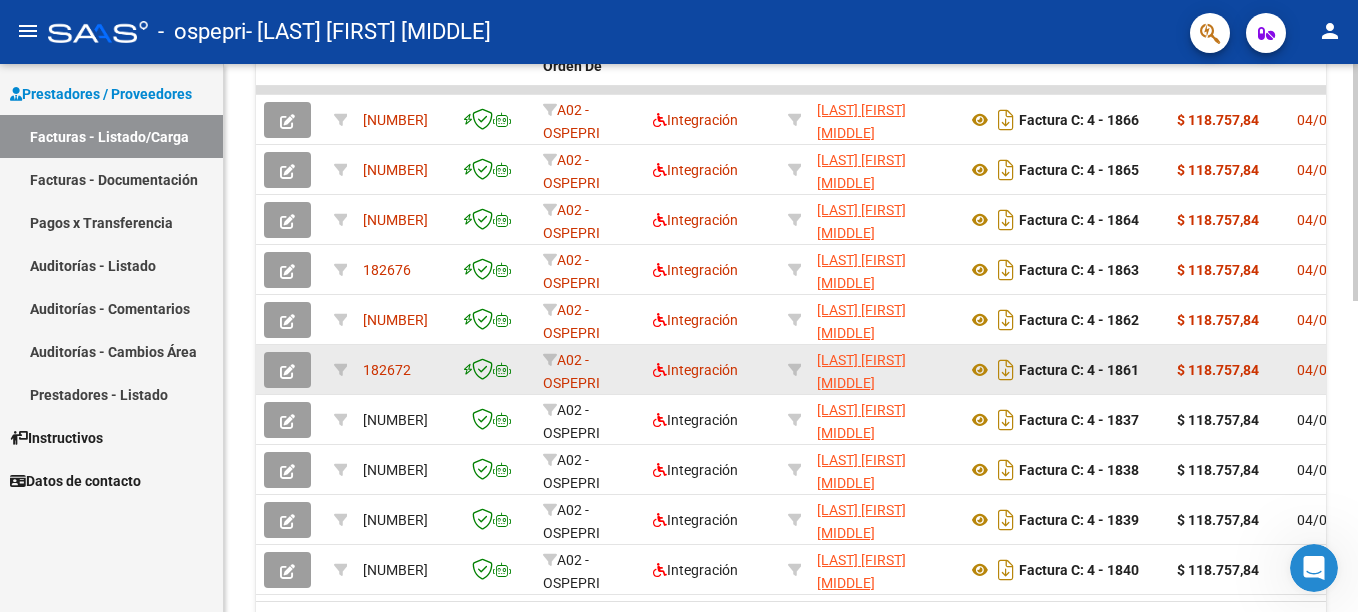 click 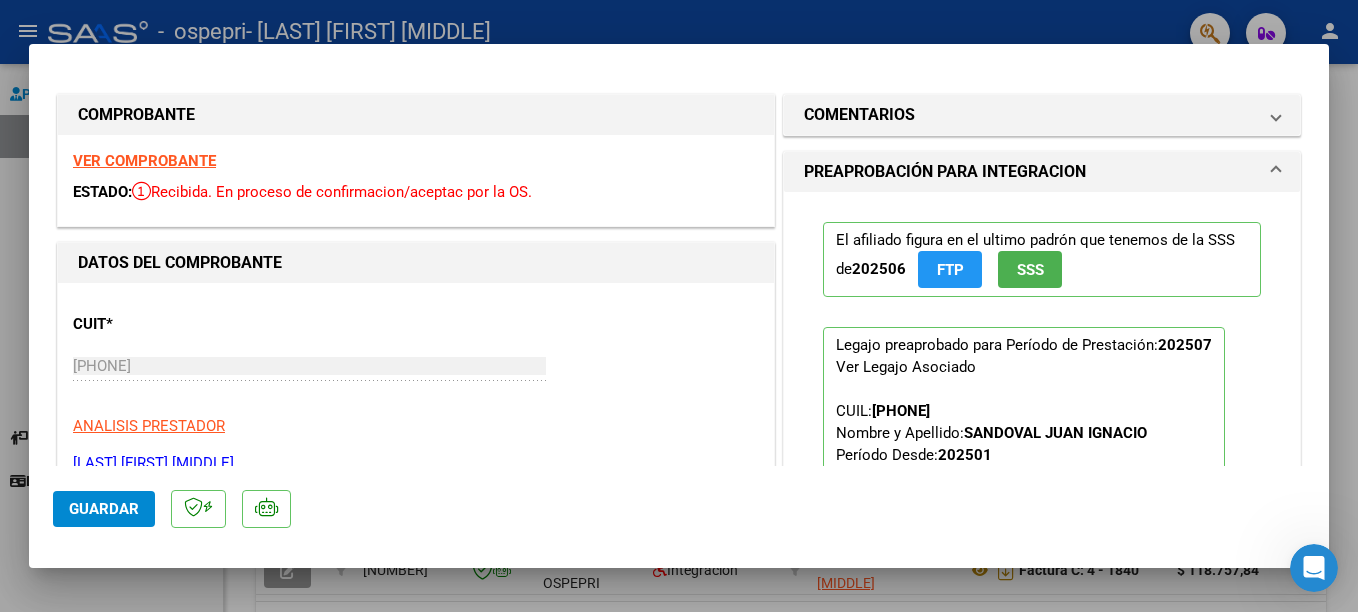 click at bounding box center [679, 306] 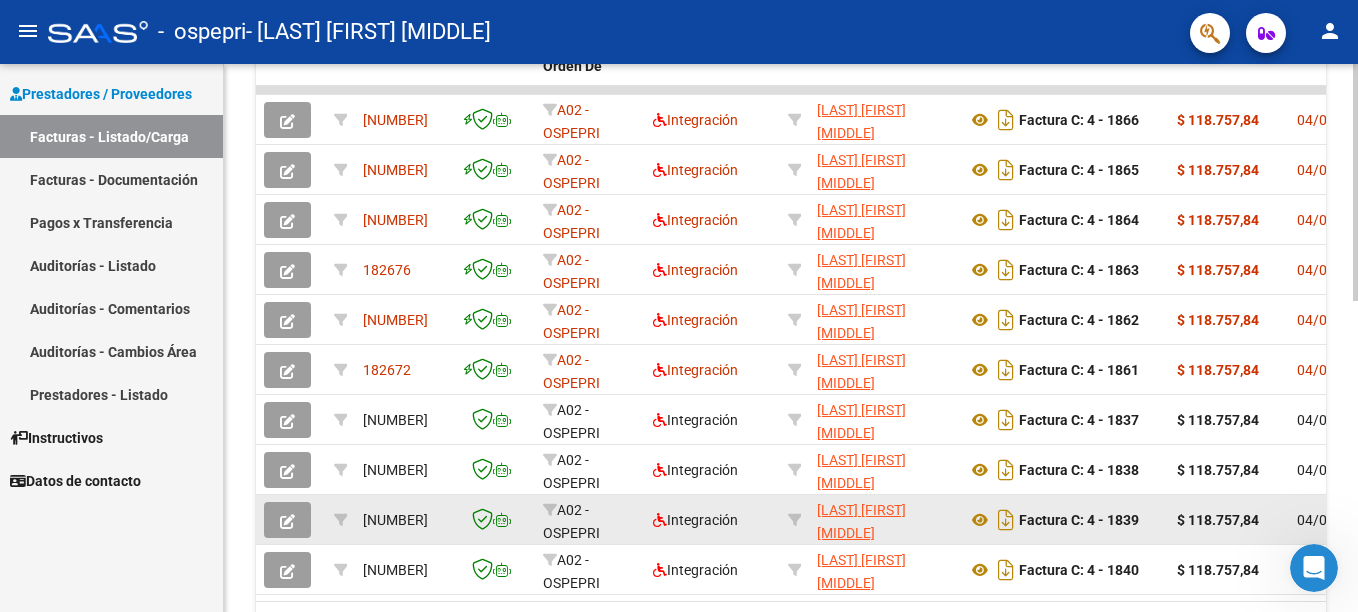 click 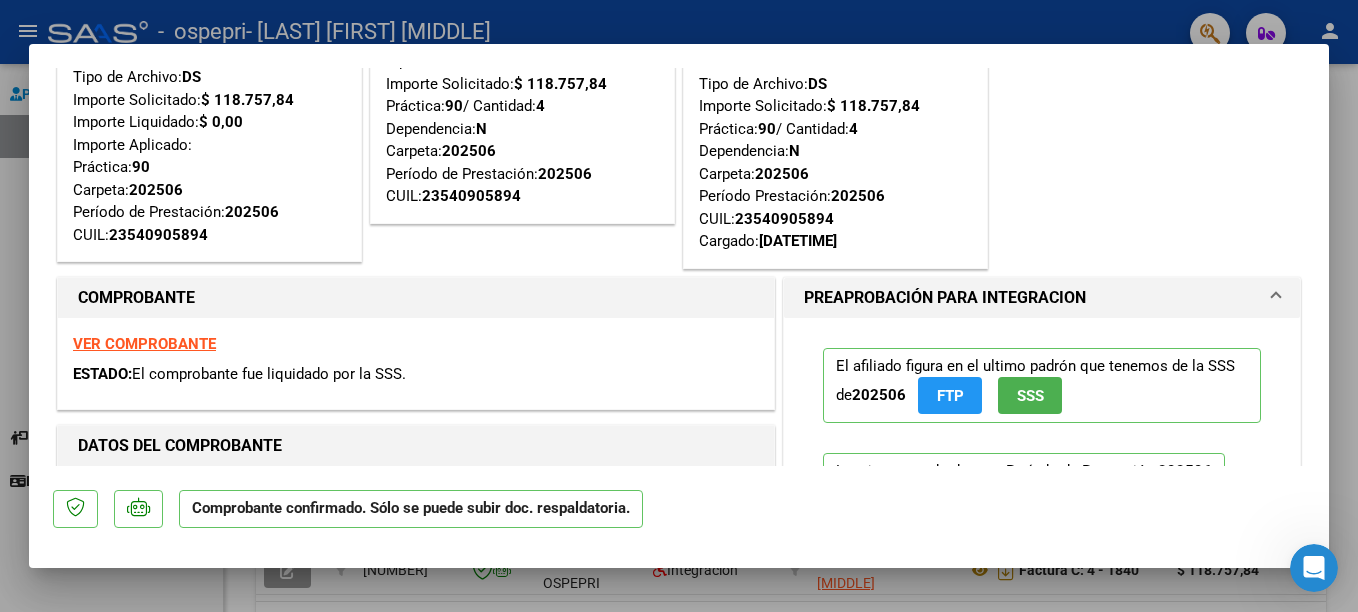 scroll, scrollTop: 0, scrollLeft: 0, axis: both 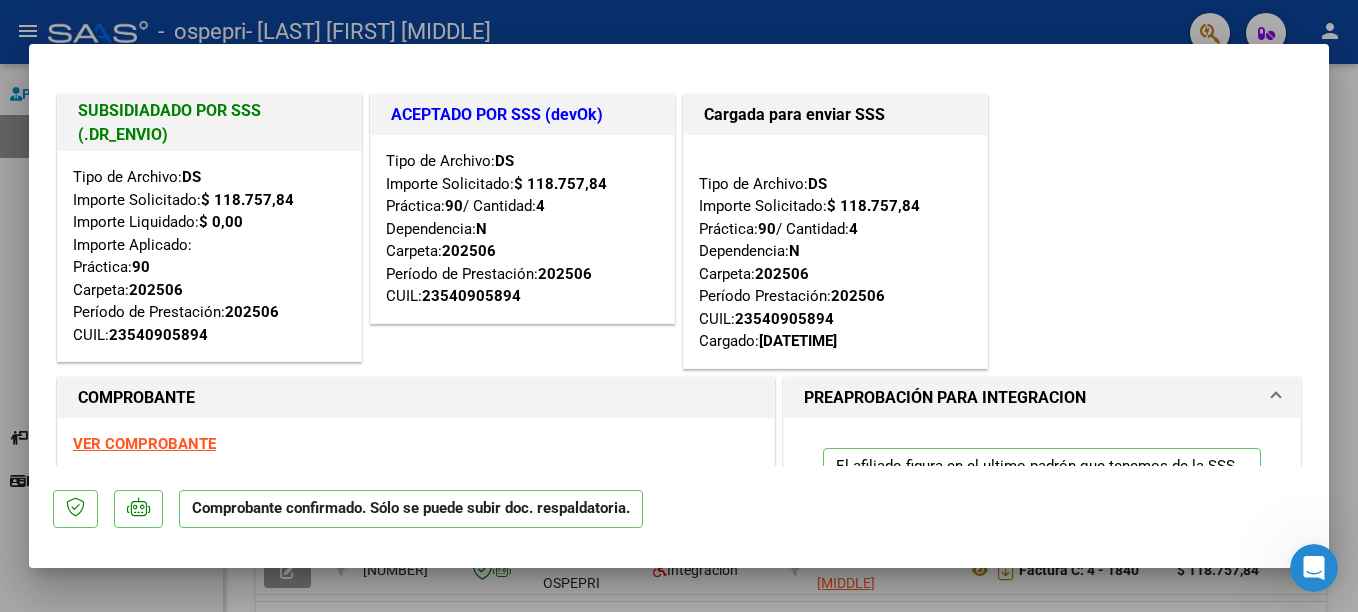click at bounding box center [679, 306] 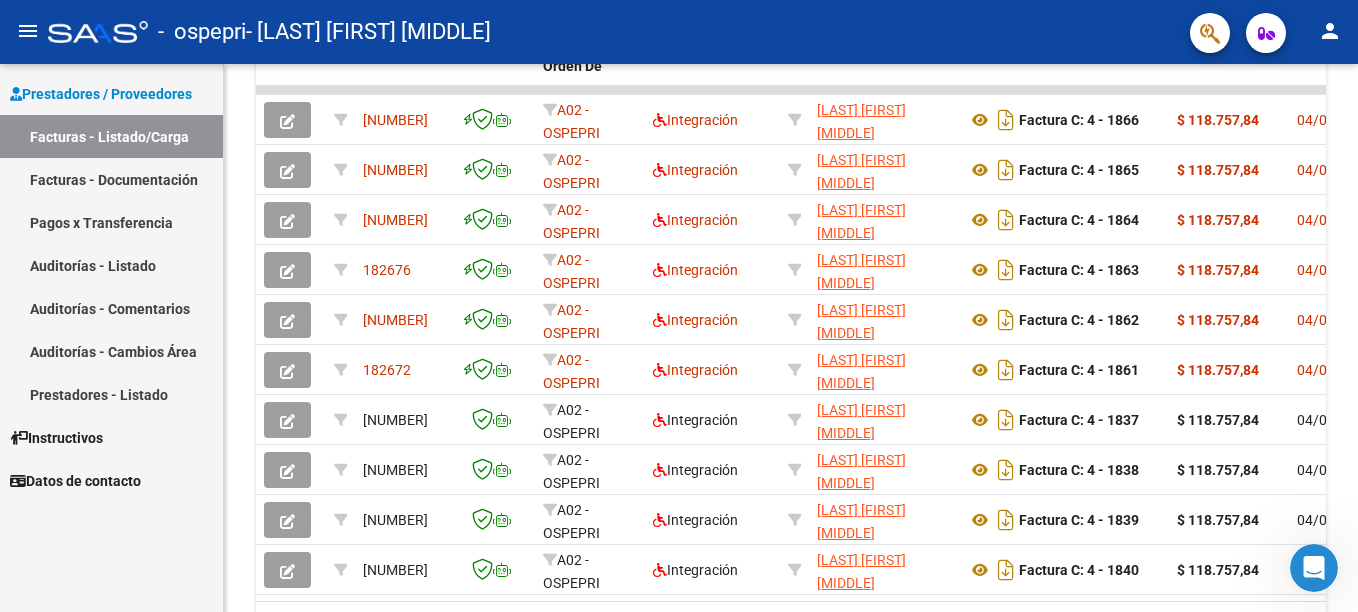 click on "Facturas - Documentación" at bounding box center (111, 179) 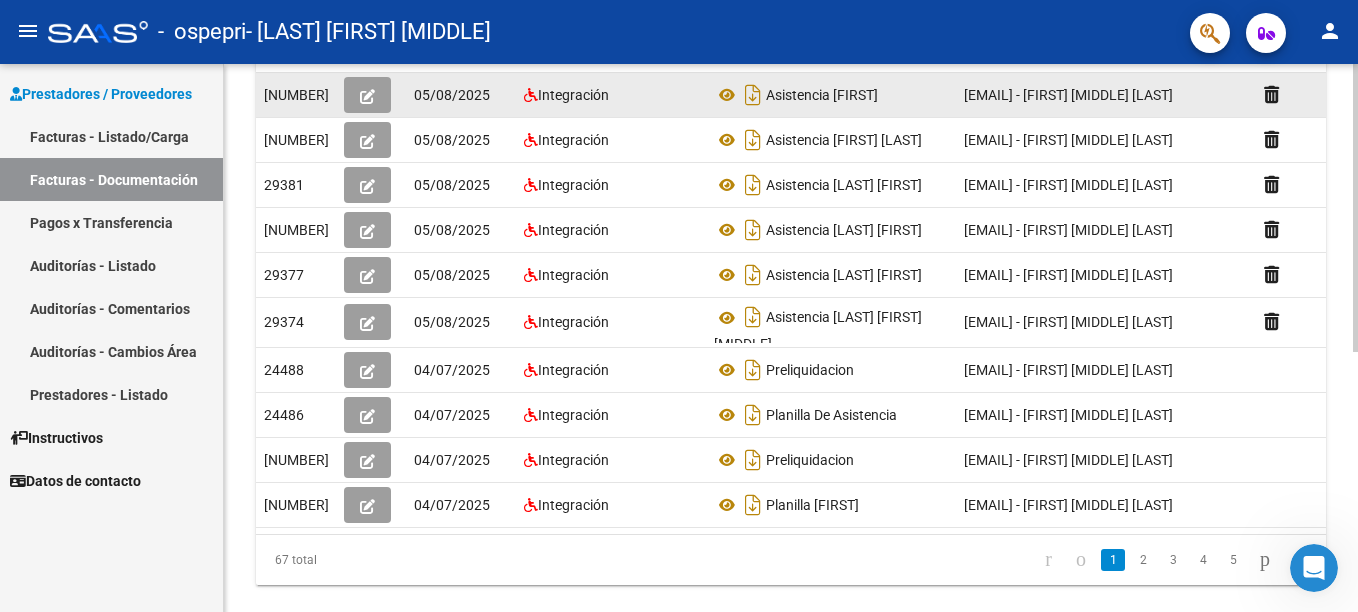 scroll, scrollTop: 400, scrollLeft: 0, axis: vertical 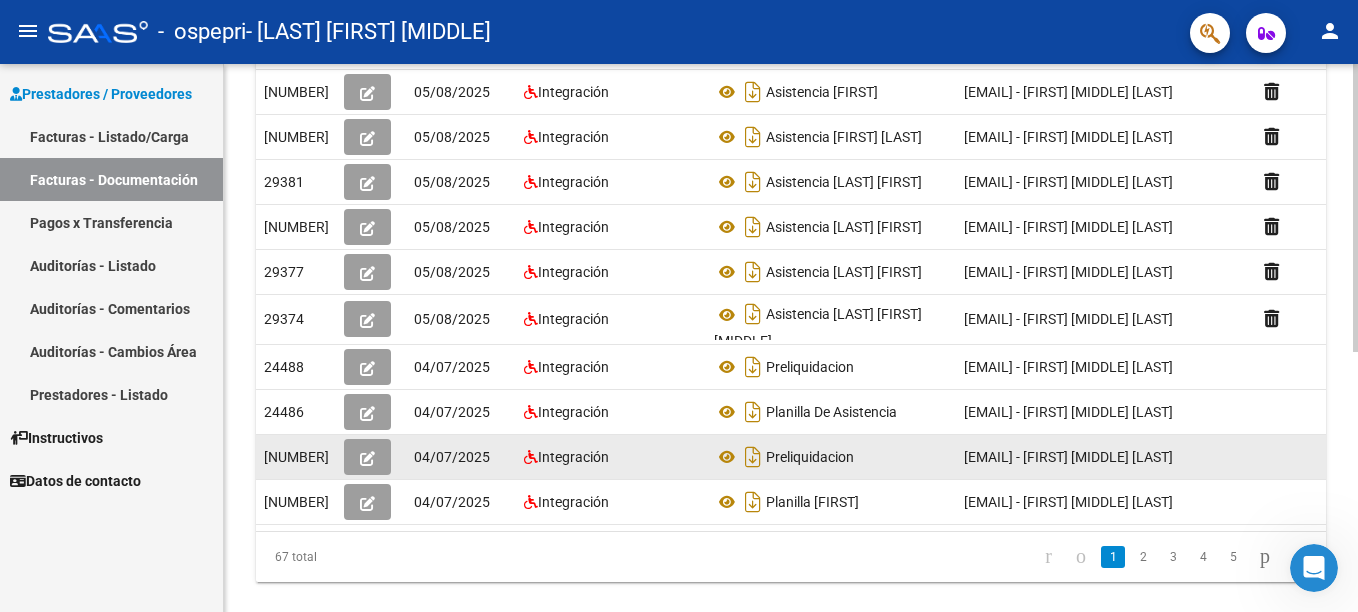 click 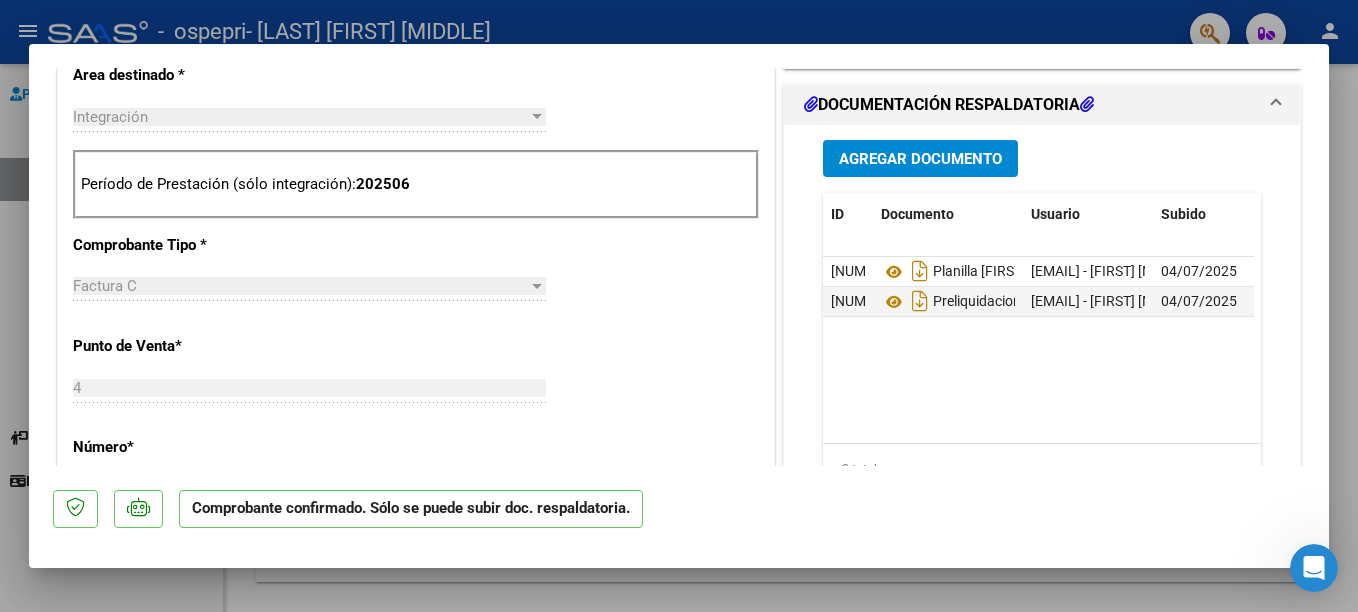 scroll, scrollTop: 800, scrollLeft: 0, axis: vertical 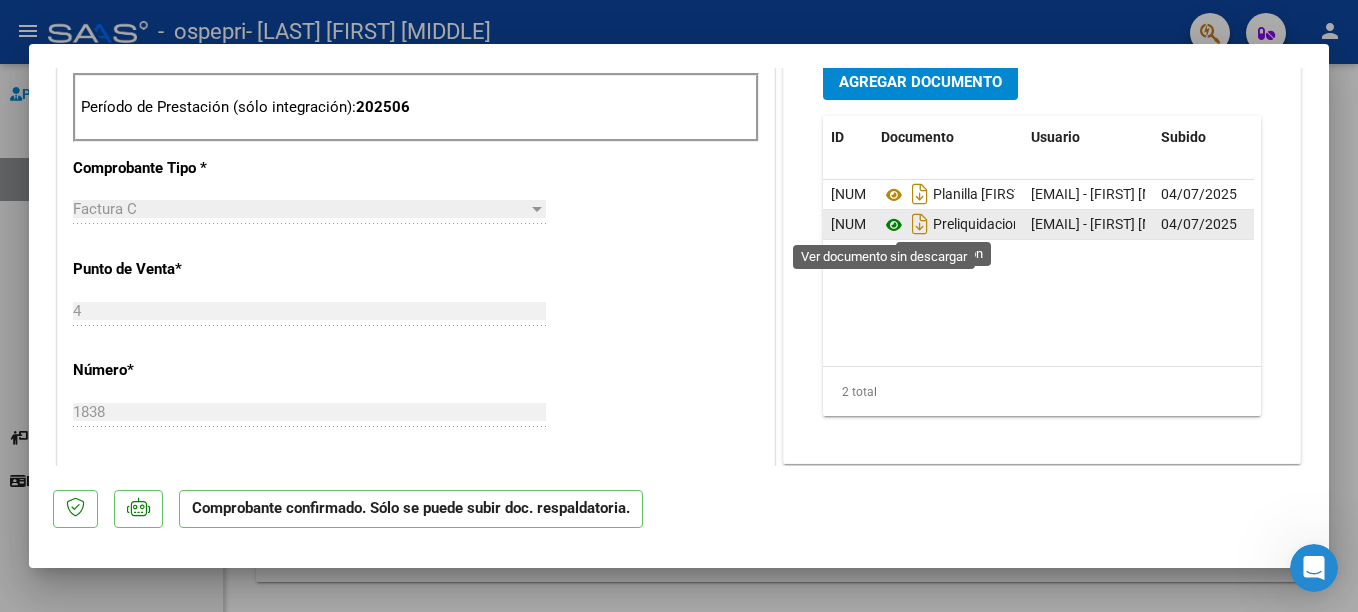 click 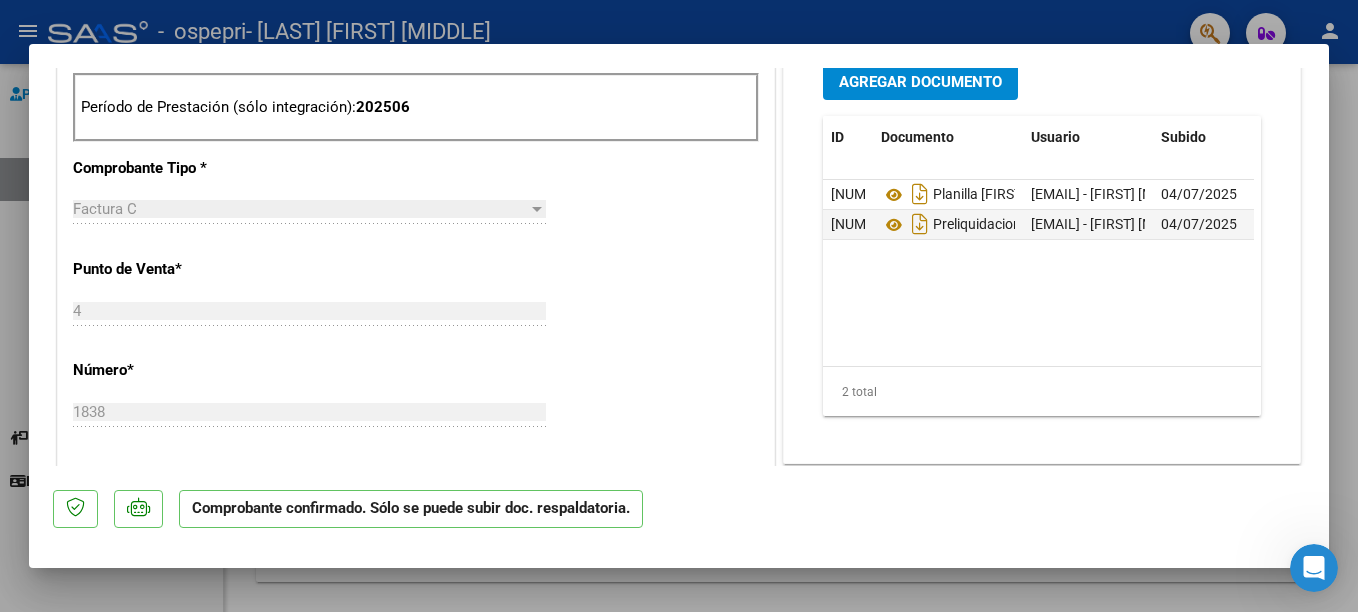 click at bounding box center (679, 306) 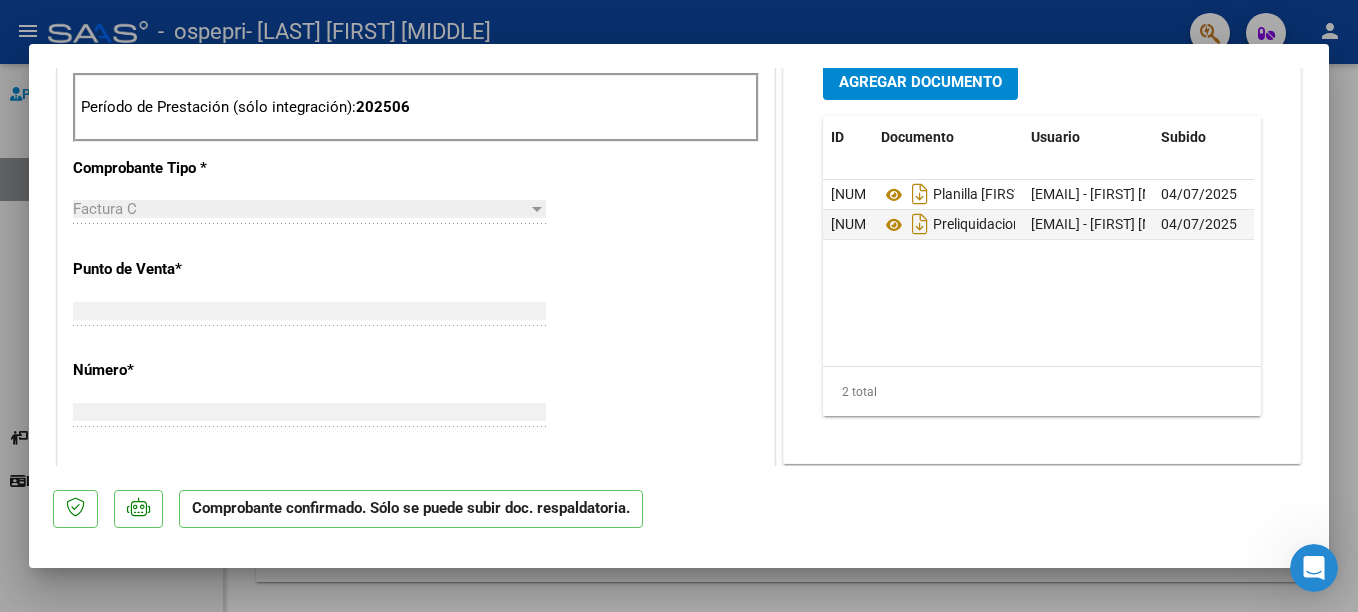 scroll, scrollTop: 0, scrollLeft: 0, axis: both 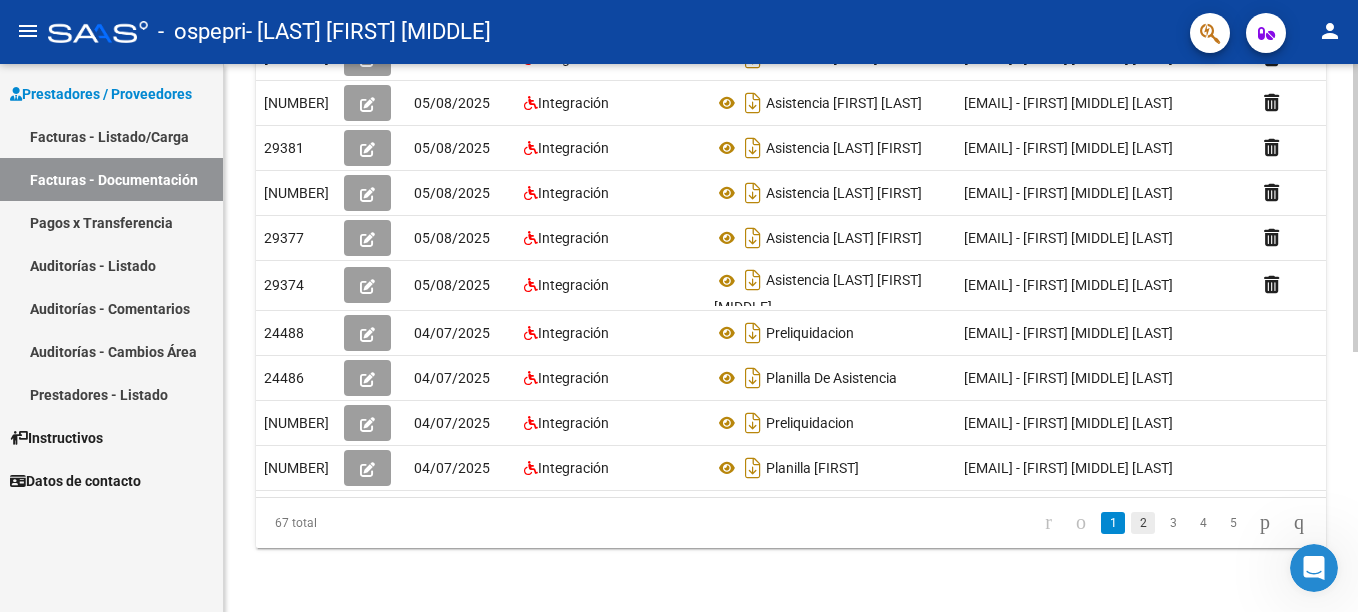 click on "2" 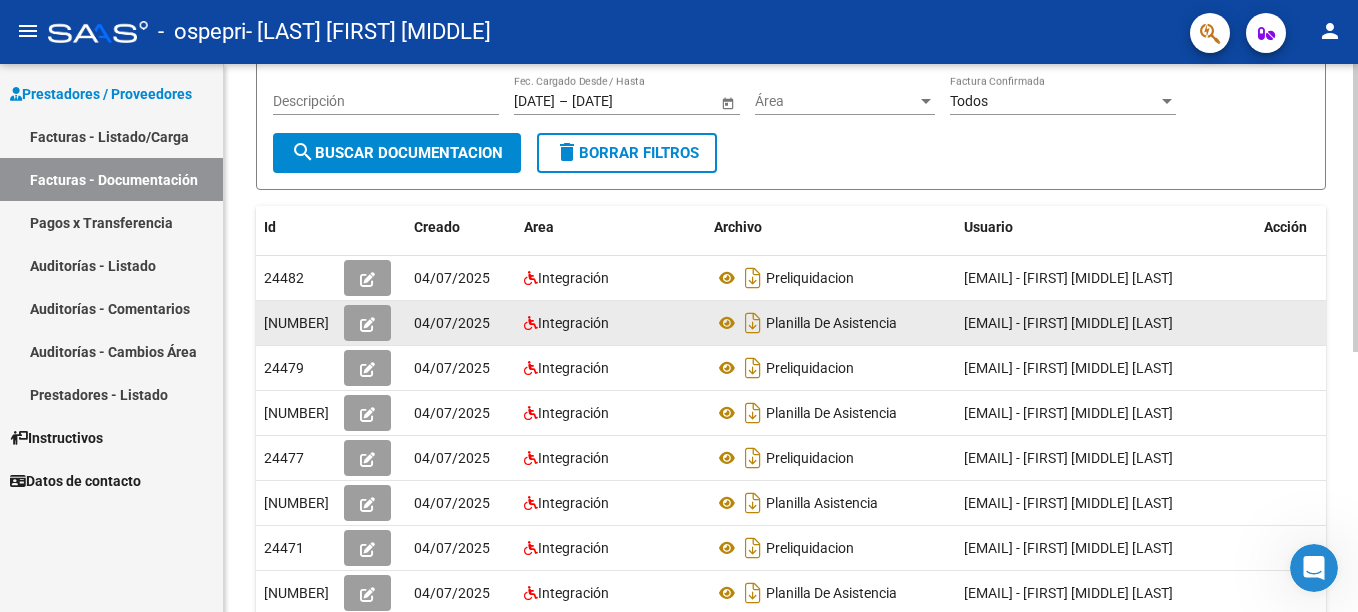 scroll, scrollTop: 0, scrollLeft: 0, axis: both 